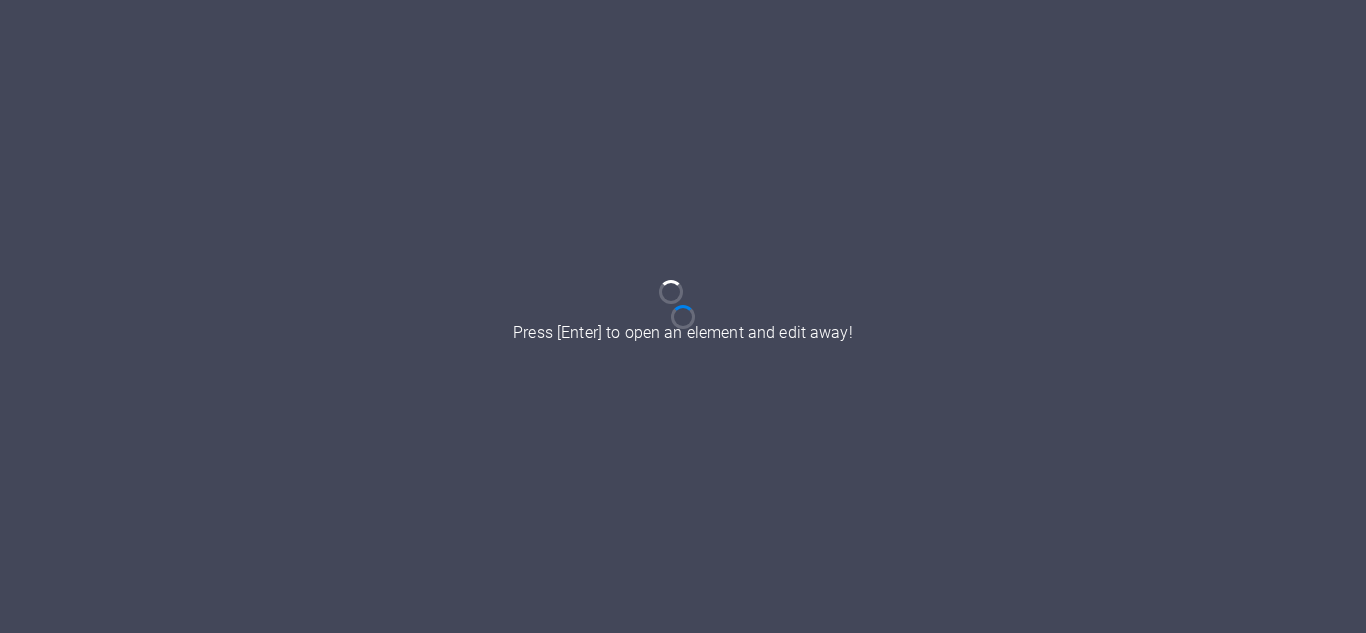 scroll, scrollTop: 0, scrollLeft: 0, axis: both 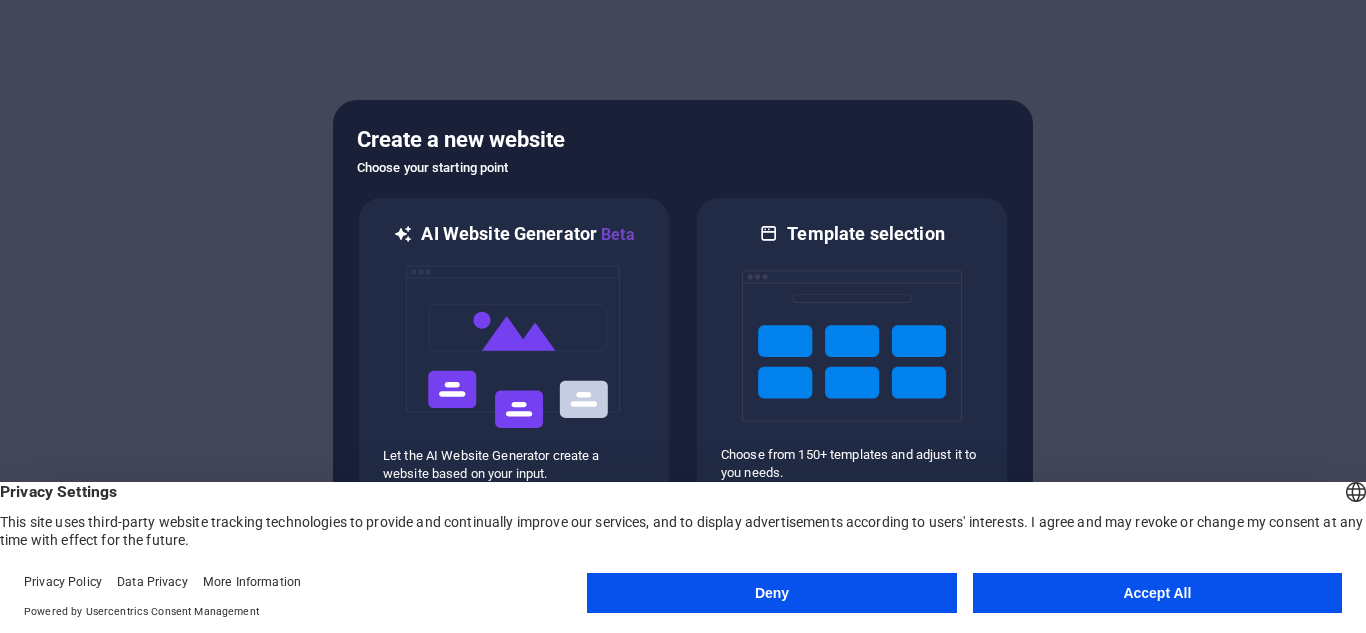 click on "Accept All" at bounding box center [1157, 593] 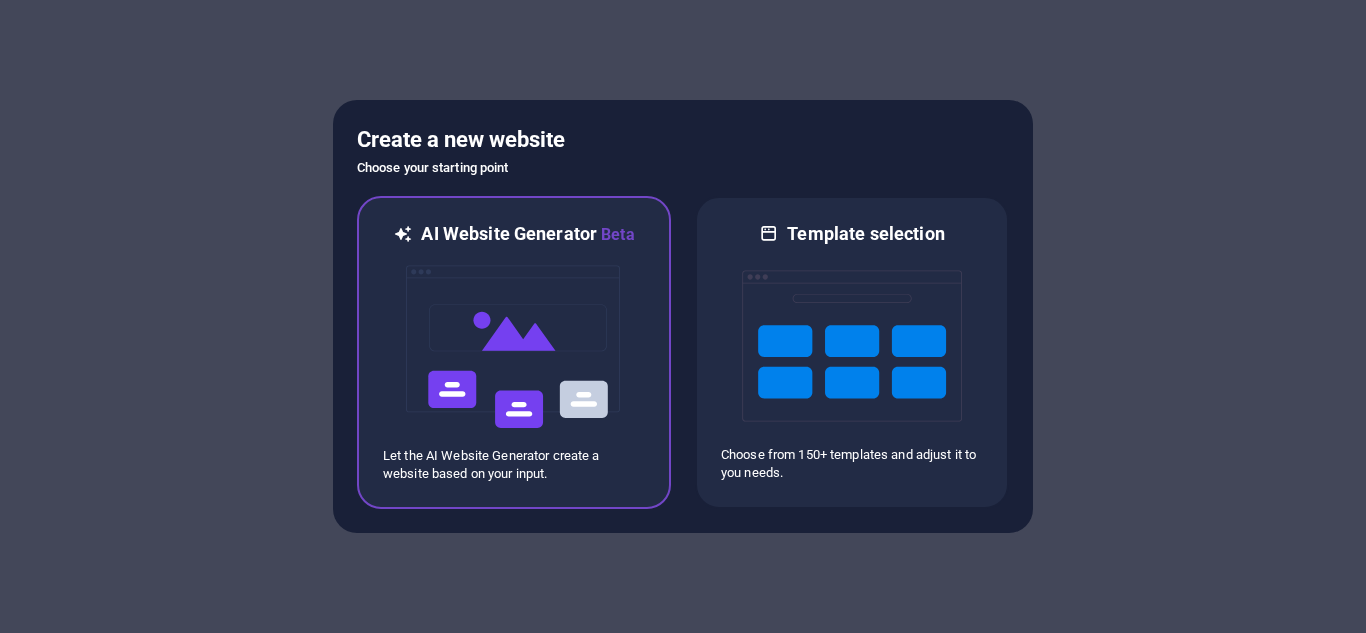 click at bounding box center (514, 347) 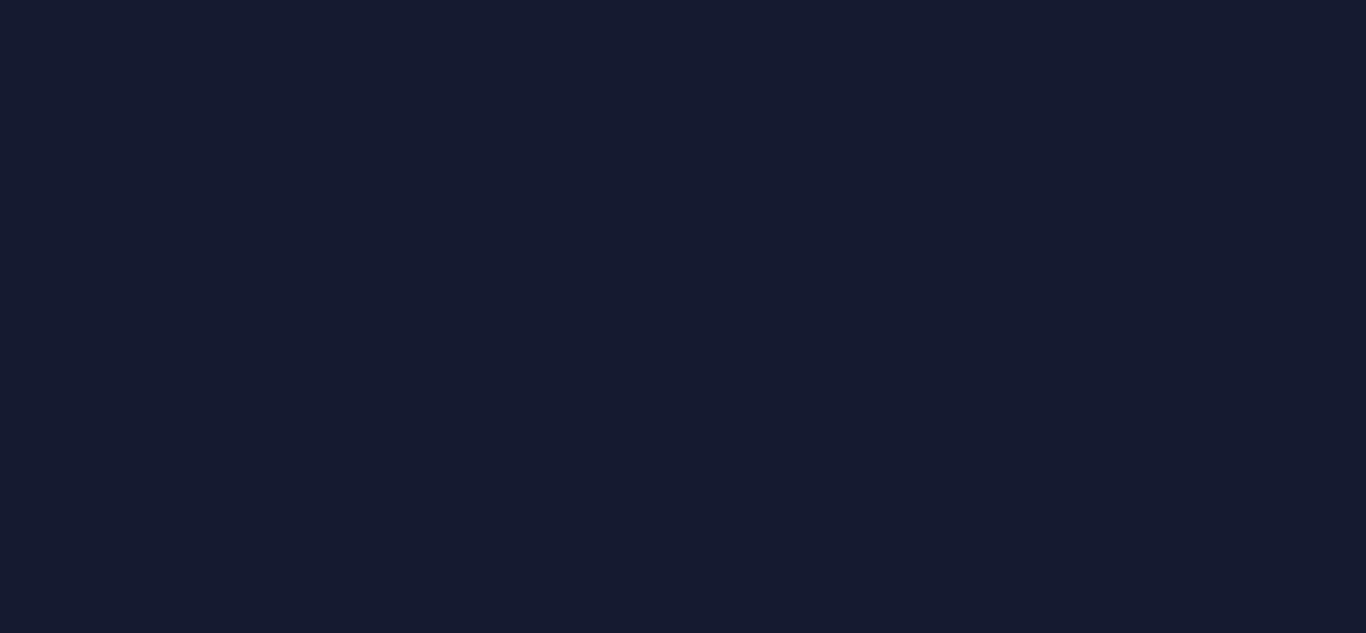 scroll, scrollTop: 0, scrollLeft: 0, axis: both 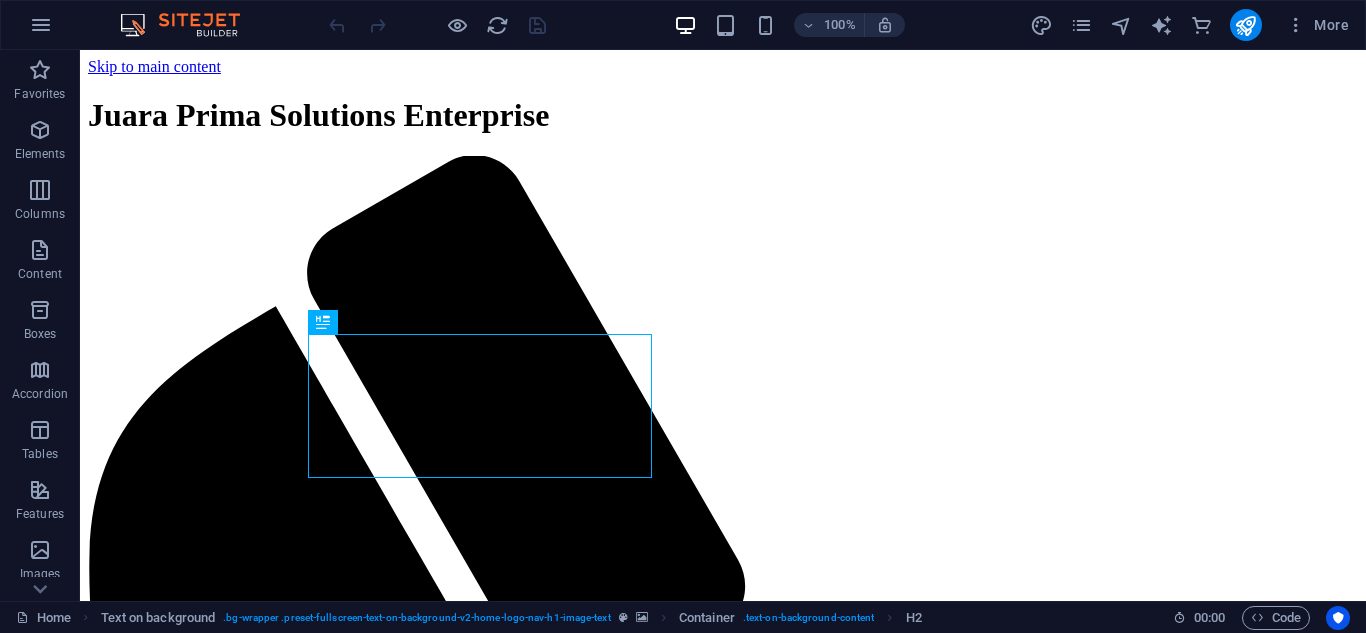 click at bounding box center (723, 1947) 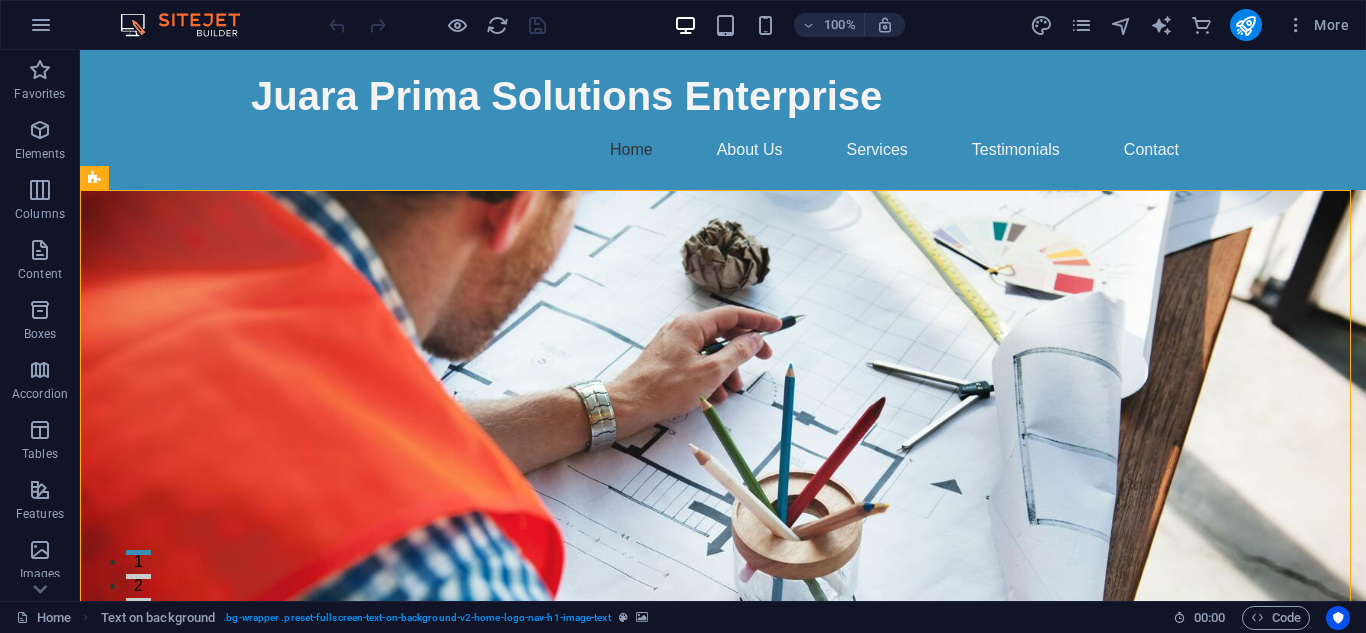click at bounding box center [723, 438] 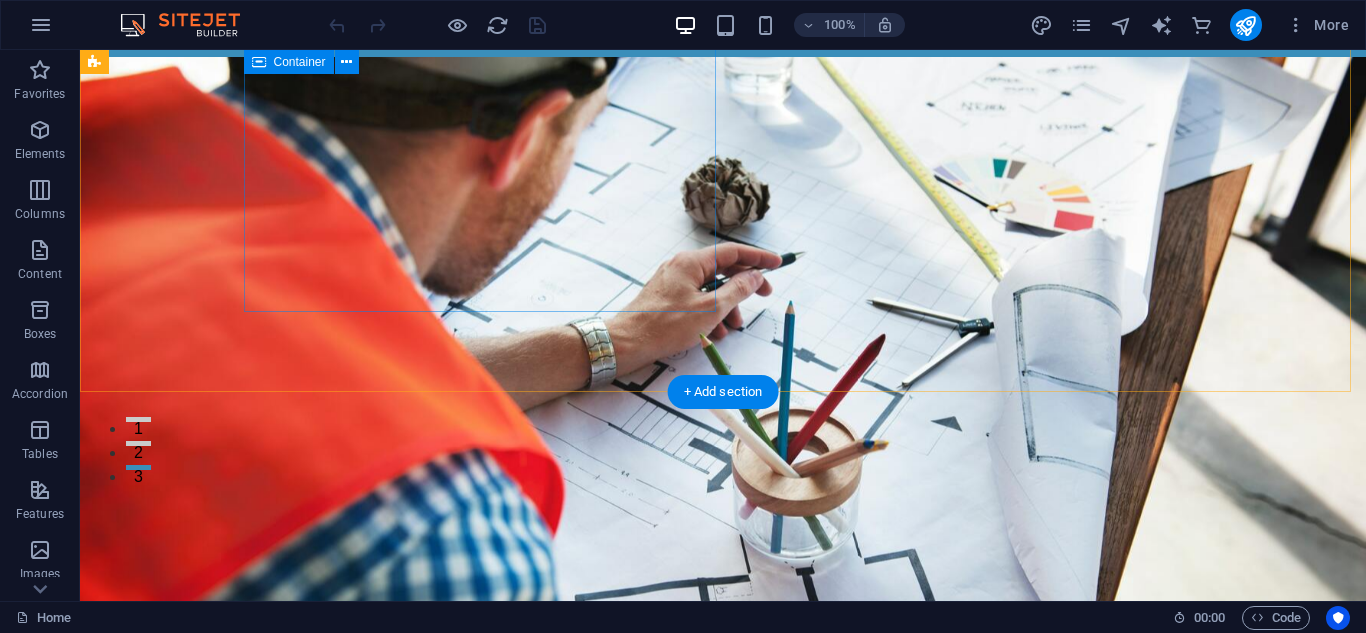 scroll, scrollTop: 0, scrollLeft: 0, axis: both 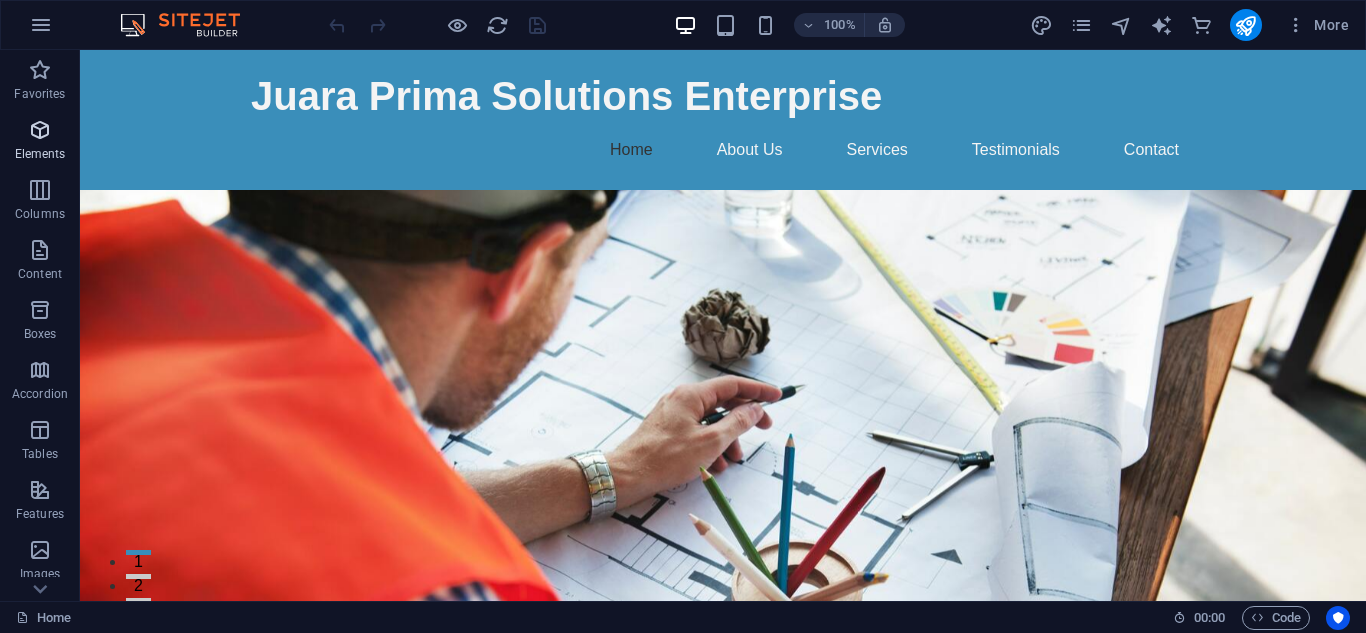 click at bounding box center (40, 130) 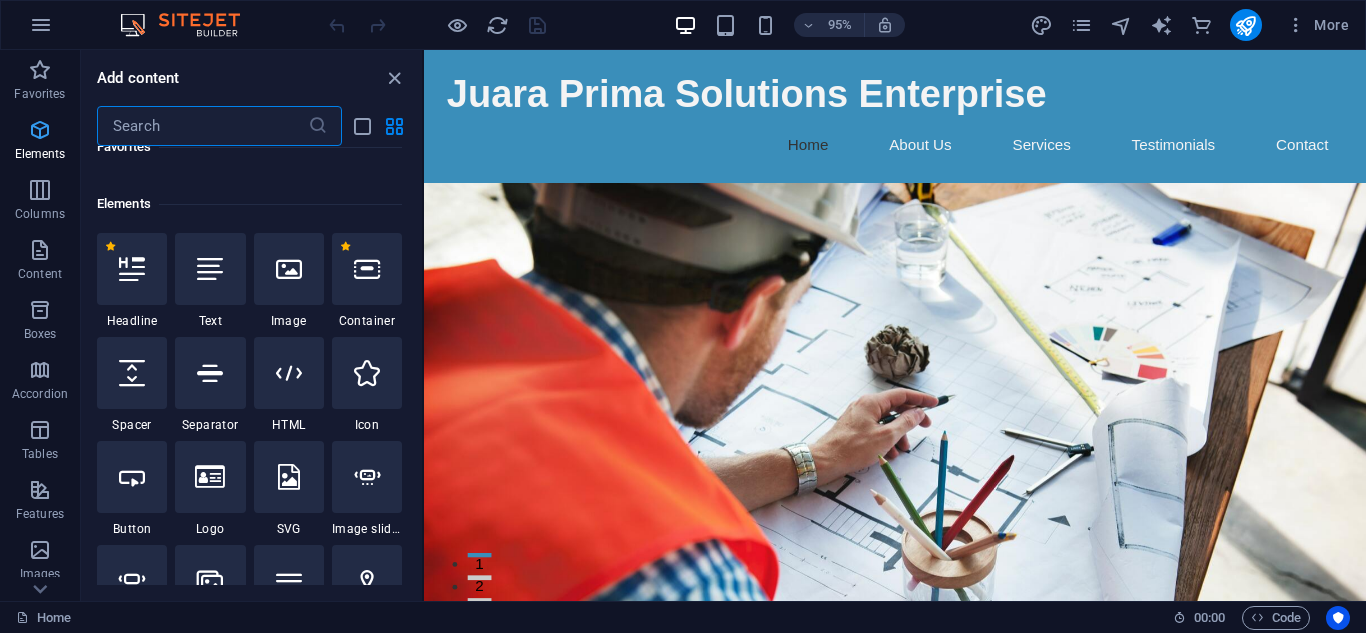 scroll, scrollTop: 213, scrollLeft: 0, axis: vertical 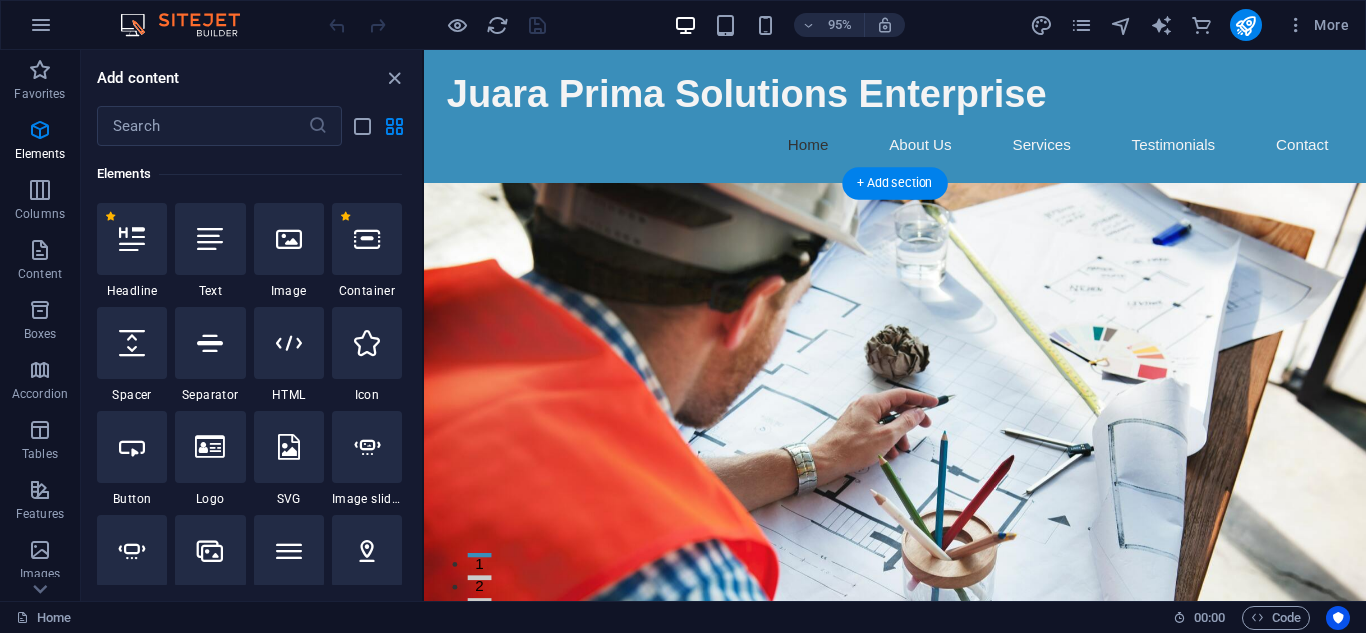 click at bounding box center (920, 508) 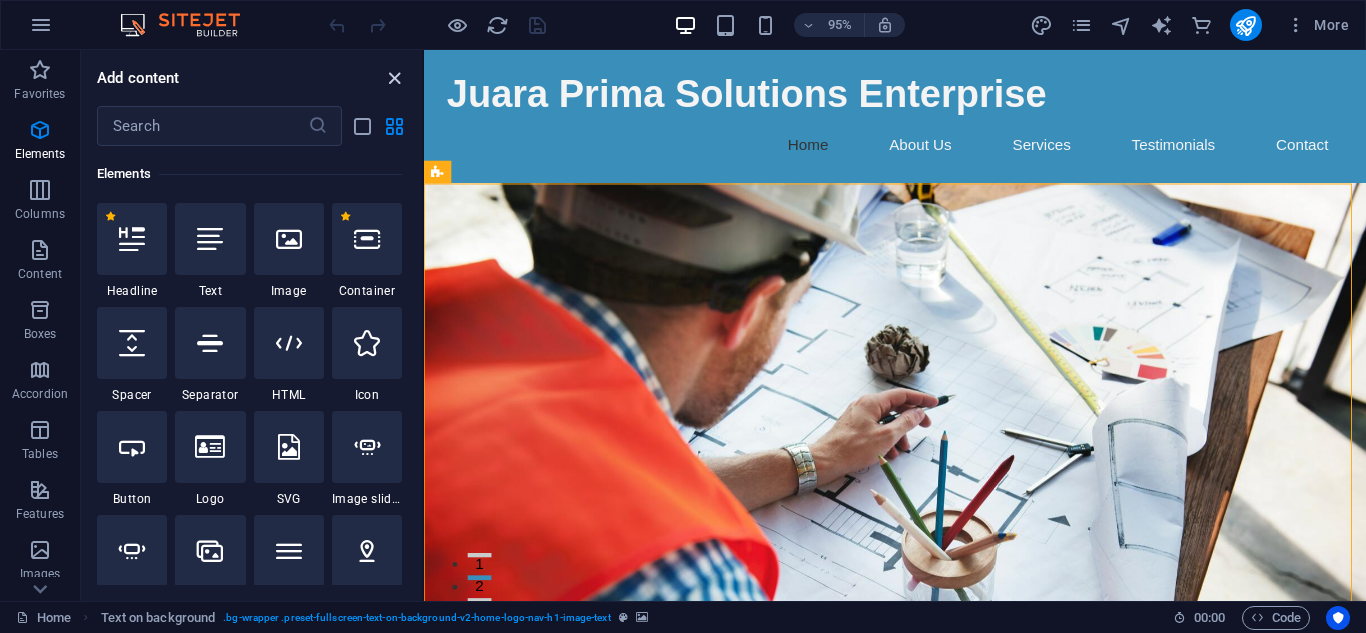 click at bounding box center [394, 78] 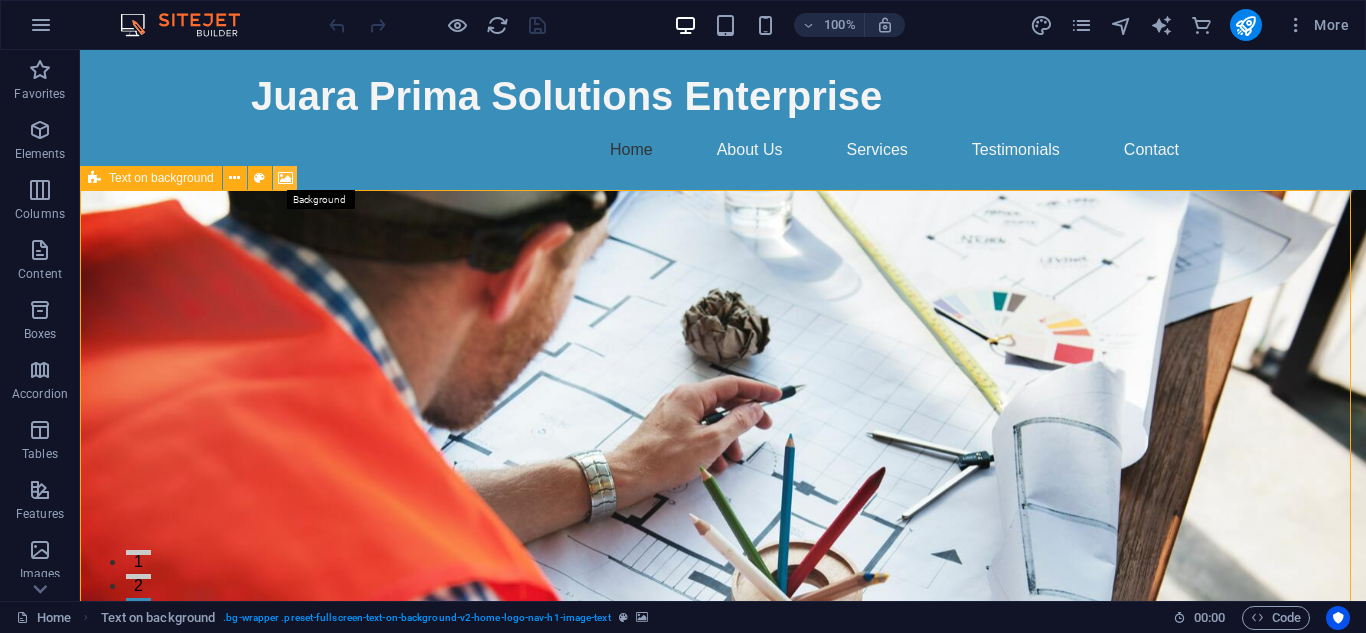 click at bounding box center (285, 178) 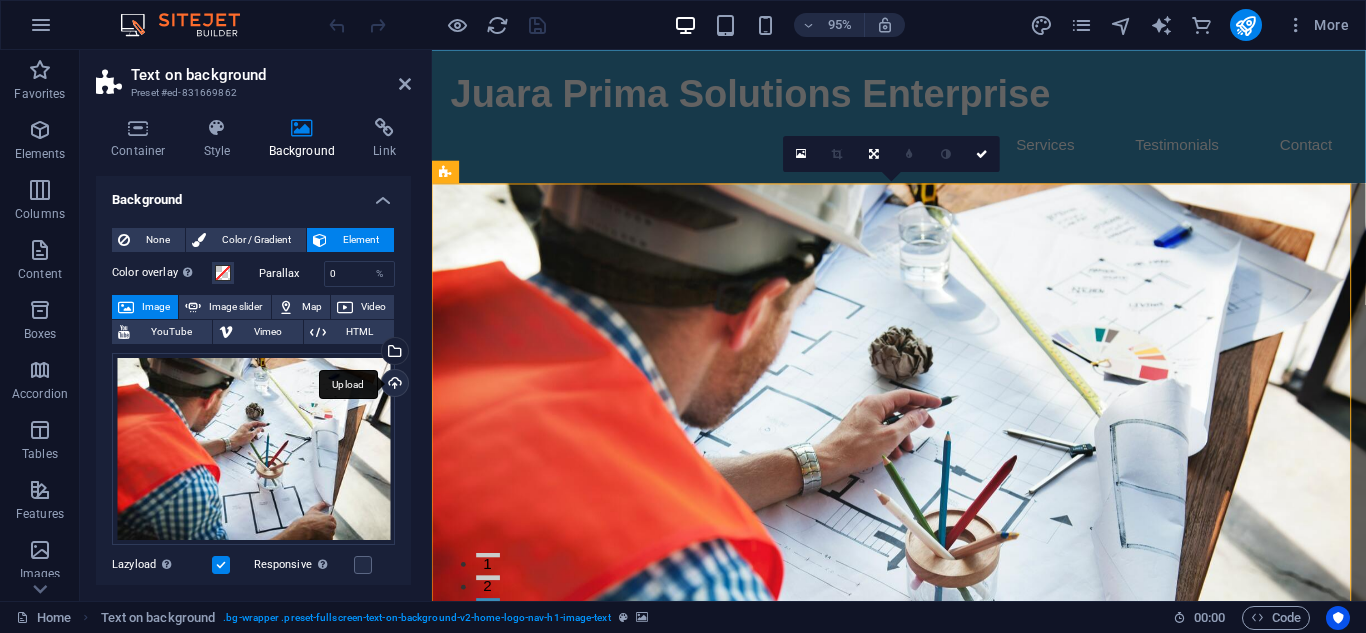click on "Upload" at bounding box center (393, 385) 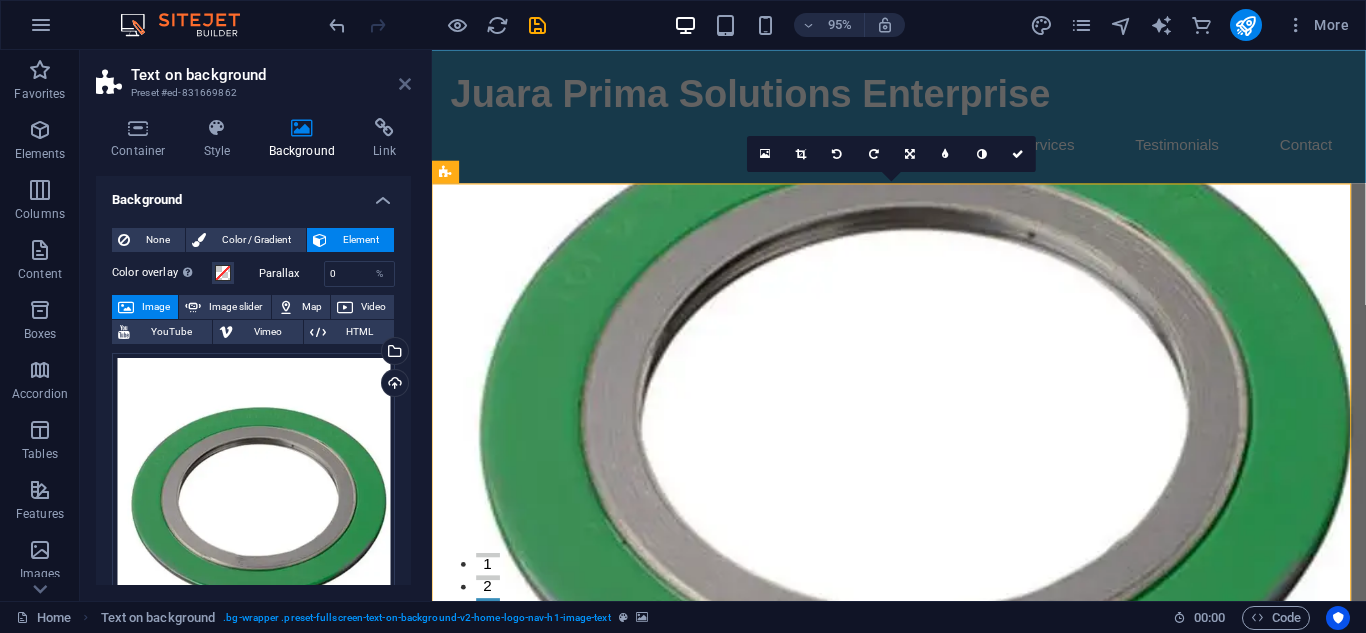 click at bounding box center [405, 84] 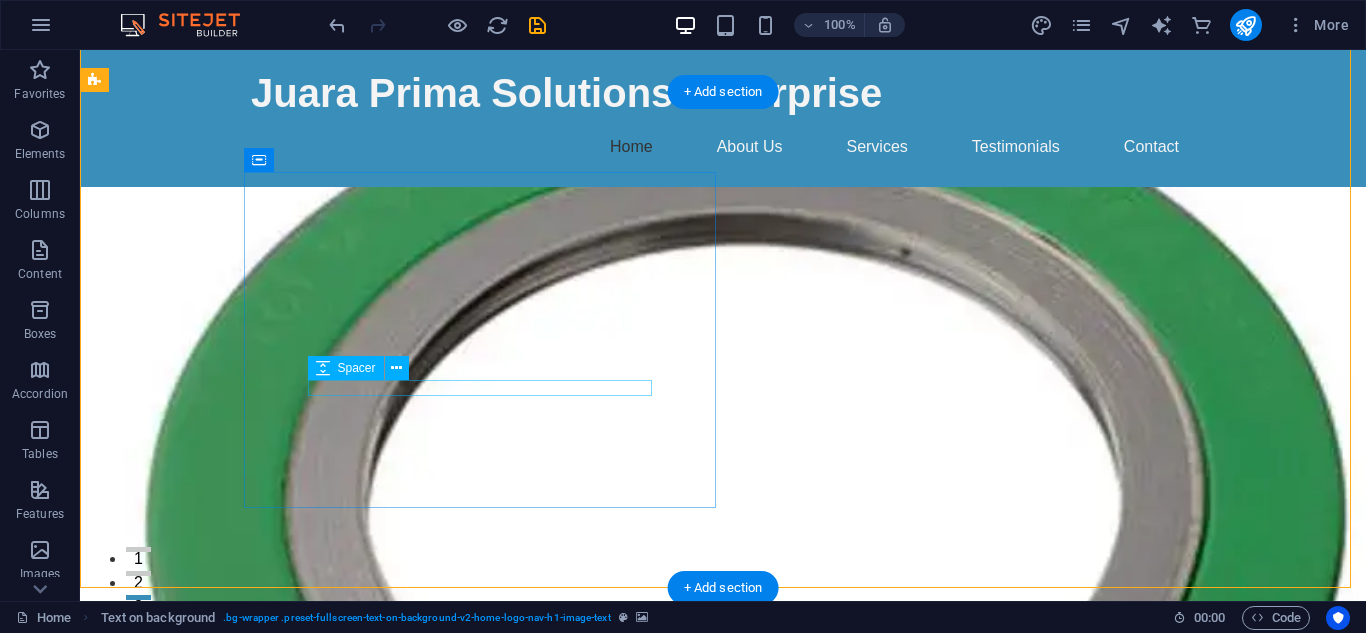scroll, scrollTop: 0, scrollLeft: 0, axis: both 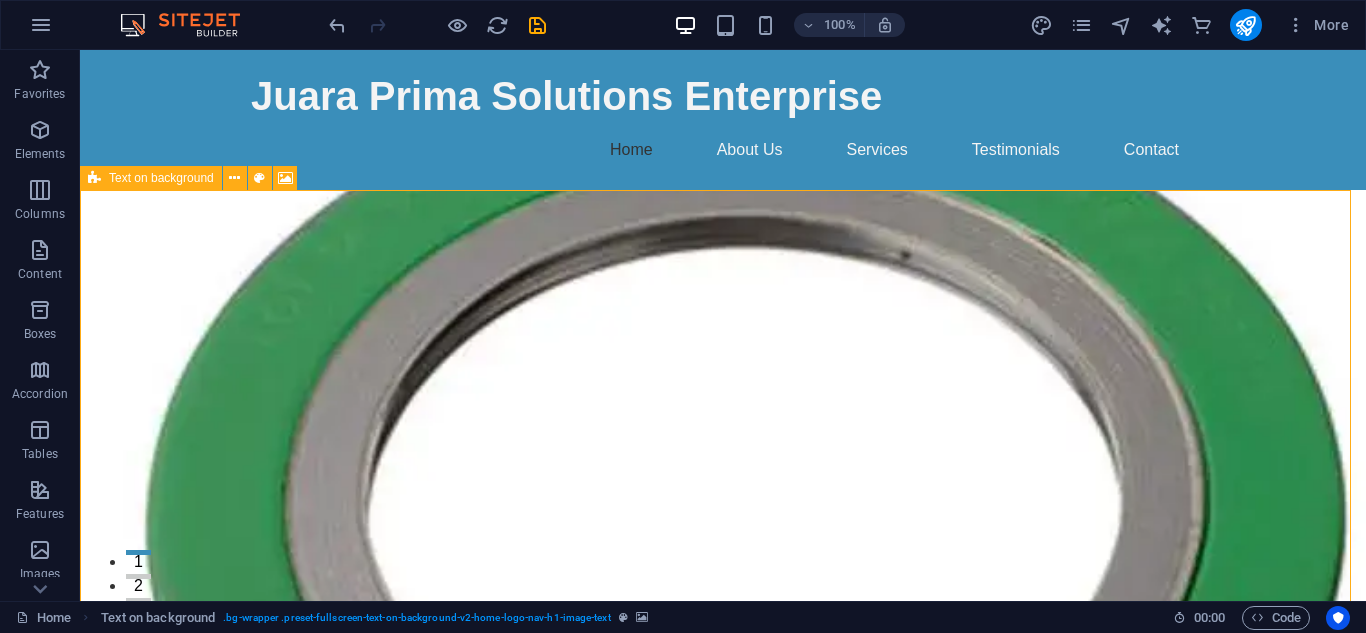 click at bounding box center [94, 178] 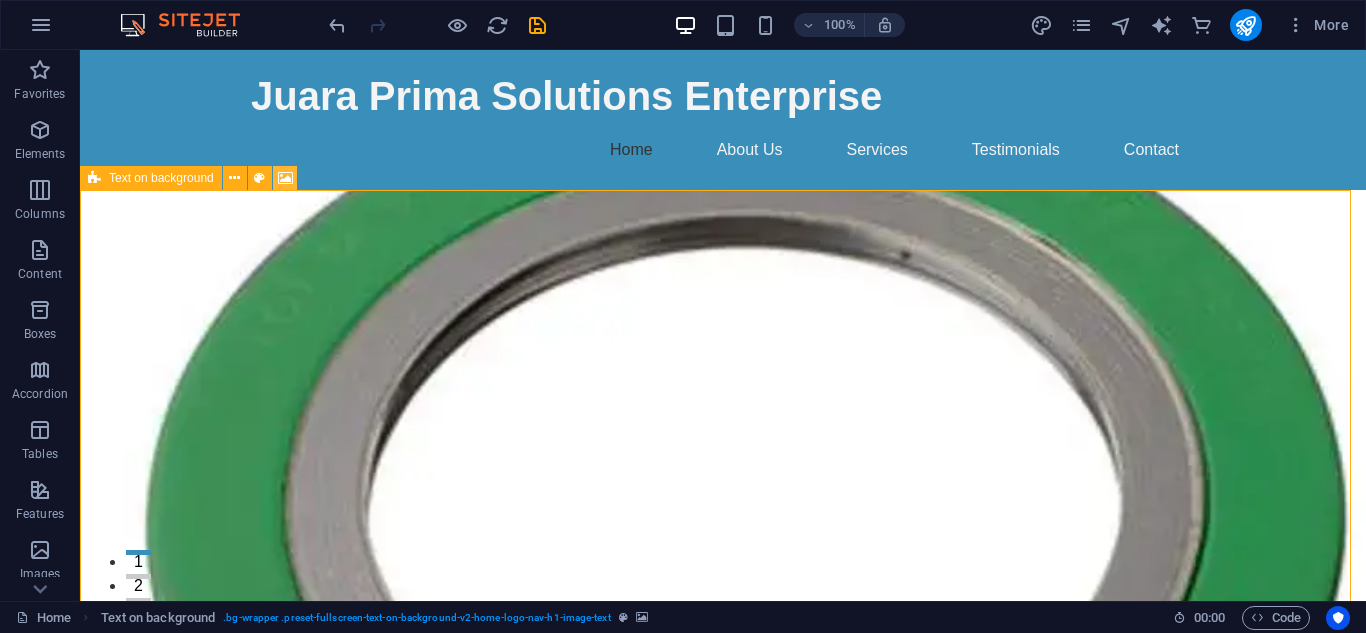 click at bounding box center (285, 178) 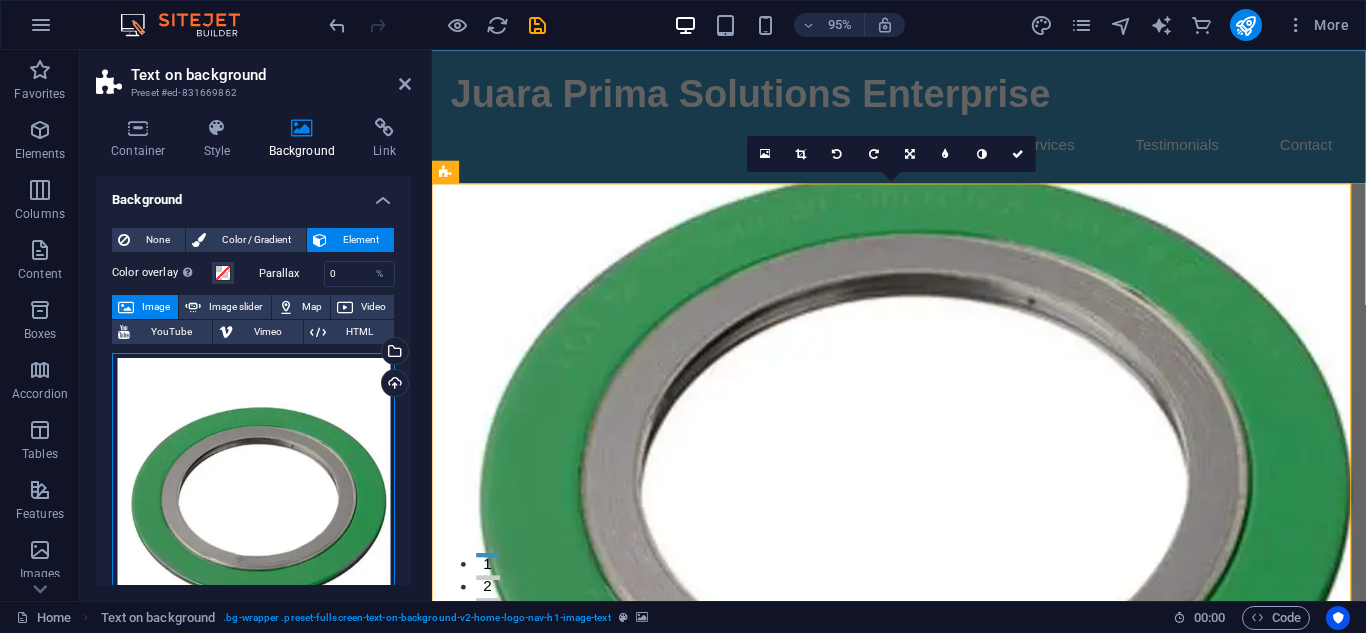 click on "Drag files here, click to choose files or select files from Files or our free stock photos & videos" at bounding box center (253, 499) 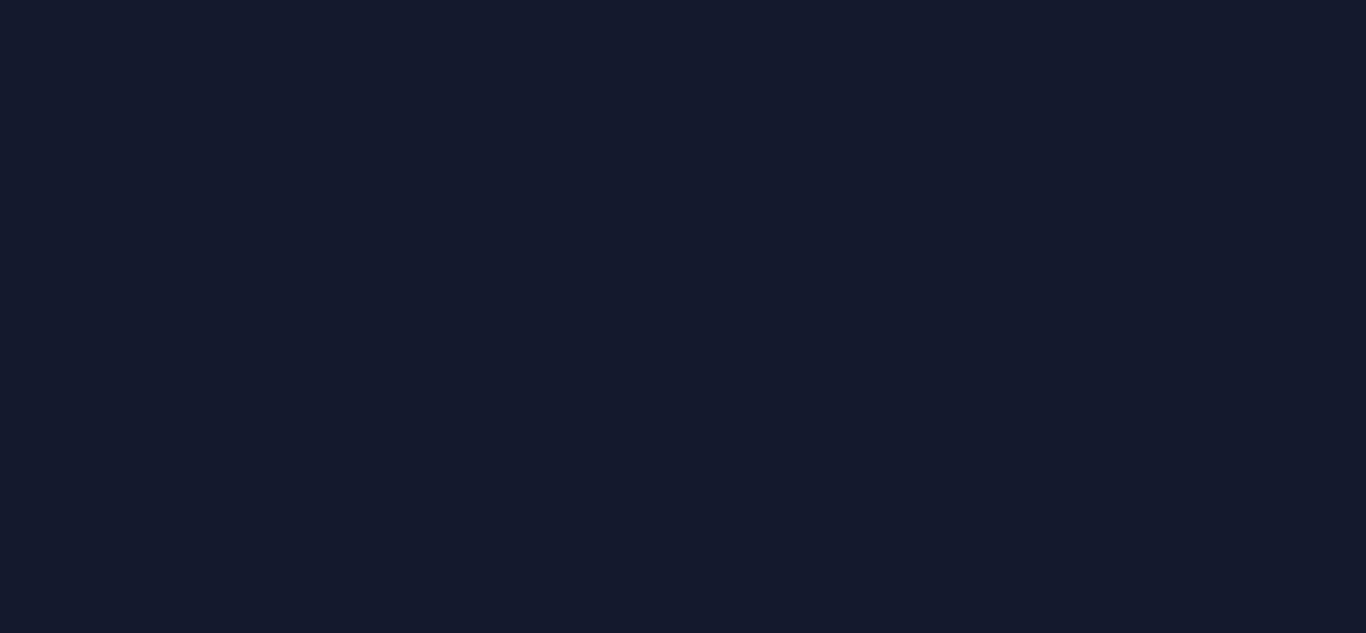 scroll, scrollTop: 0, scrollLeft: 0, axis: both 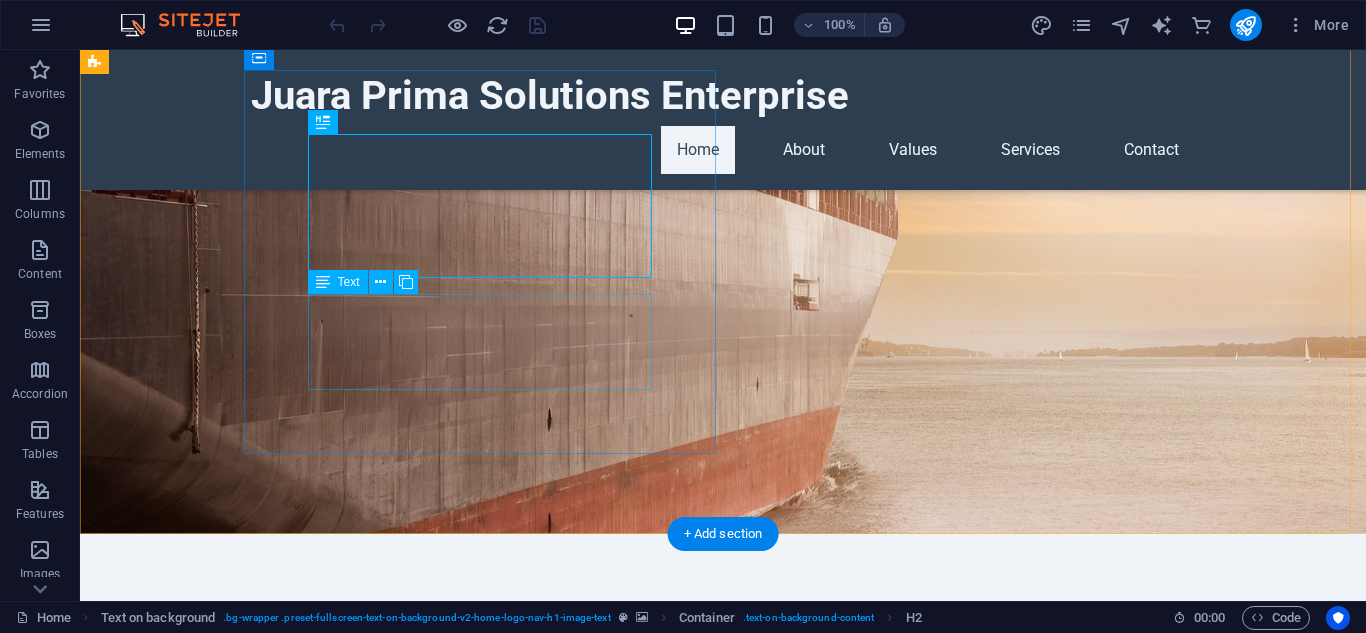 click on "Your trusted distributor of high-quality spiral wound gaskets crafted for the oil and gas, power generation, and utility industries. Explore our range today!" at bounding box center [723, 766] 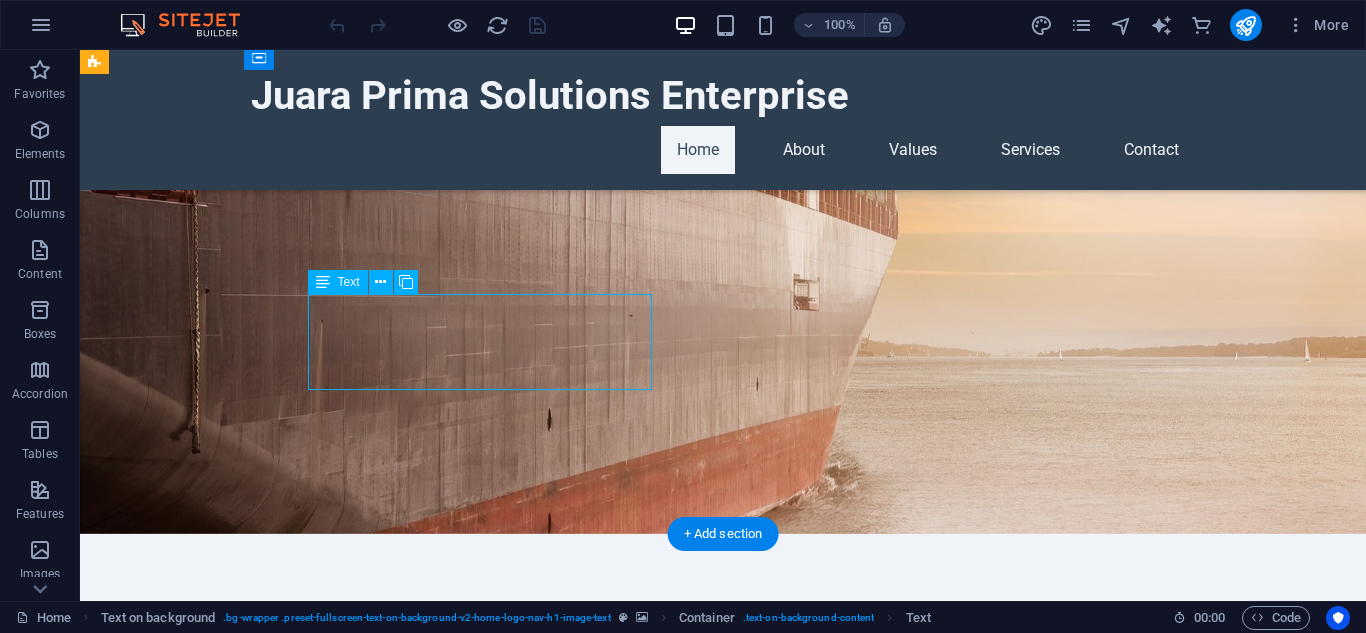 click on "Your trusted distributor of high-quality spiral wound gaskets crafted for the oil and gas, power generation, and utility industries. Explore our range today!" at bounding box center [723, 766] 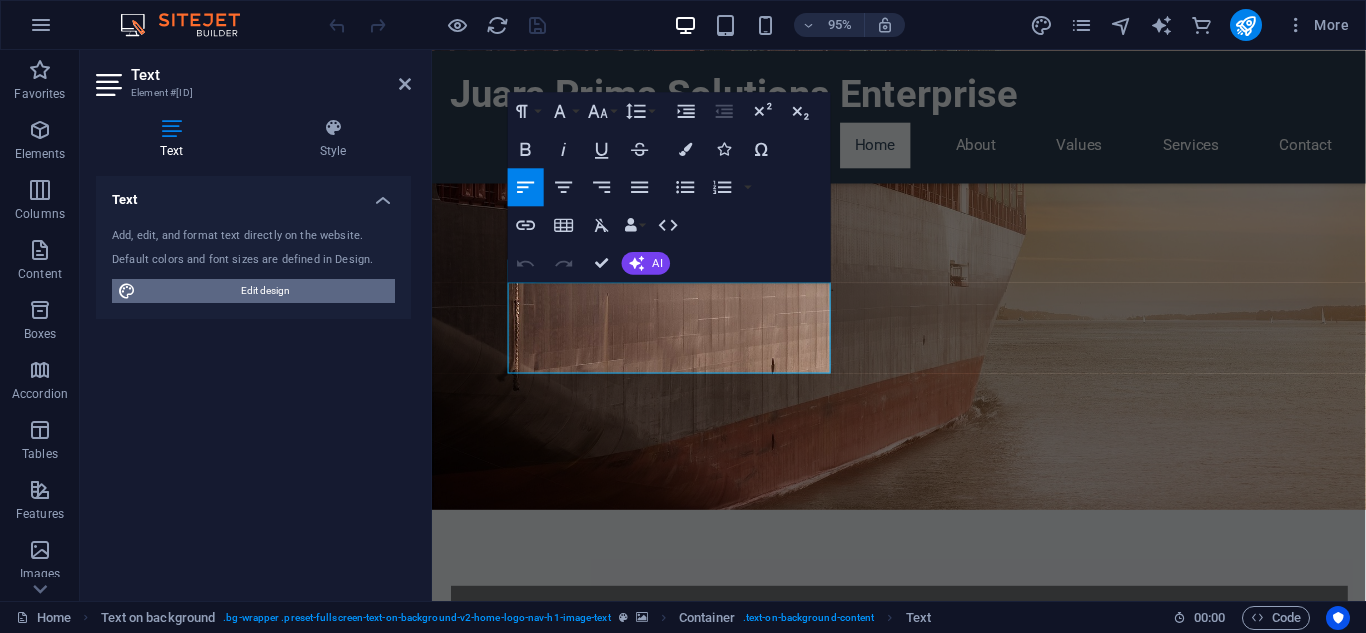 click on "Edit design" at bounding box center [265, 291] 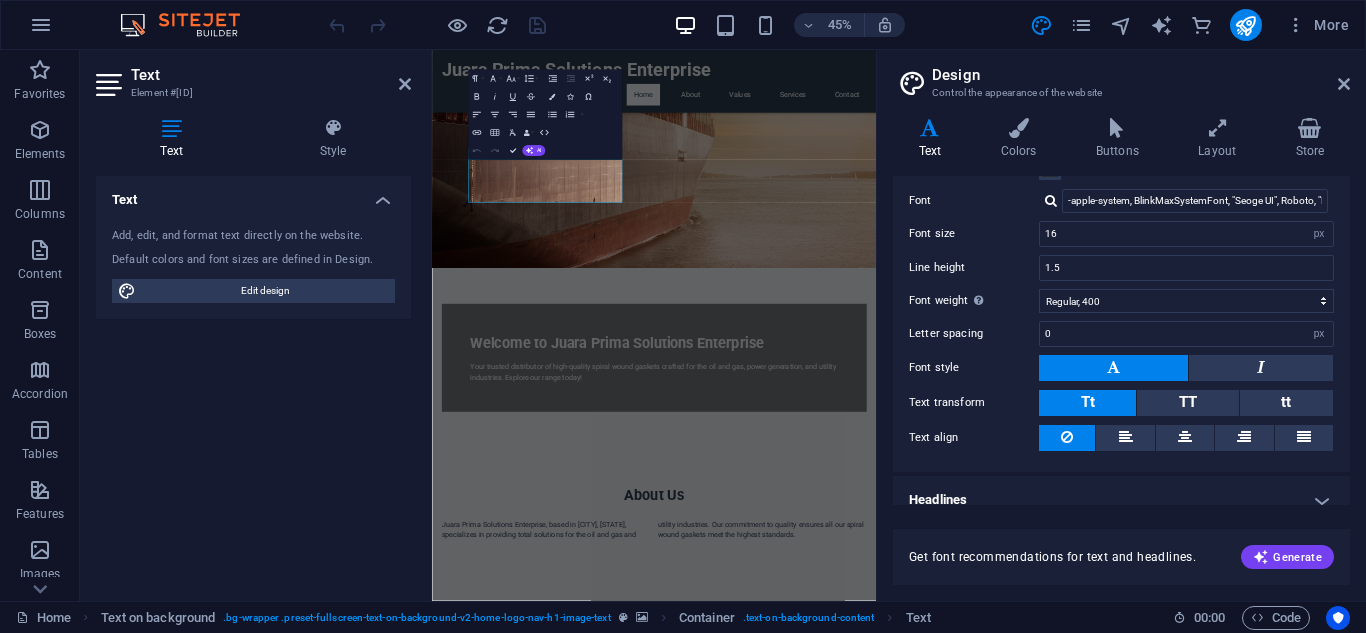 scroll, scrollTop: 127, scrollLeft: 0, axis: vertical 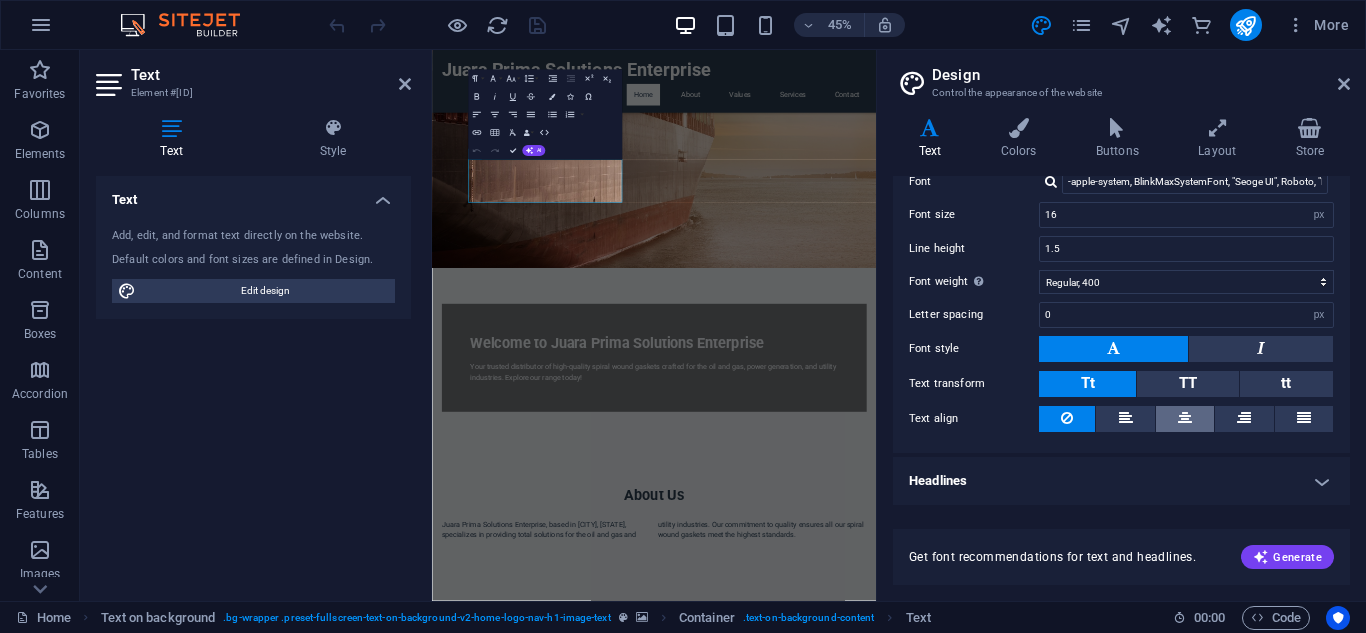 click at bounding box center [1185, 419] 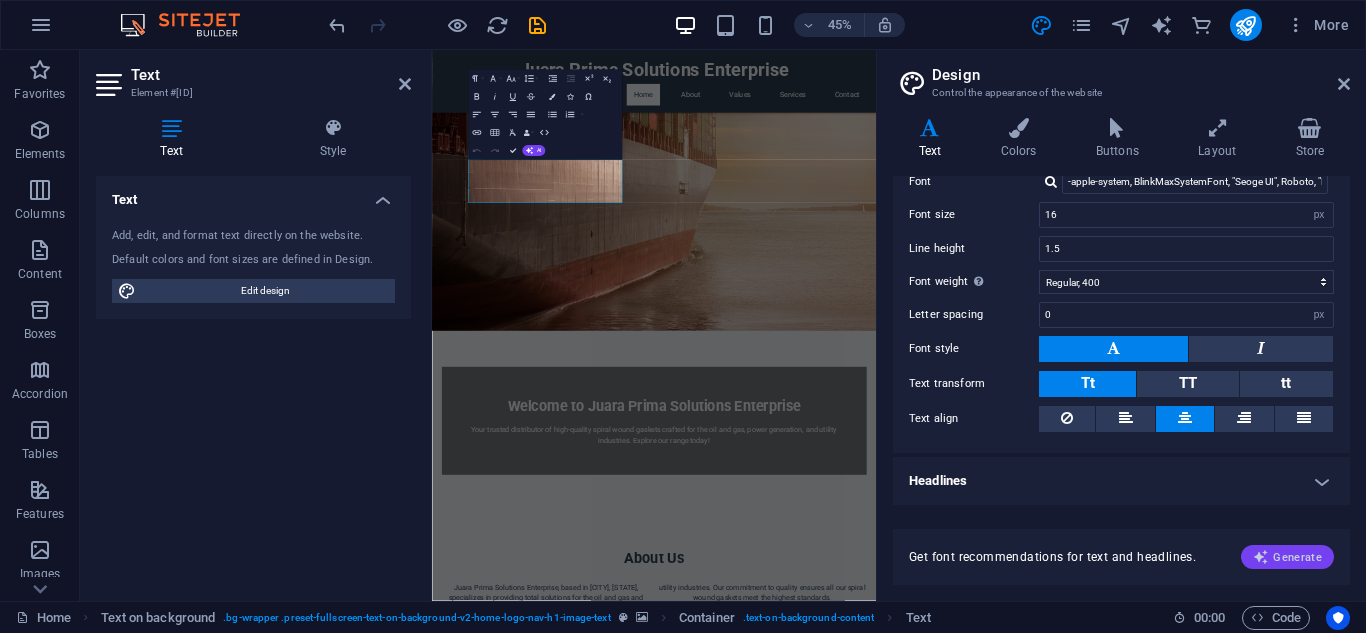 click on "Generate" at bounding box center (1287, 557) 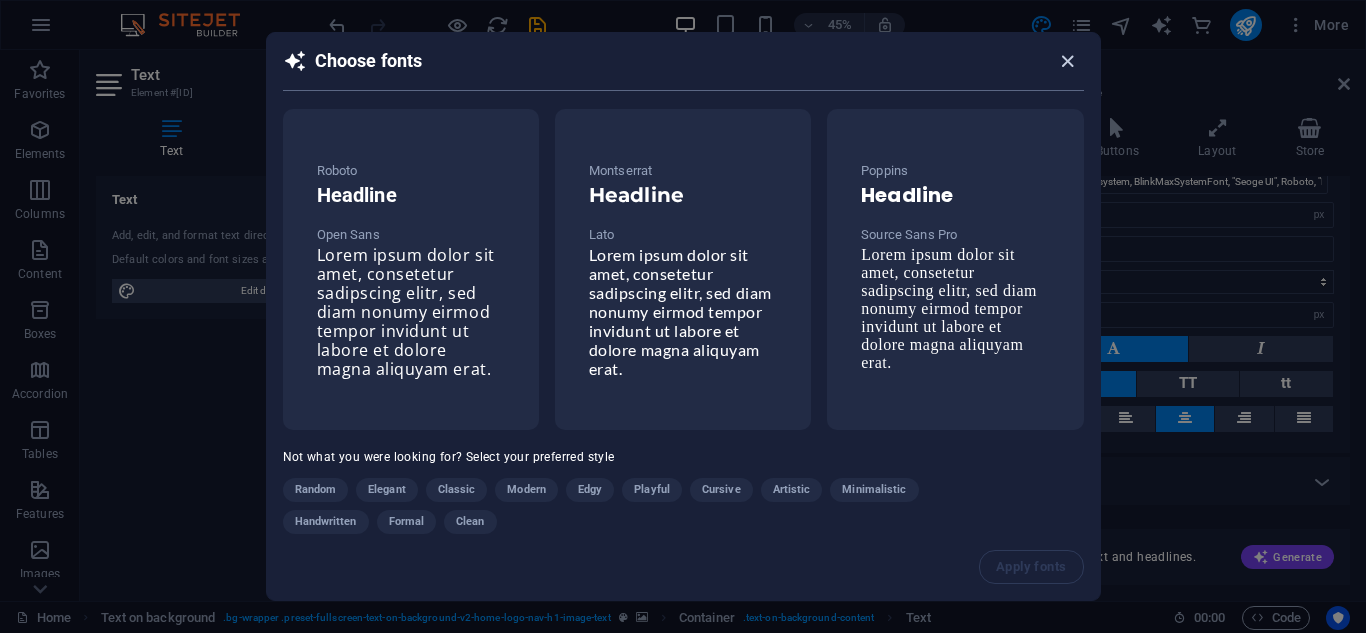 click at bounding box center (1067, 61) 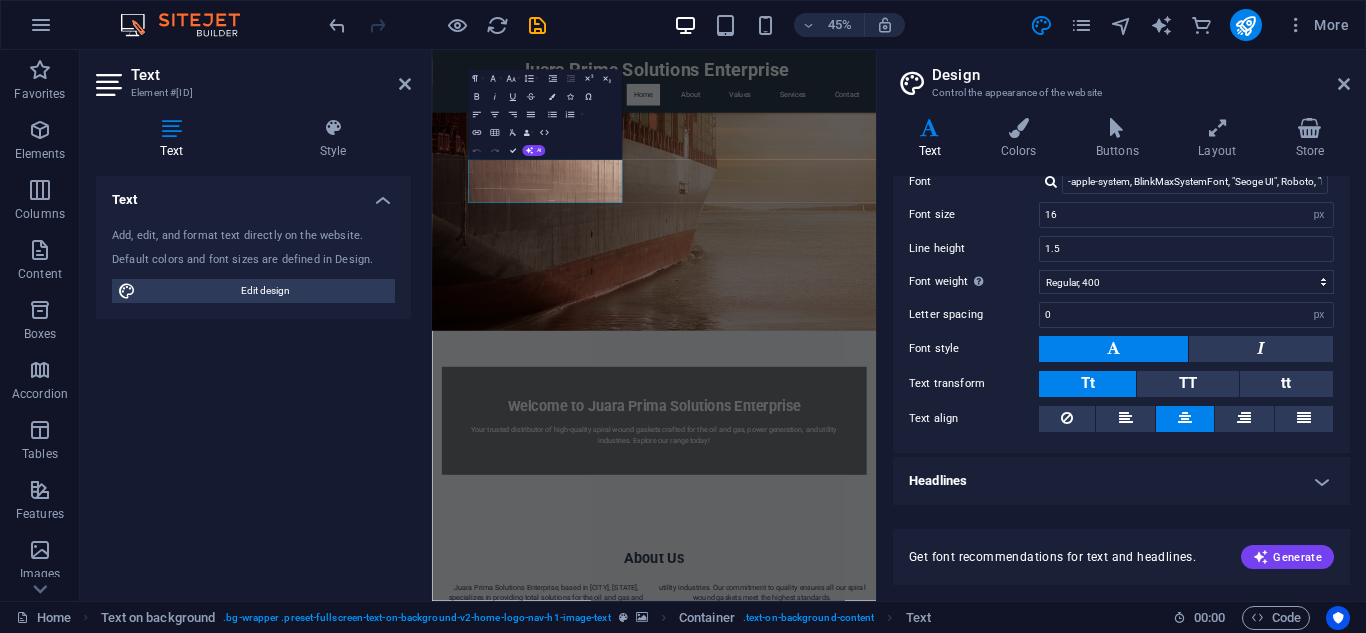 click on "Design Control the appearance of the website" at bounding box center (1123, 76) 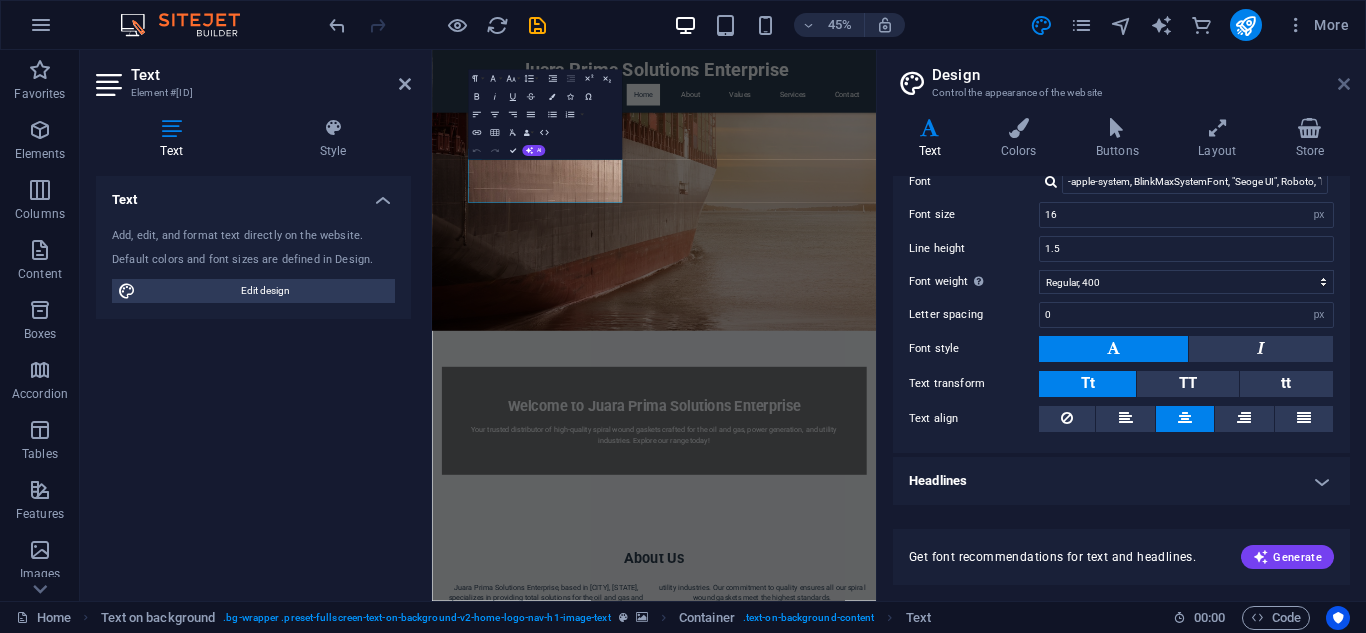 click at bounding box center [1344, 84] 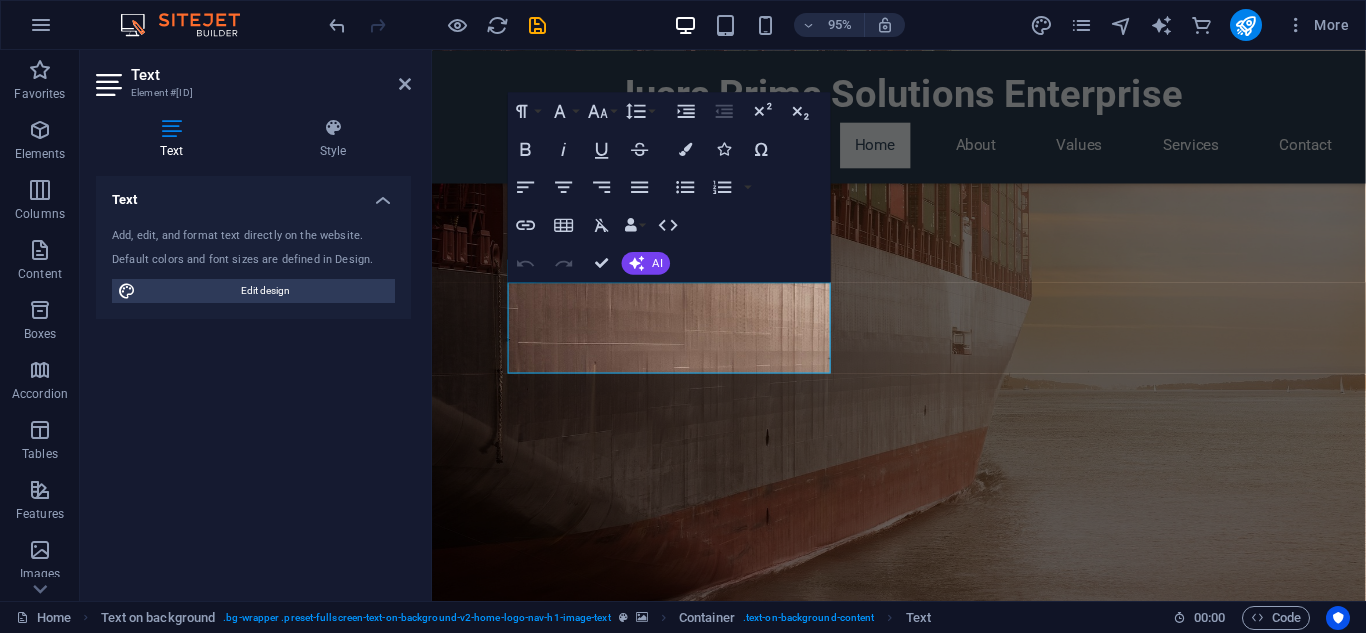 click at bounding box center (923, 332) 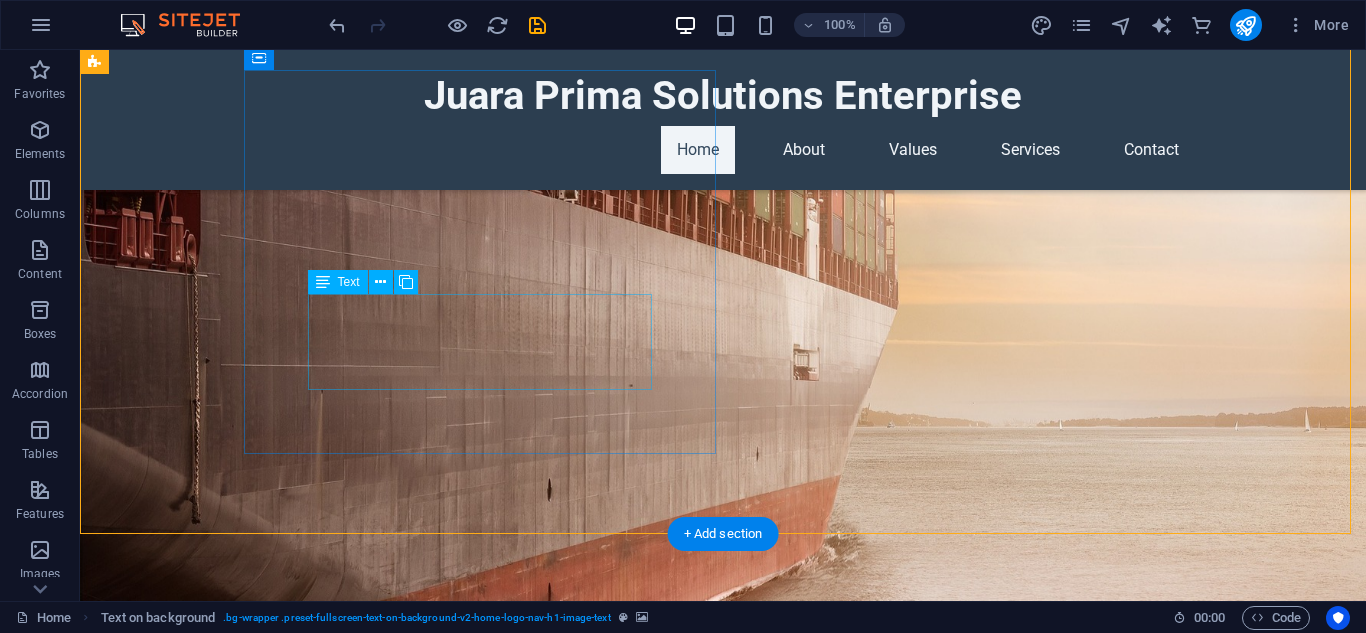 click on "Your trusted distributor of high-quality spiral wound gaskets crafted for the oil and gas, power generation, and utility industries. Explore our range today!" at bounding box center [723, 906] 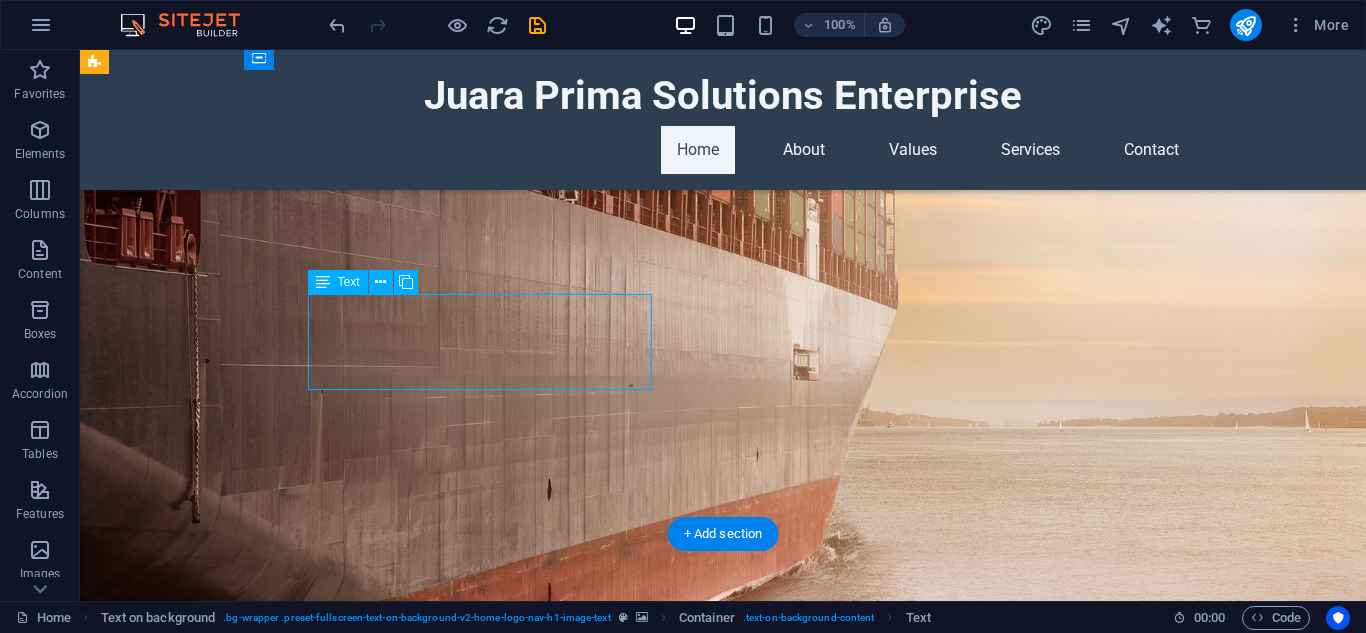 click on "Your trusted distributor of high-quality spiral wound gaskets crafted for the oil and gas, power generation, and utility industries. Explore our range today!" at bounding box center [723, 906] 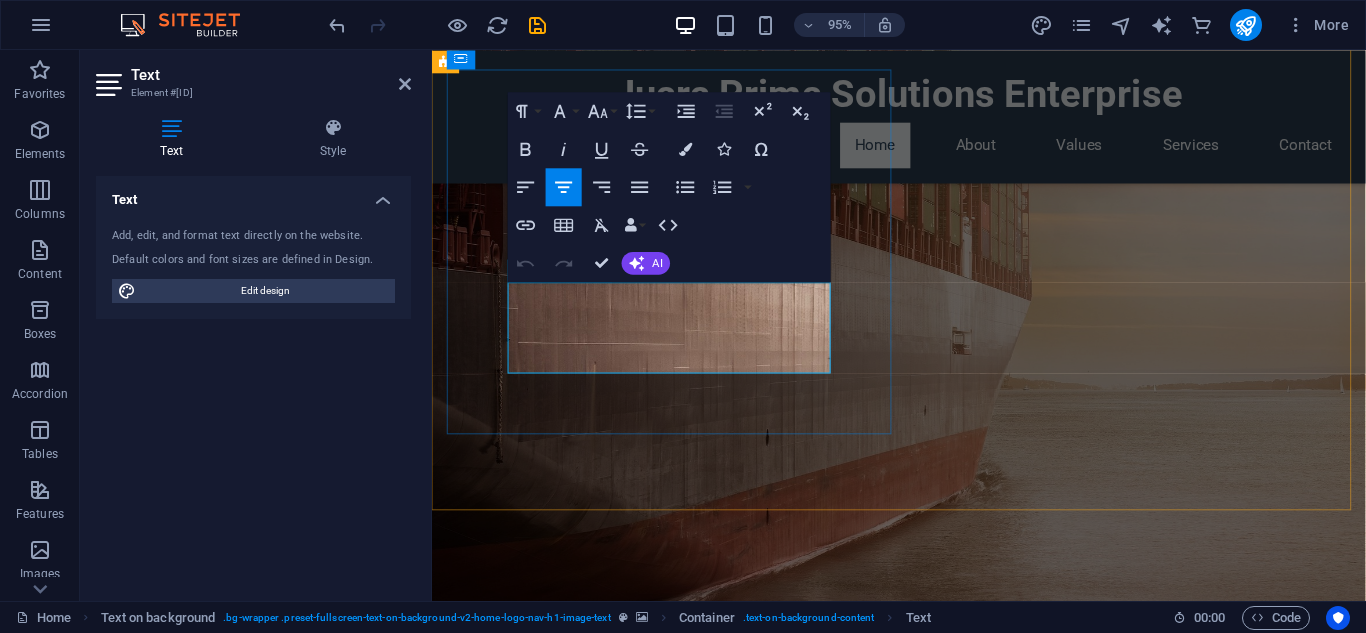 click on "Your trusted distributor of high-quality spiral wound gaskets crafted for the oil and gas, power generation, and utility industries. Explore our range today!" at bounding box center [924, 906] 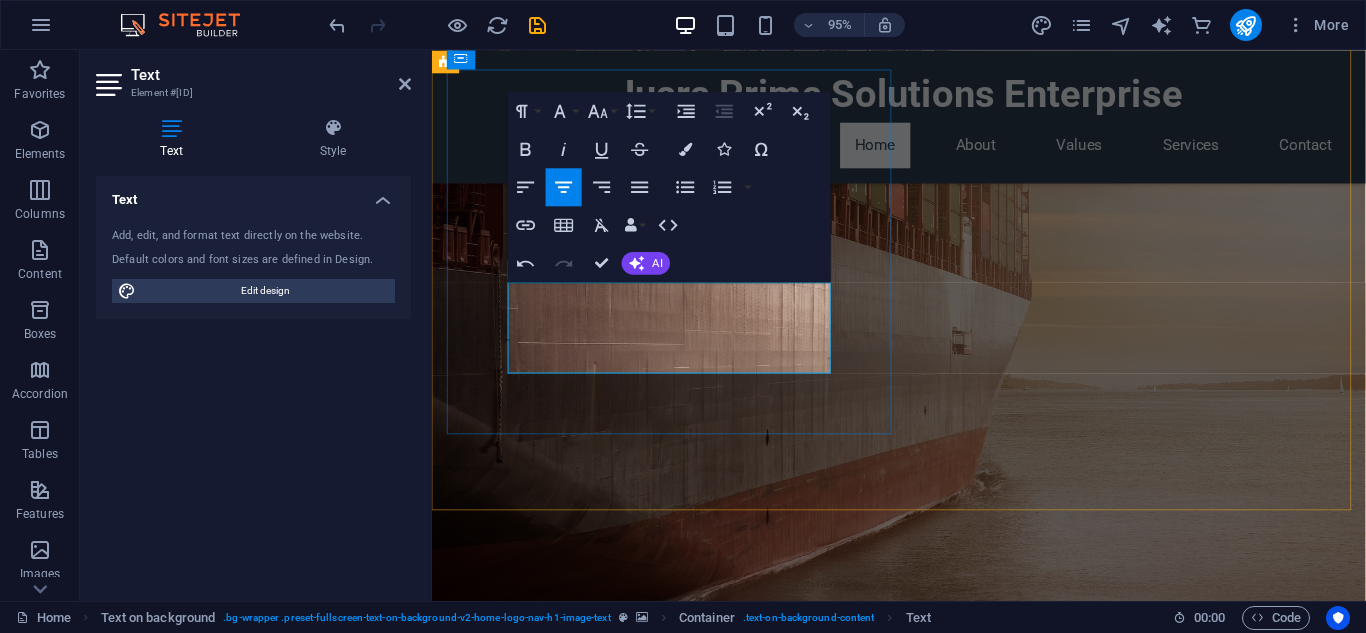 click on "Your trusted distributor of high-quality spiral wound gaskets crafted for the oil and gas, power generation, and utility industries. Explore our high quality product  today!" at bounding box center [924, 906] 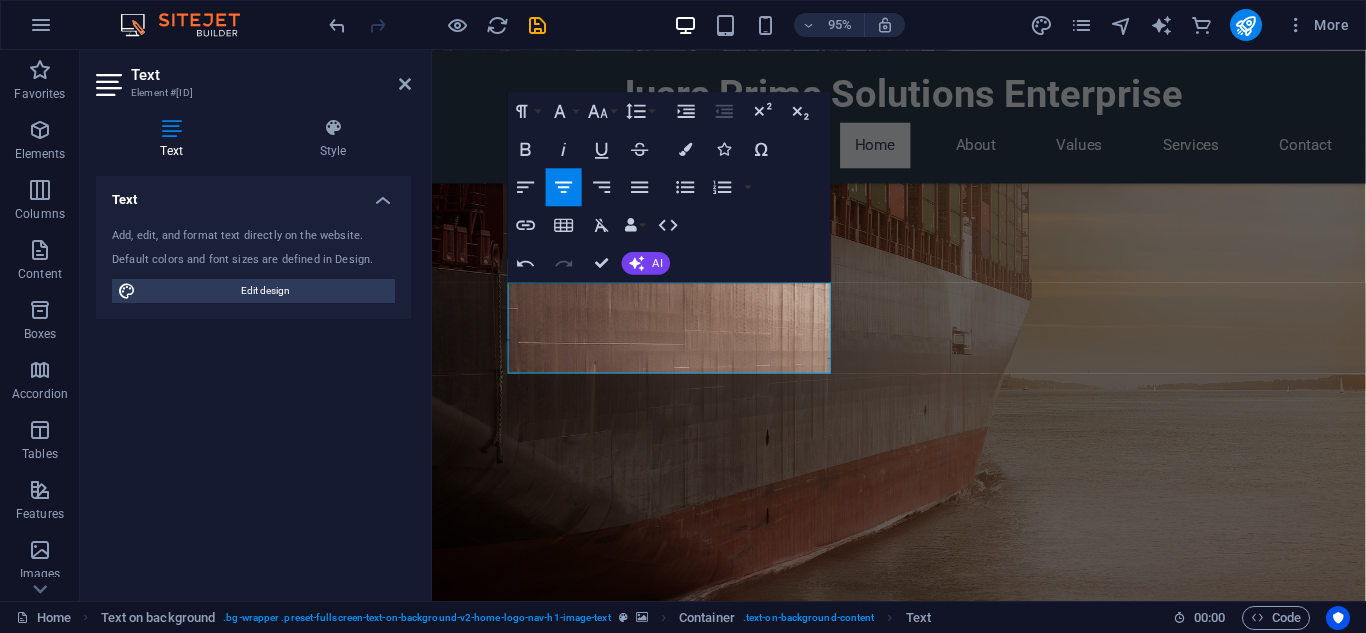 click at bounding box center [923, 332] 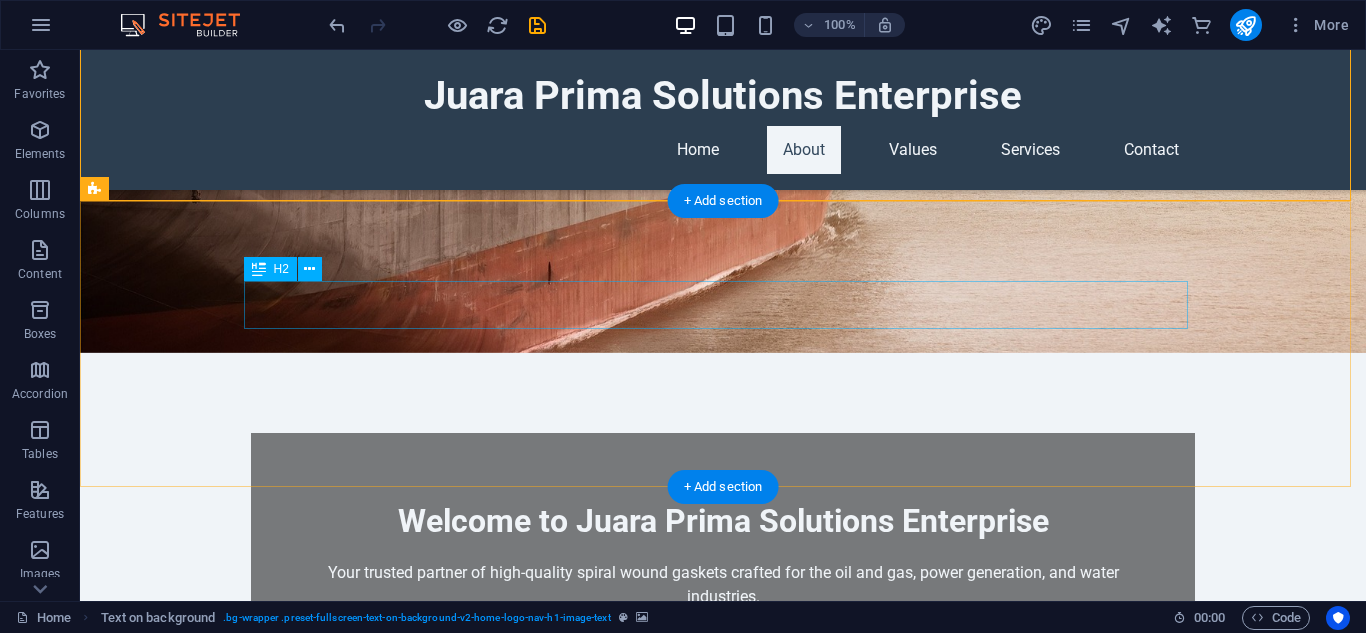 scroll, scrollTop: 600, scrollLeft: 0, axis: vertical 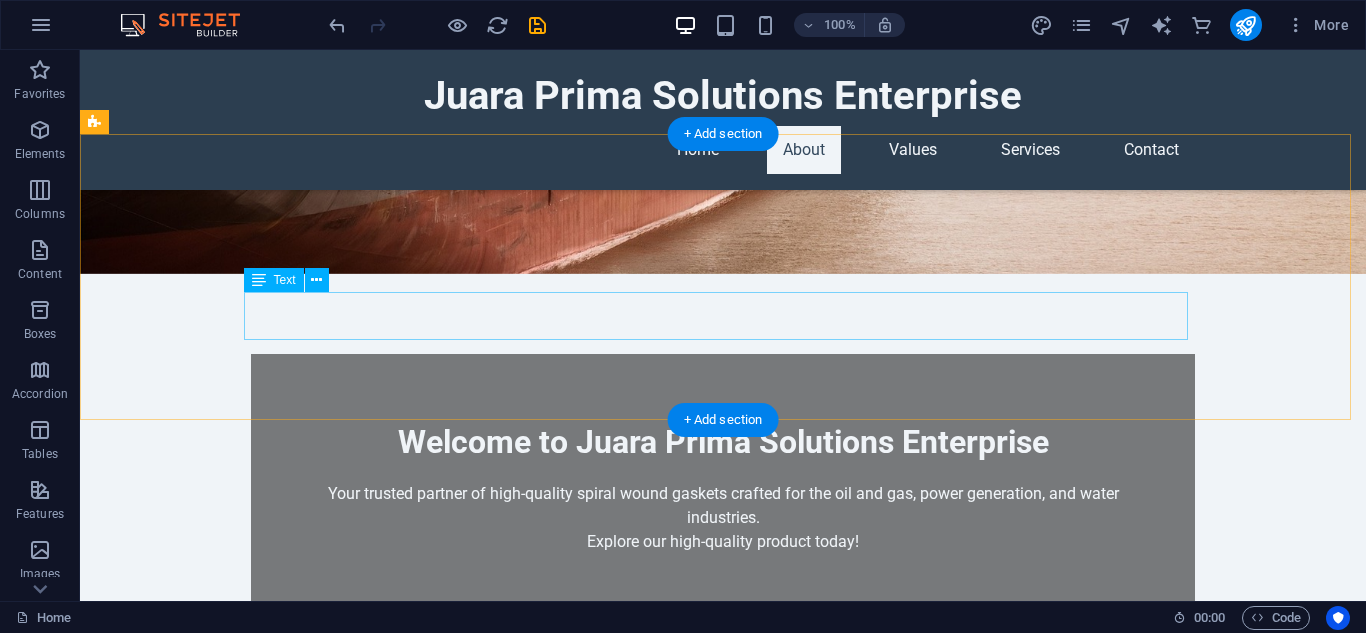 click on "Juara Prima Solutions Enterprise, based in [CITY], [STATE], specializes in providing total solutions for the oil and gas and utility industries. Our commitment to quality ensures all our spiral wound gaskets meet the highest standards." at bounding box center [723, 880] 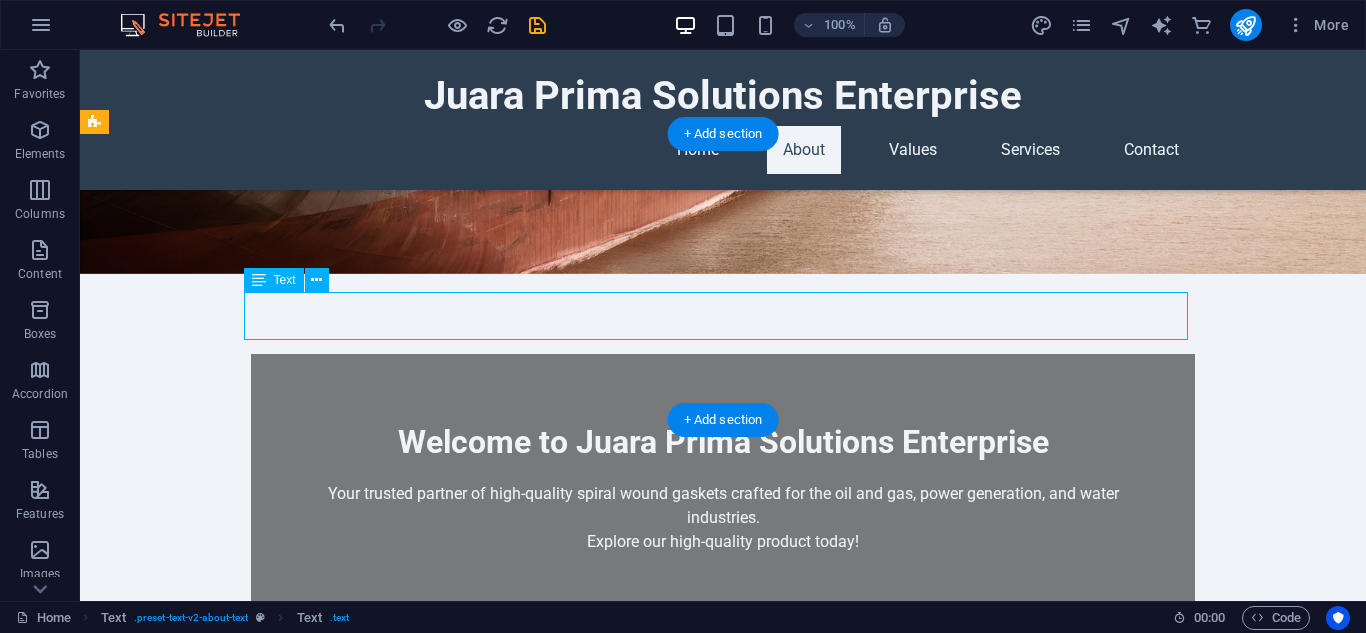 click on "Juara Prima Solutions Enterprise, based in [CITY], [STATE], specializes in providing total solutions for the oil and gas and utility industries. Our commitment to quality ensures all our spiral wound gaskets meet the highest standards." at bounding box center (723, 880) 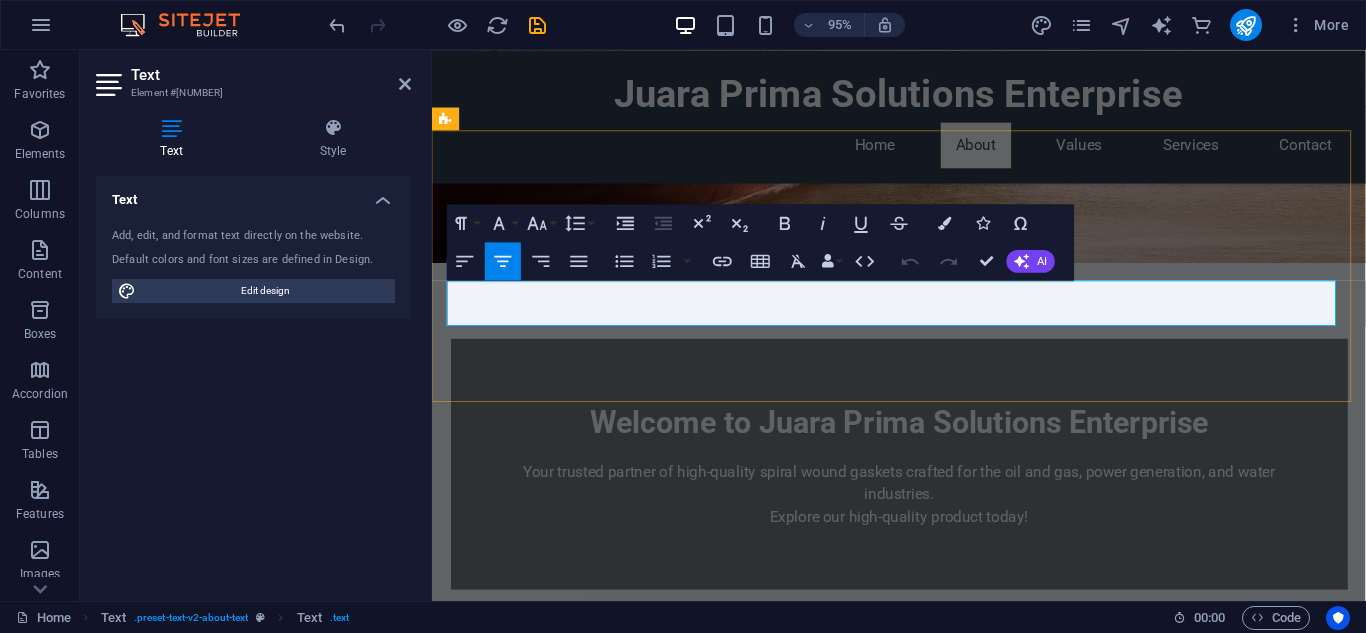 click on "Juara Prima Solutions Enterprise, based in [CITY], [STATE], specializes in providing total solutions for the oil and gas and utility industries. Our commitment to quality ensures all our spiral wound gaskets meet the highest standards." at bounding box center [924, 880] 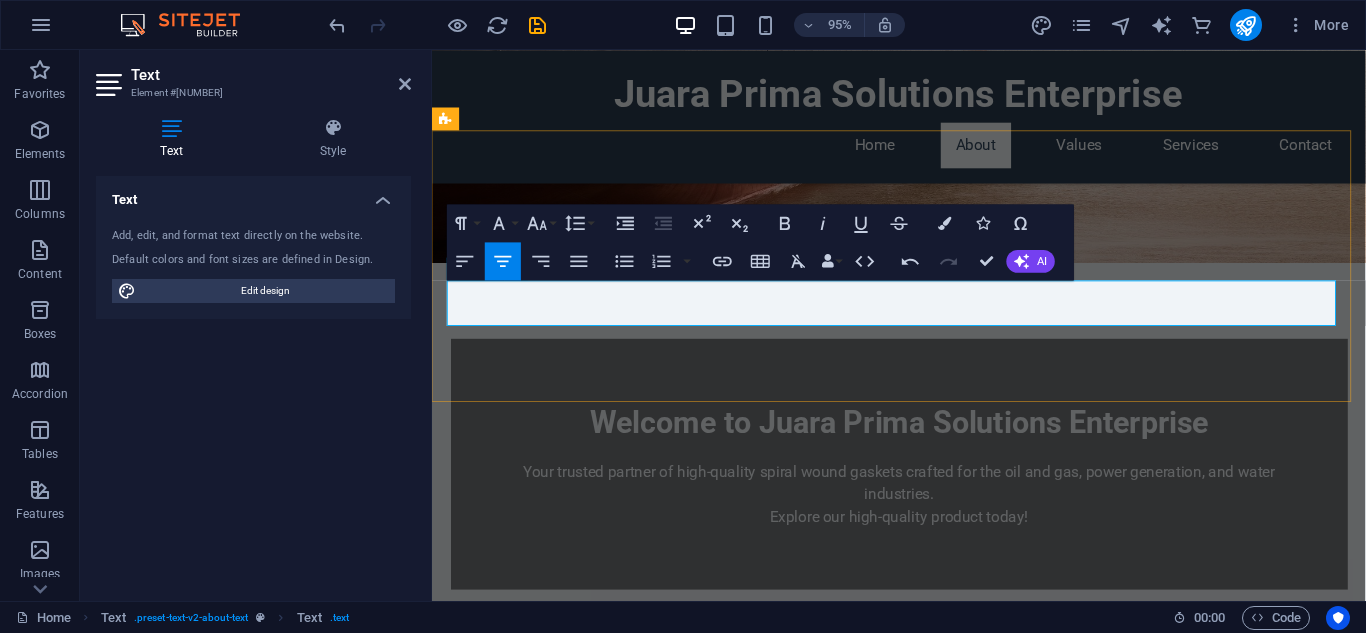 click on "[COMPANY] Enterprise, located at  [CITY], [STATE], specializes in providing total solutions for the oil and gas and utility industries. Our commitment to quality ensures all our spiral wound gaskets meet the highest standards." at bounding box center [924, 880] 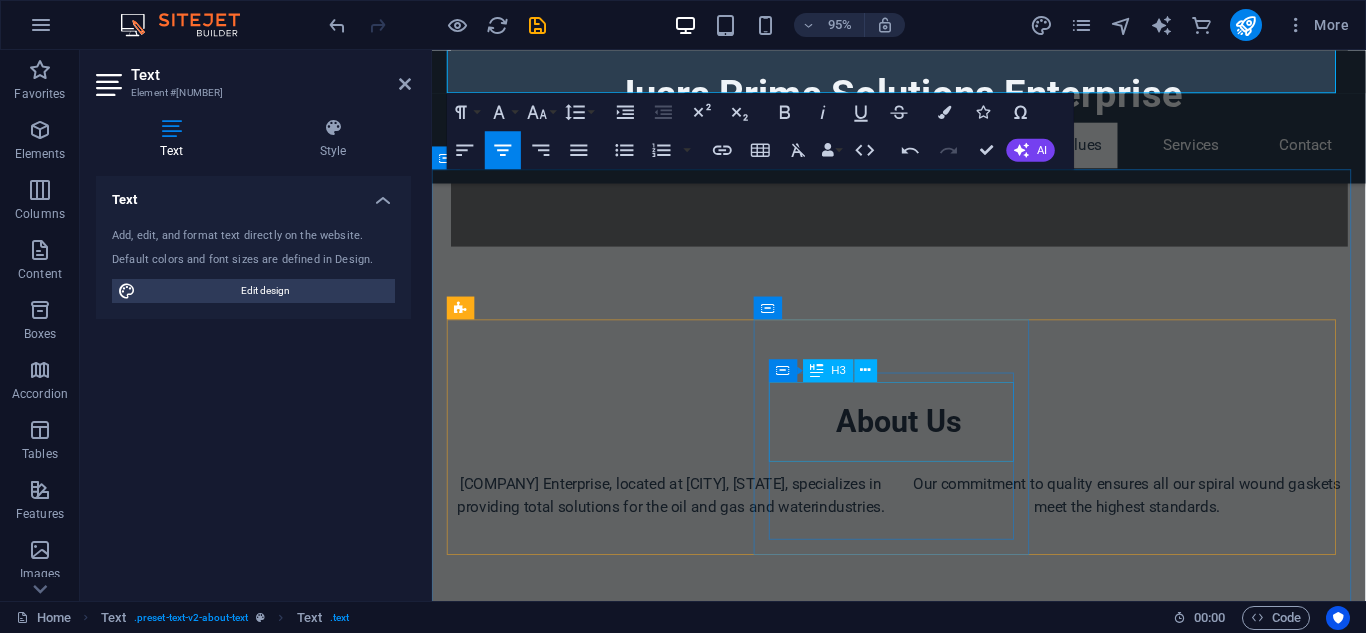 scroll, scrollTop: 1000, scrollLeft: 0, axis: vertical 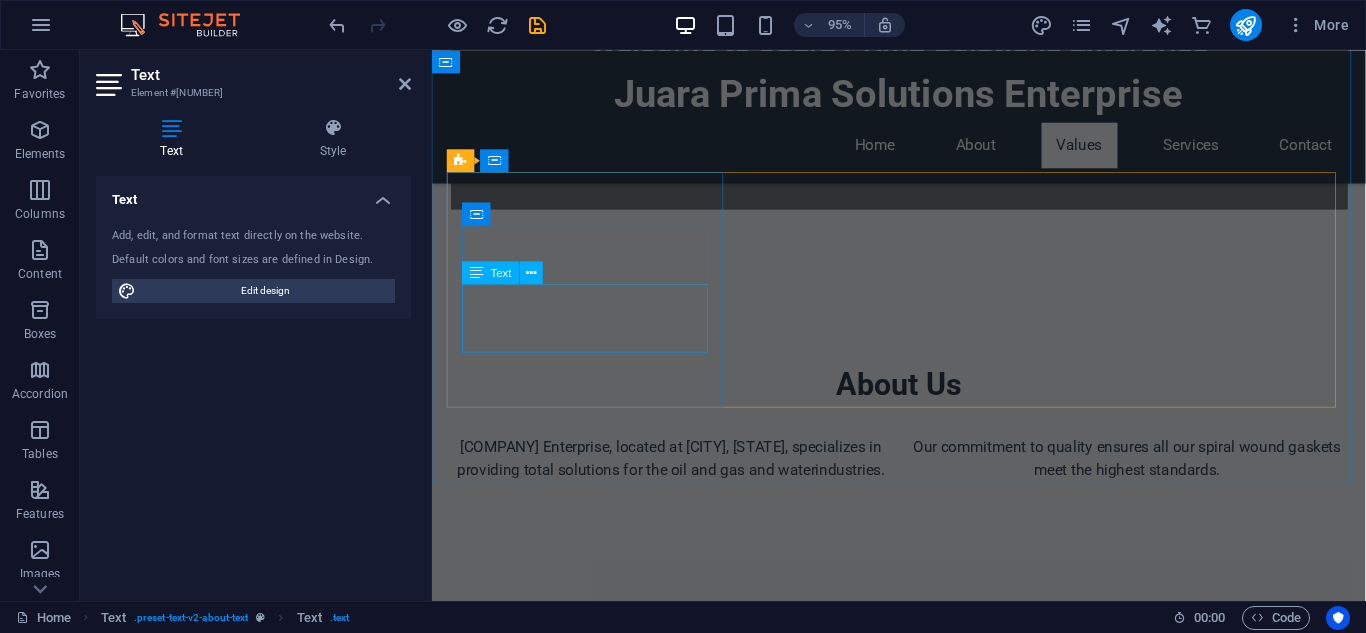 click on "We prioritize high-quality products that ensure reliability and safety in your operations." at bounding box center [598, 896] 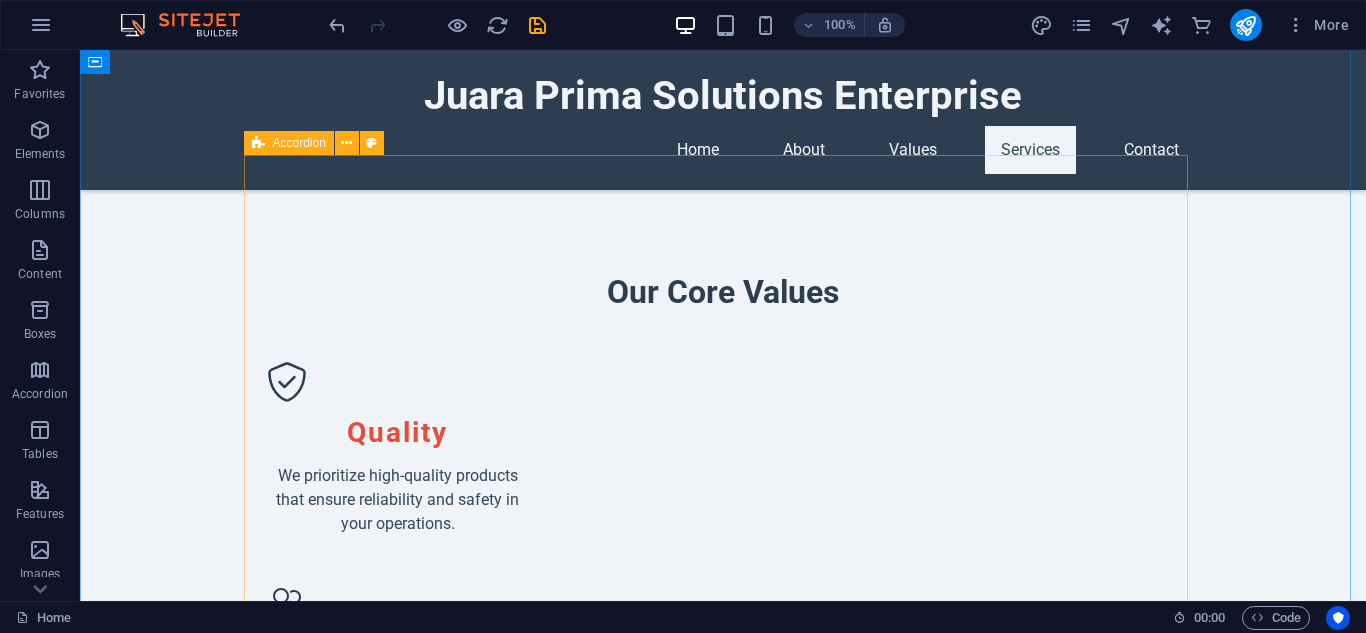 scroll, scrollTop: 1391, scrollLeft: 0, axis: vertical 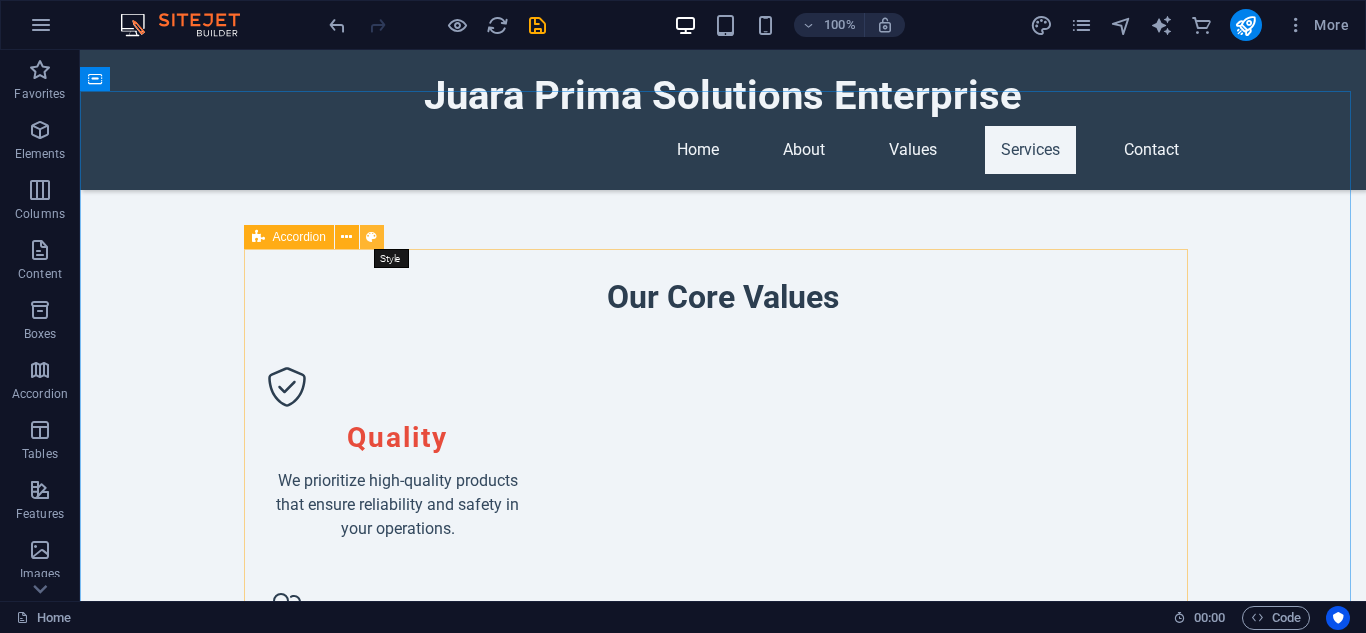 click at bounding box center [371, 237] 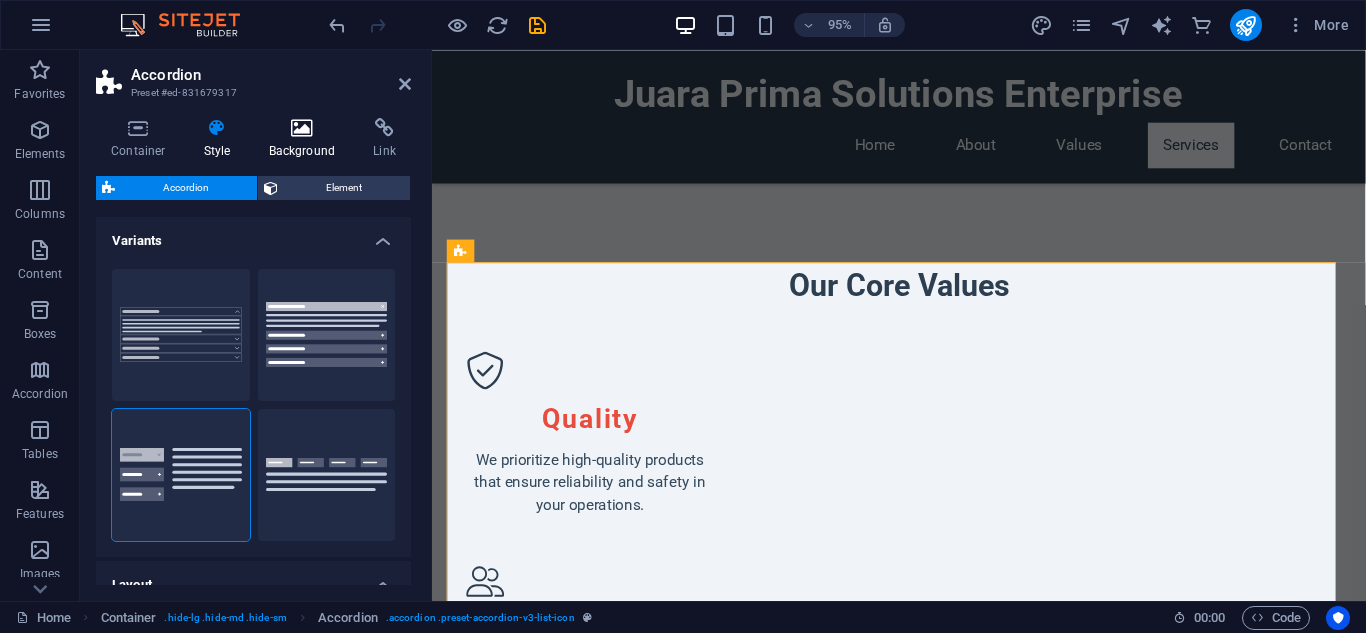 click on "Background" at bounding box center [306, 139] 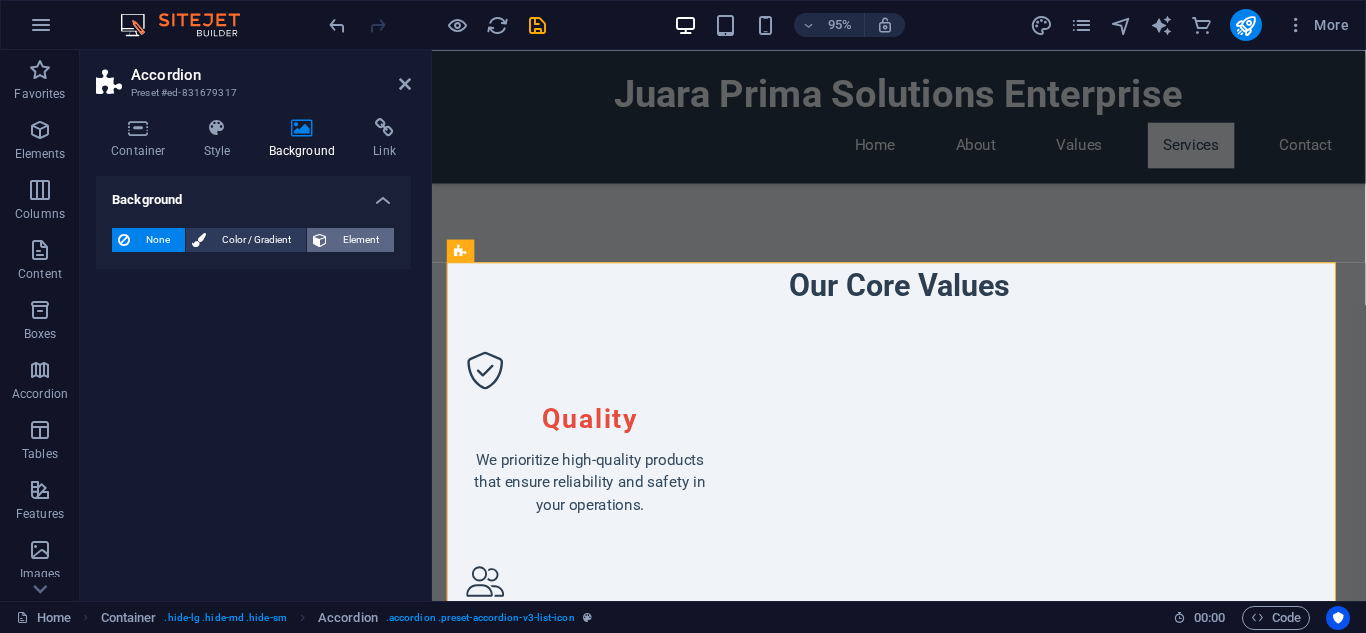 click on "Element" at bounding box center (360, 240) 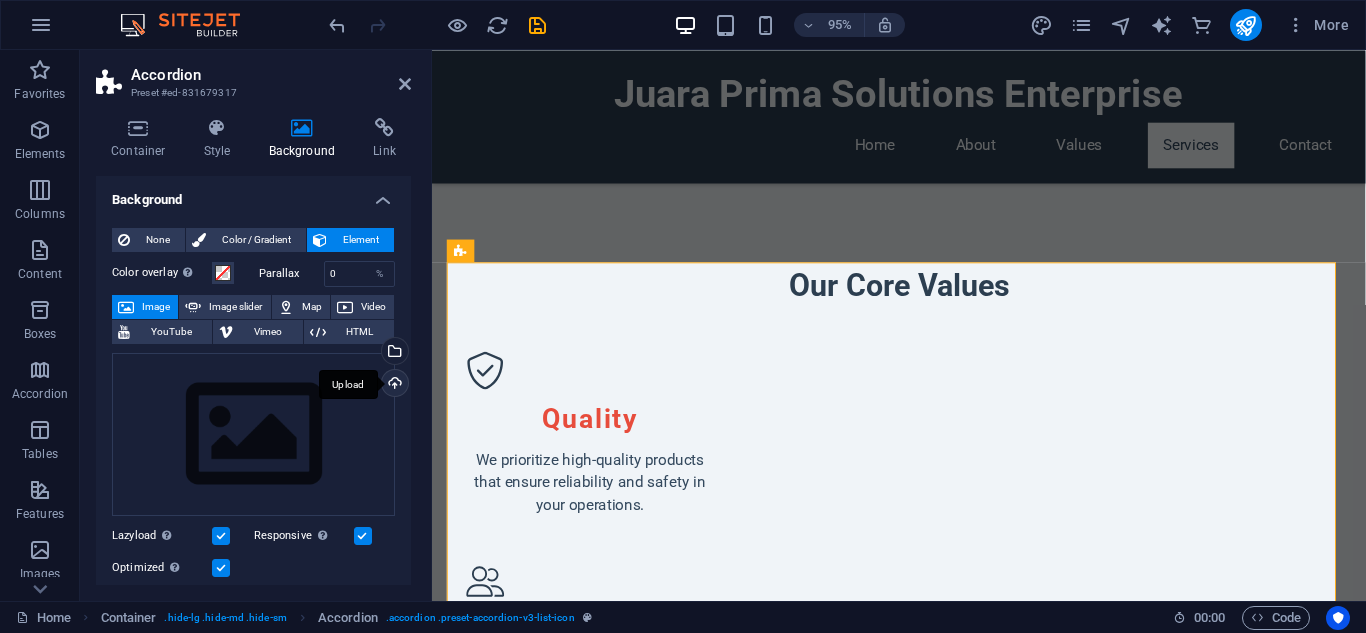 click on "Upload" at bounding box center [393, 385] 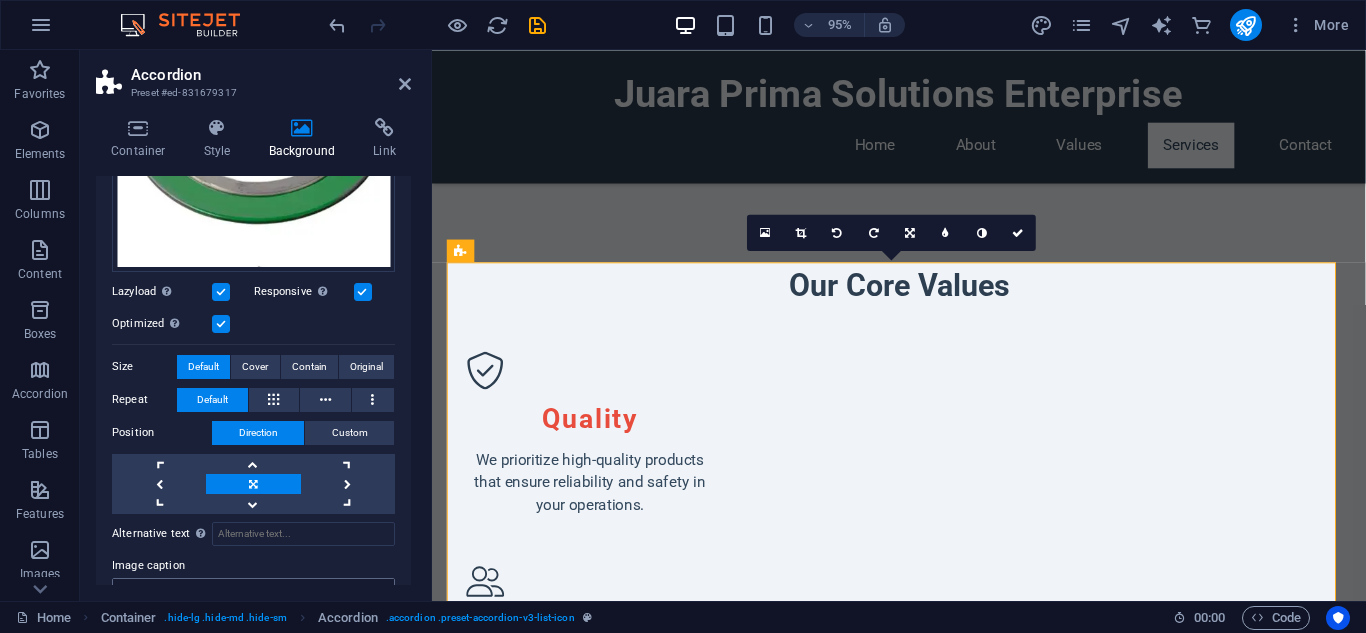 scroll, scrollTop: 491, scrollLeft: 0, axis: vertical 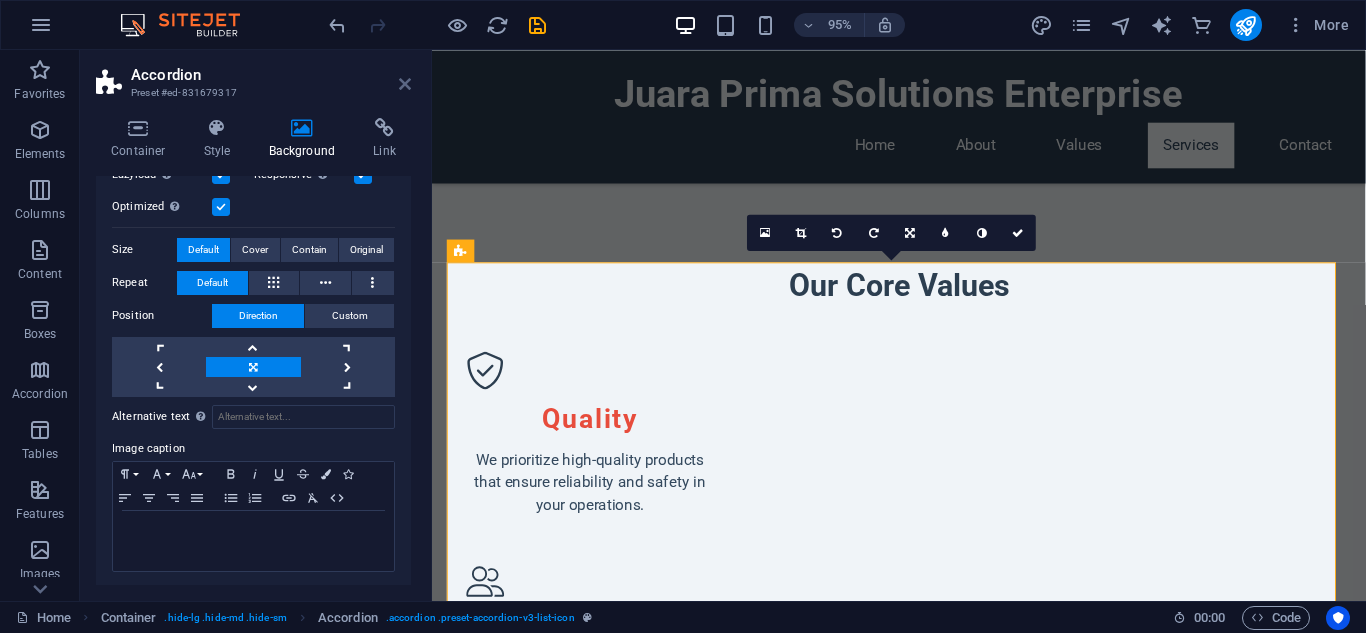 click at bounding box center (405, 84) 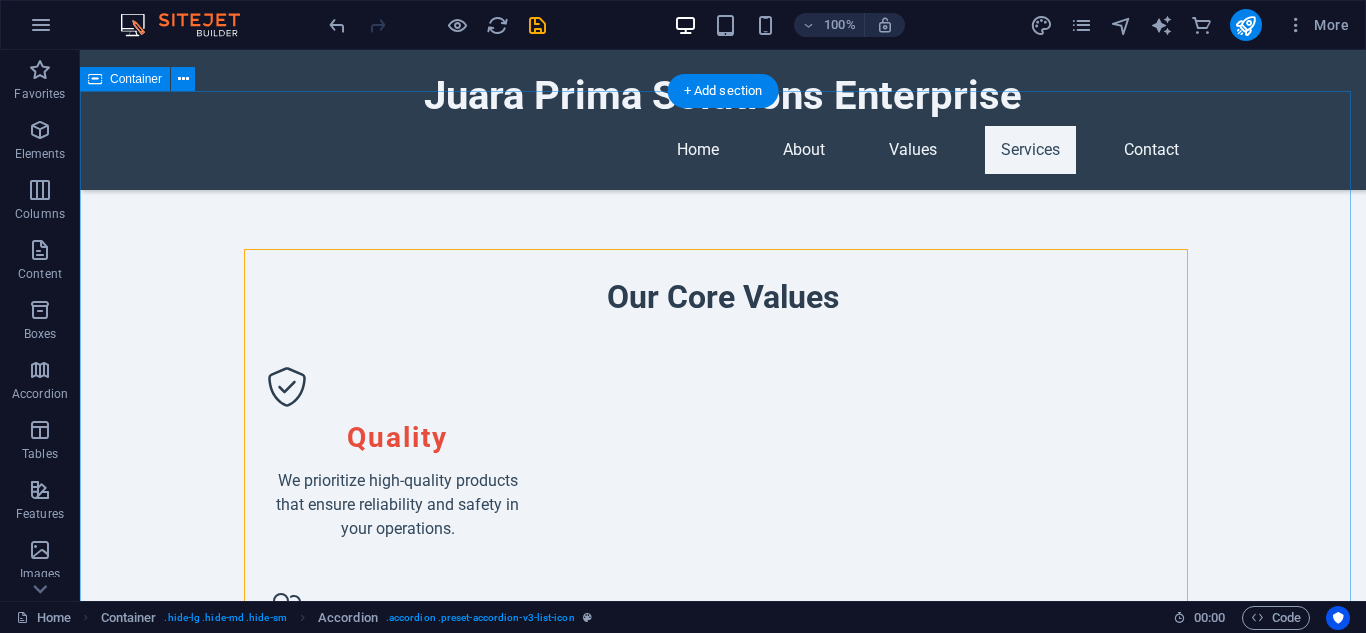 click on "Our Services Spiral Wound Gaskets Spiral Wound Gaskets Solutions Our spiral wound gaskets, available in sizes from 1/2" up to 8", are designed with a V-shaped metallic strip and soft non-metallic filler to ensure optimal performance in demanding conditions. Learn More Gasket Support Rings Support Rings for Enhanced Versatility We provide both inside and outside support rings to improve the handling and fitting of your spiral wound gaskets, ensuring versatility and ease of use. Discover More Customization Services Custom Gasket Solutions We offer customization options for our gaskets to meet your specific project requirements, ensuring the perfect fit for any application. Get Custom Quote Technical Support Expert Technical Assistance Our team of experts is available to provide technical support and guidance in selecting the right gasket solutions for your applications. Contact Us Consulting Services Gasket Consulting Services Schedule a Consultation Logistics and Distribution Reliable Distribution Services" at bounding box center [723, 3025] 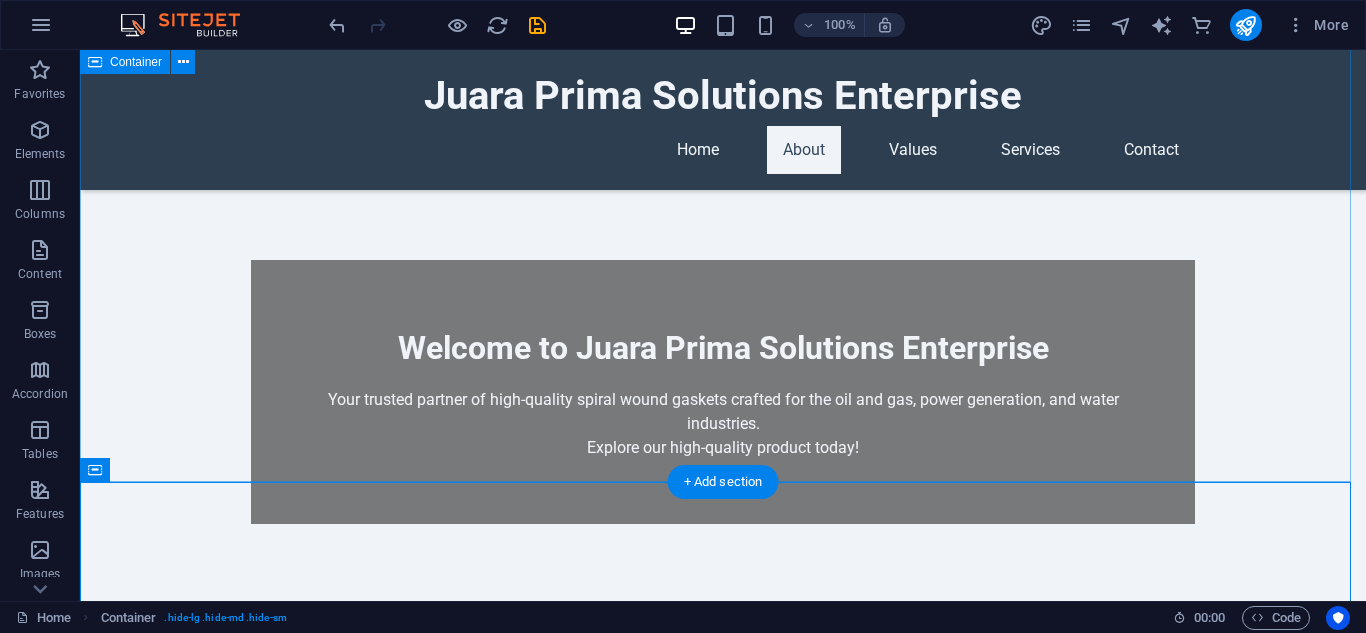 scroll, scrollTop: 691, scrollLeft: 0, axis: vertical 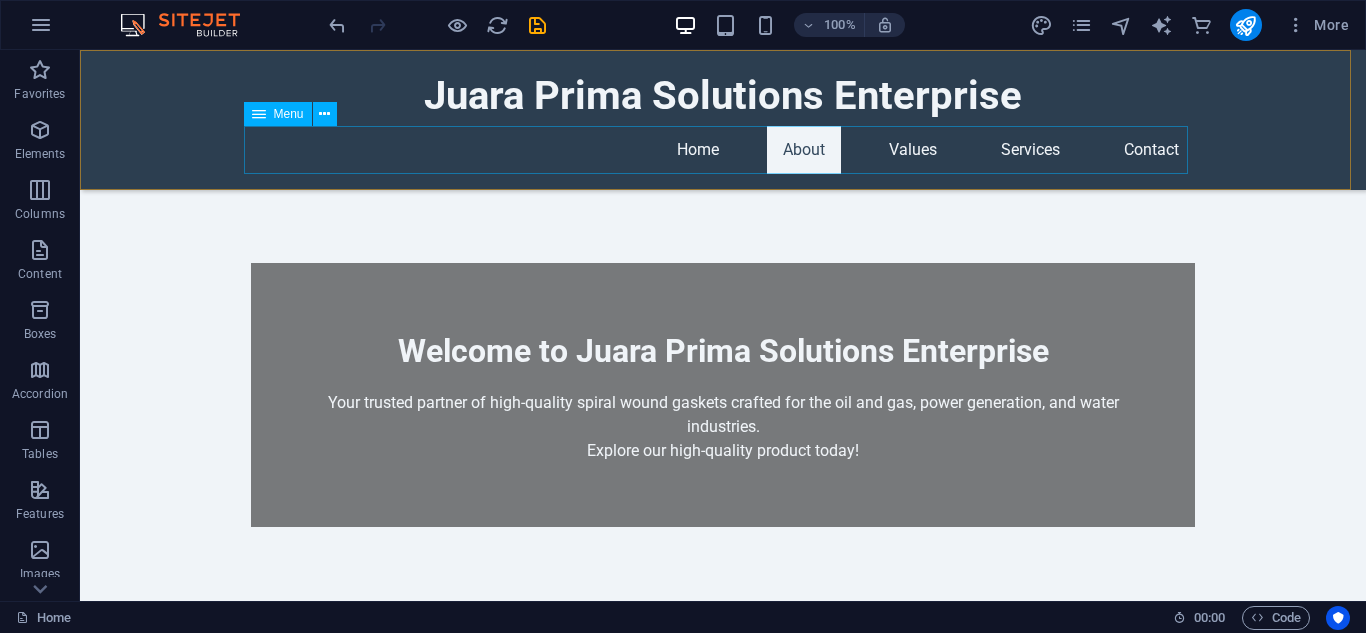 click on "Home About Values Services Contact" at bounding box center [723, 150] 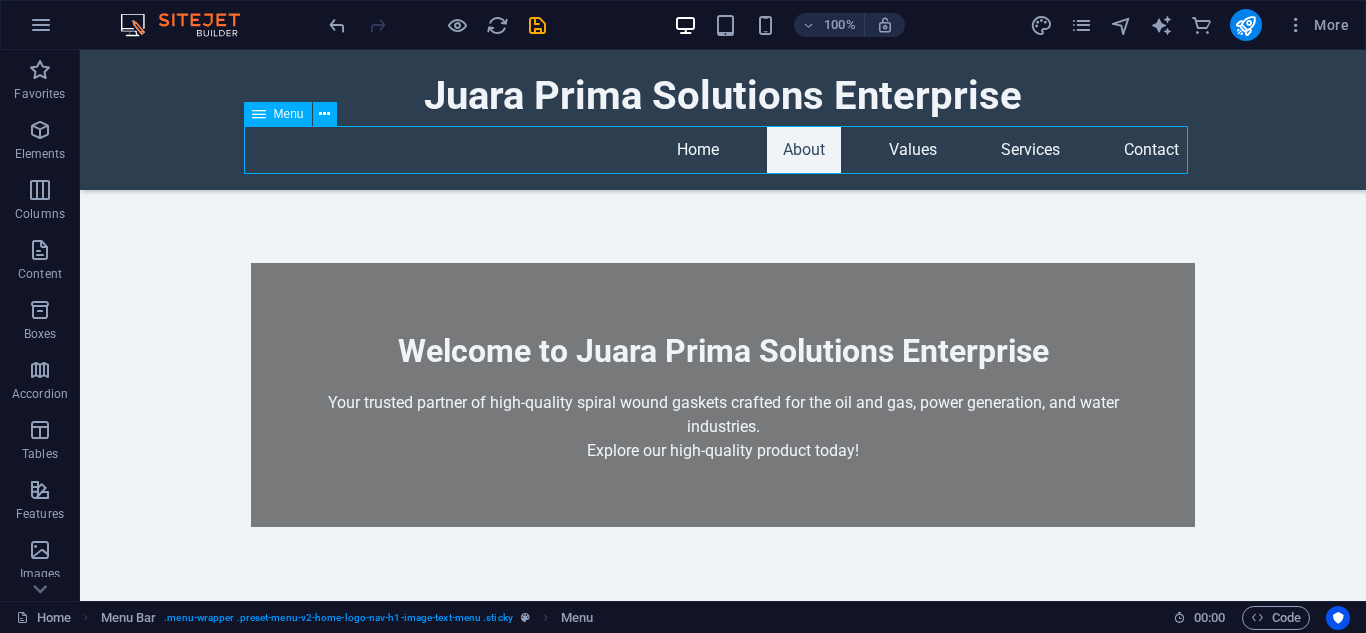 click on "Home About Values Services Contact" at bounding box center [723, 150] 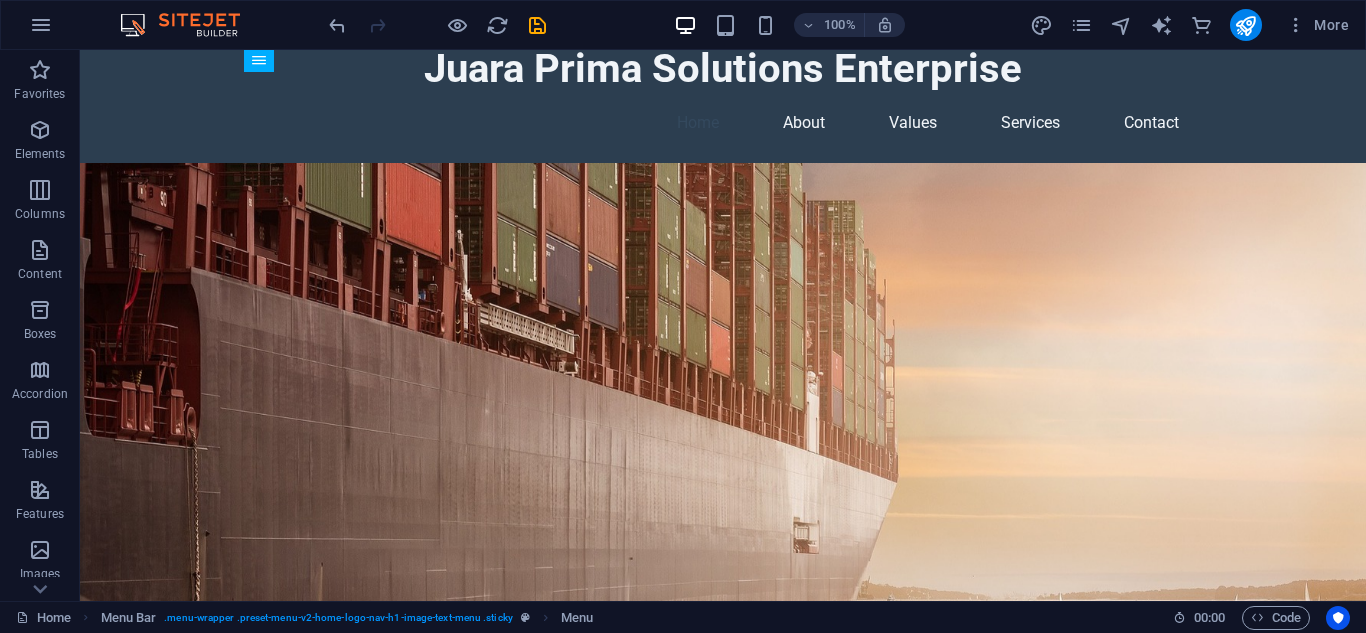 scroll, scrollTop: 0, scrollLeft: 0, axis: both 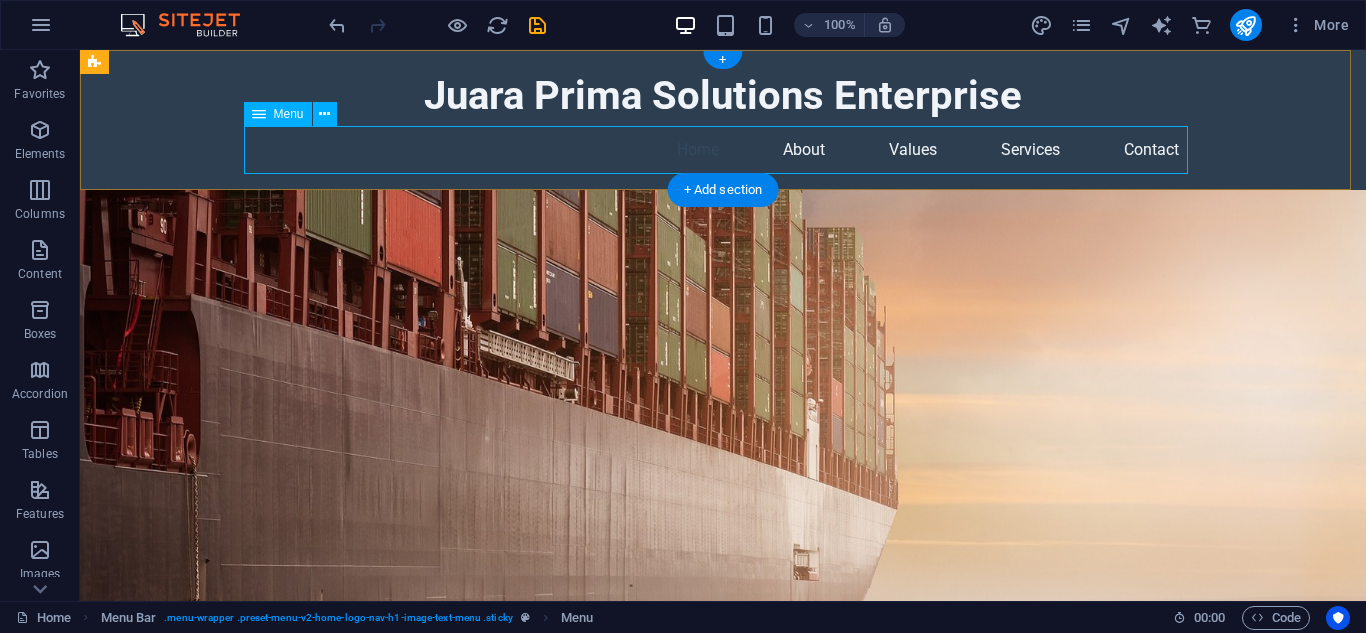 click on "Home About Values Services Contact" at bounding box center [723, 150] 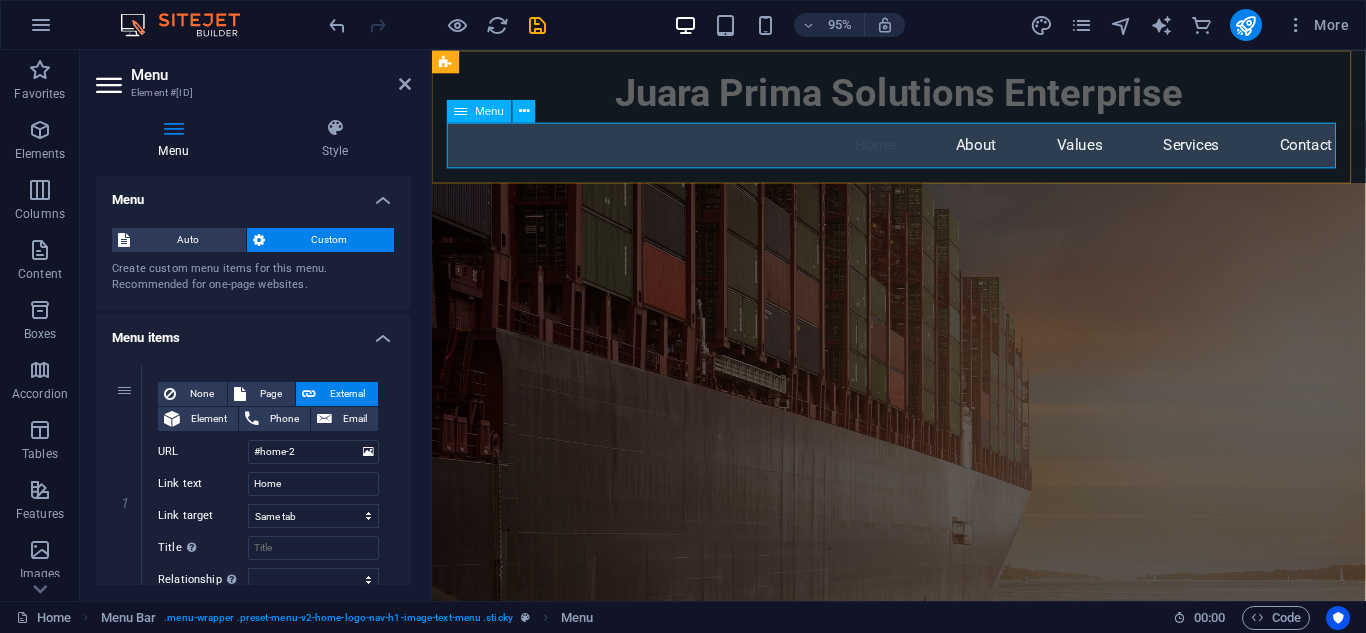 click on "Home About Values Services Contact" at bounding box center (924, 150) 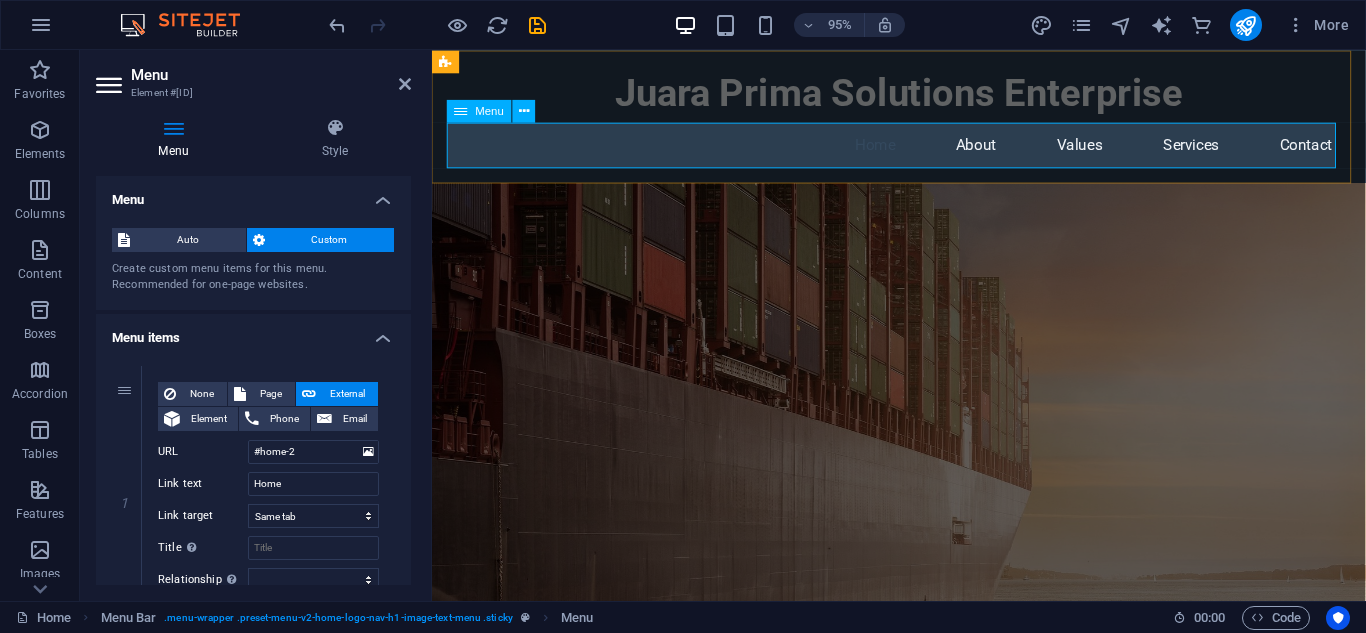 click on "Home About Values Services Contact" at bounding box center (924, 150) 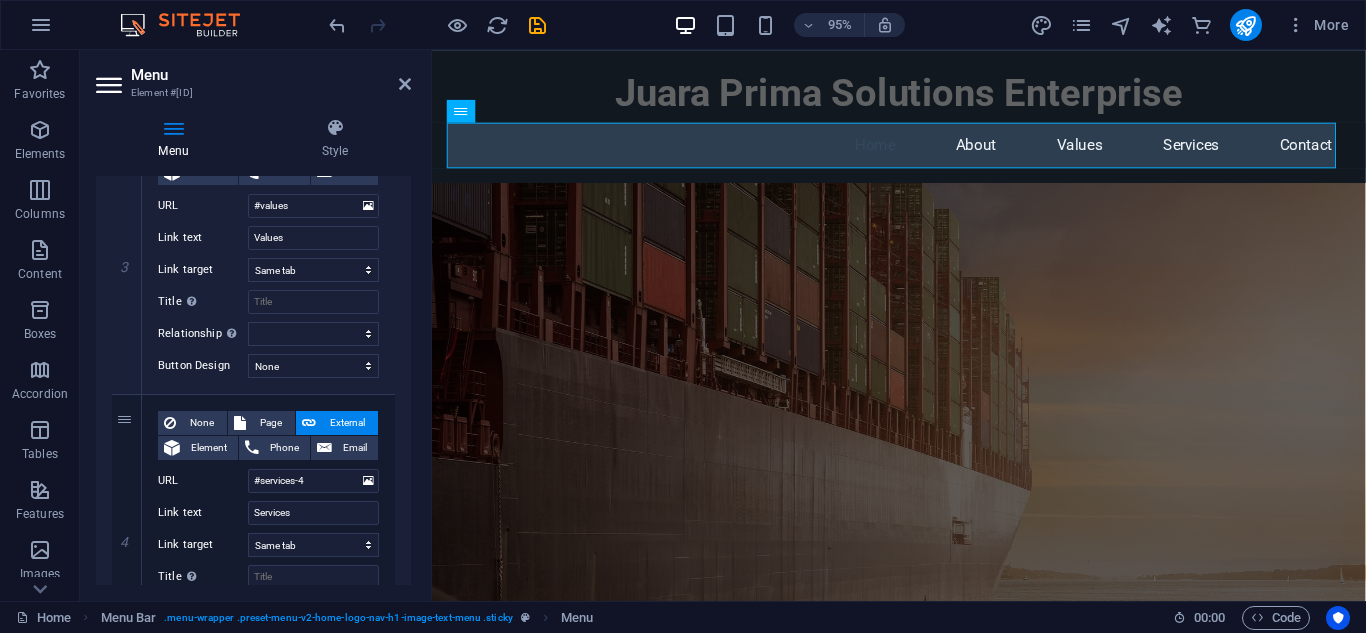 scroll, scrollTop: 816, scrollLeft: 0, axis: vertical 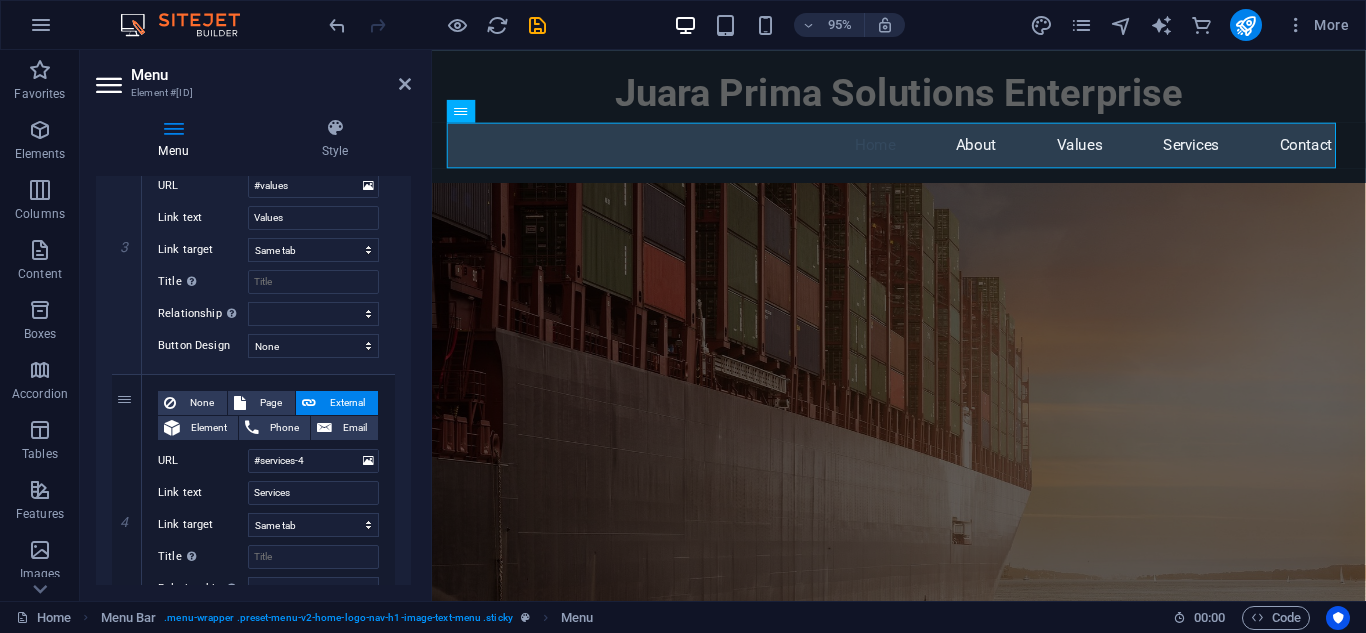 drag, startPoint x: 407, startPoint y: 254, endPoint x: -1, endPoint y: 431, distance: 444.73926 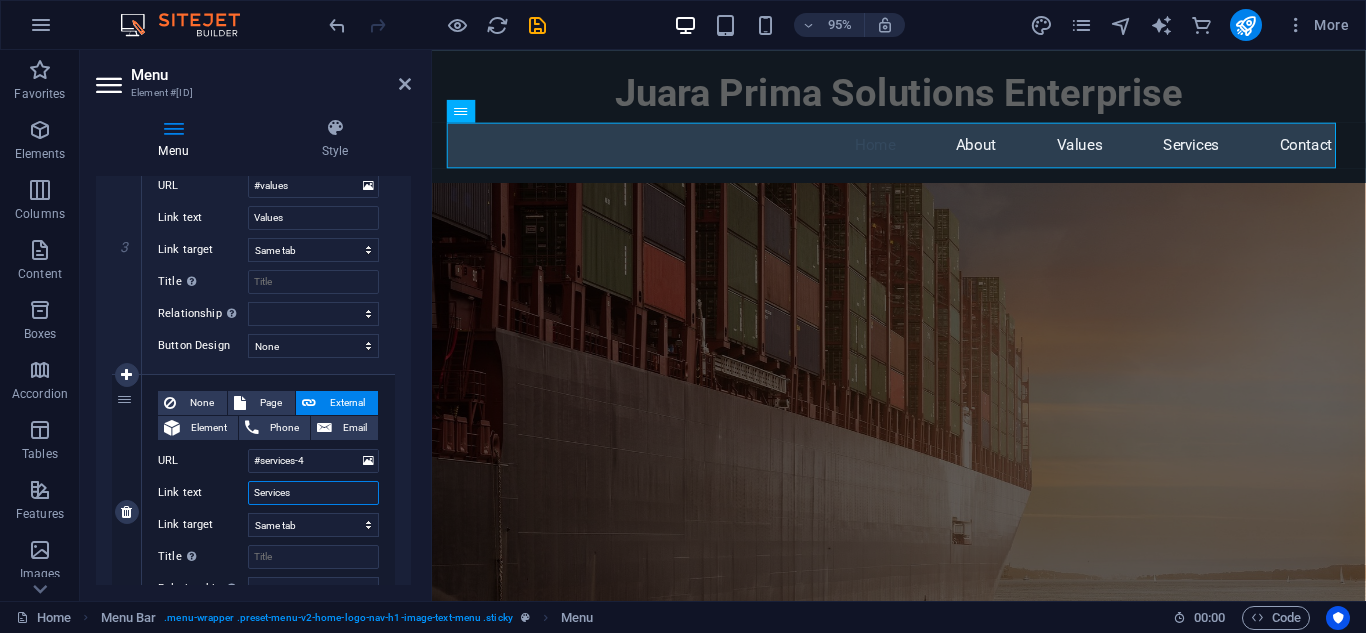 drag, startPoint x: 297, startPoint y: 498, endPoint x: 236, endPoint y: 498, distance: 61 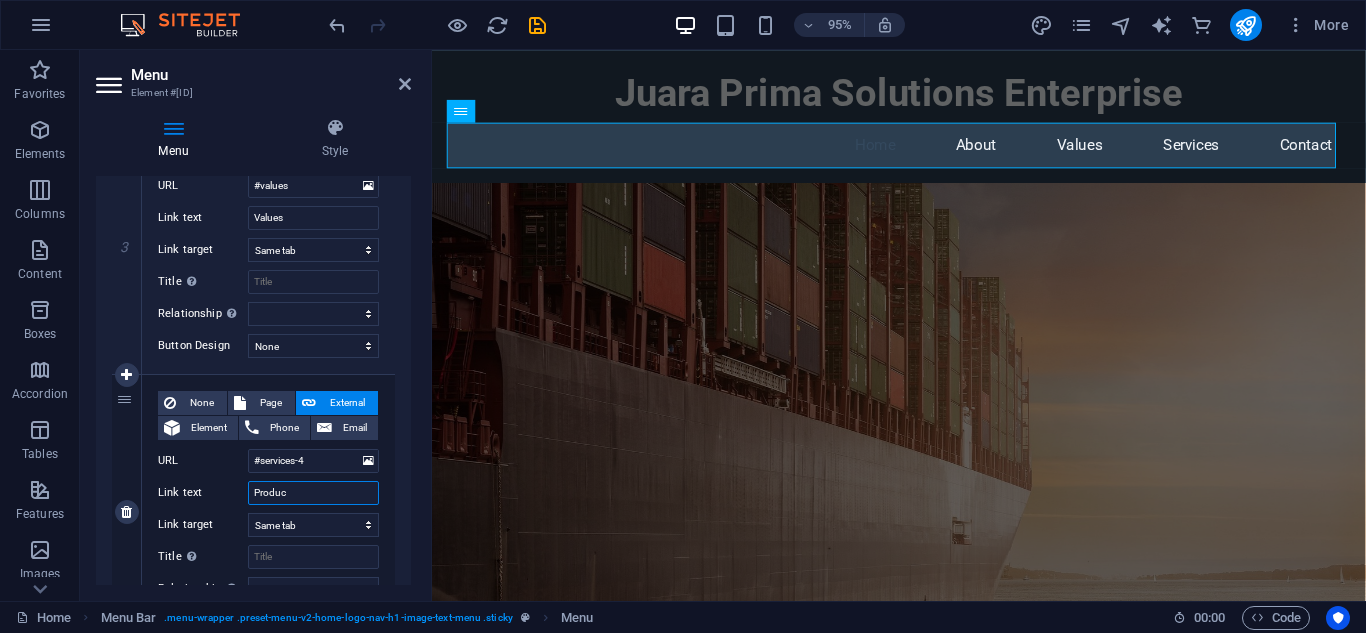 type on "Product" 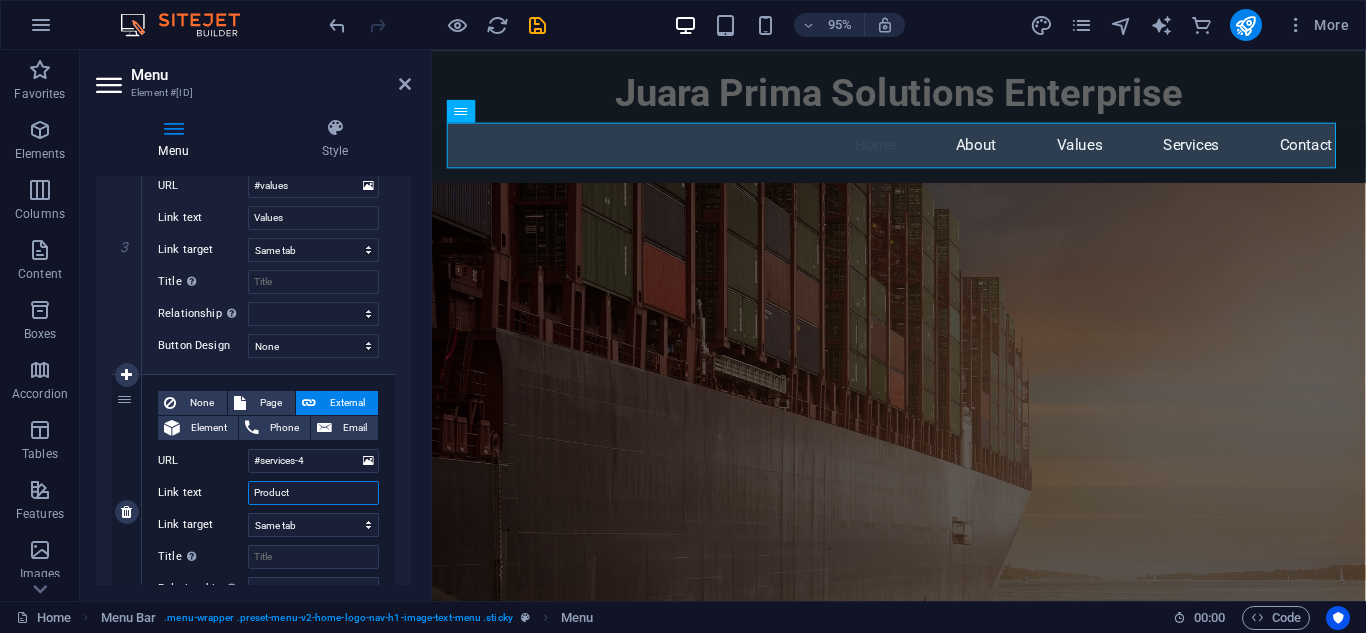 select 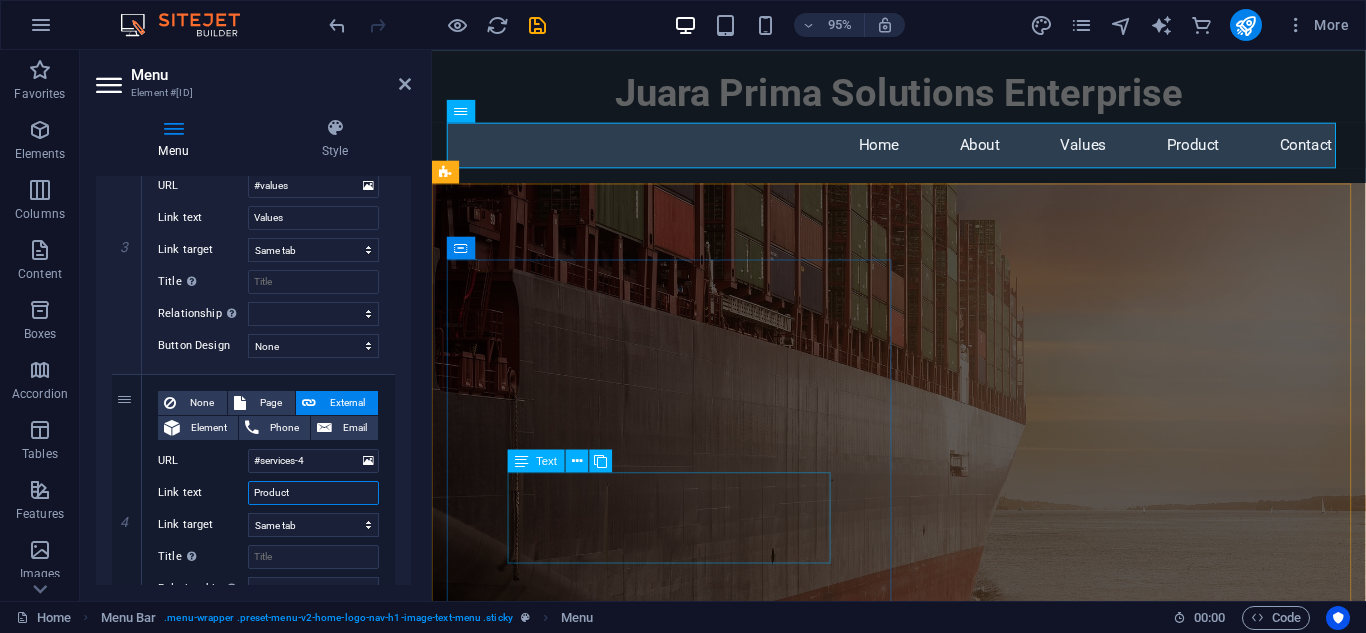 type on "Products" 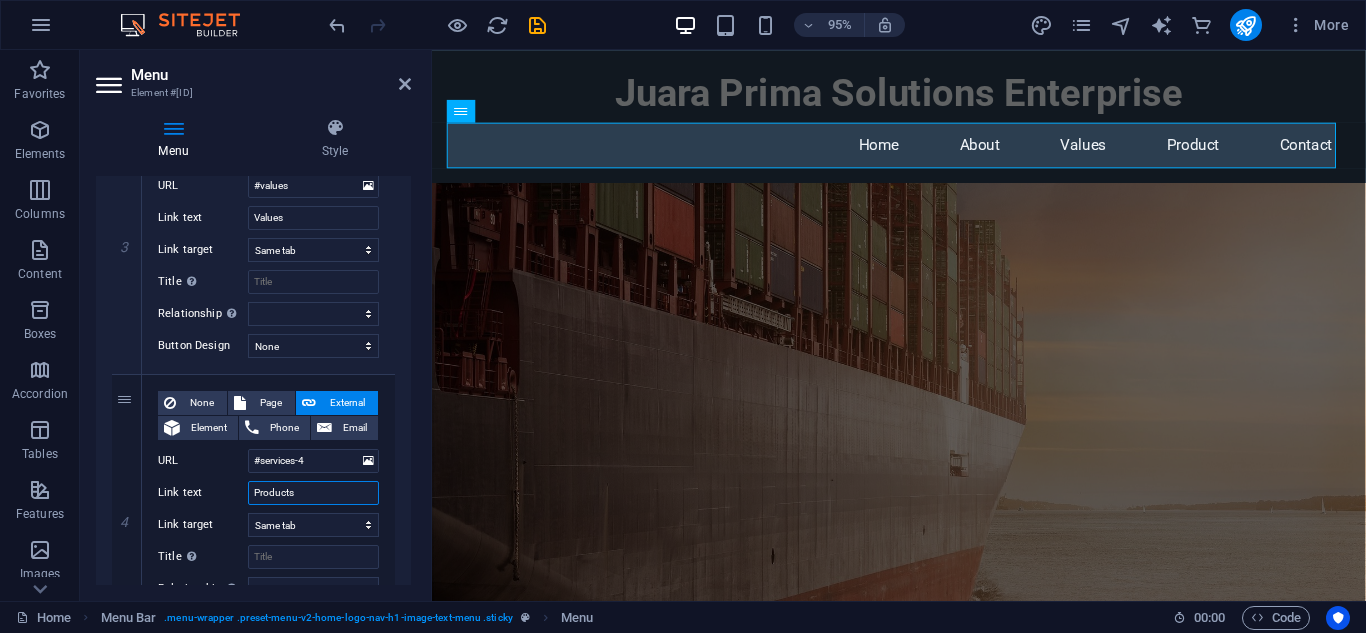 select 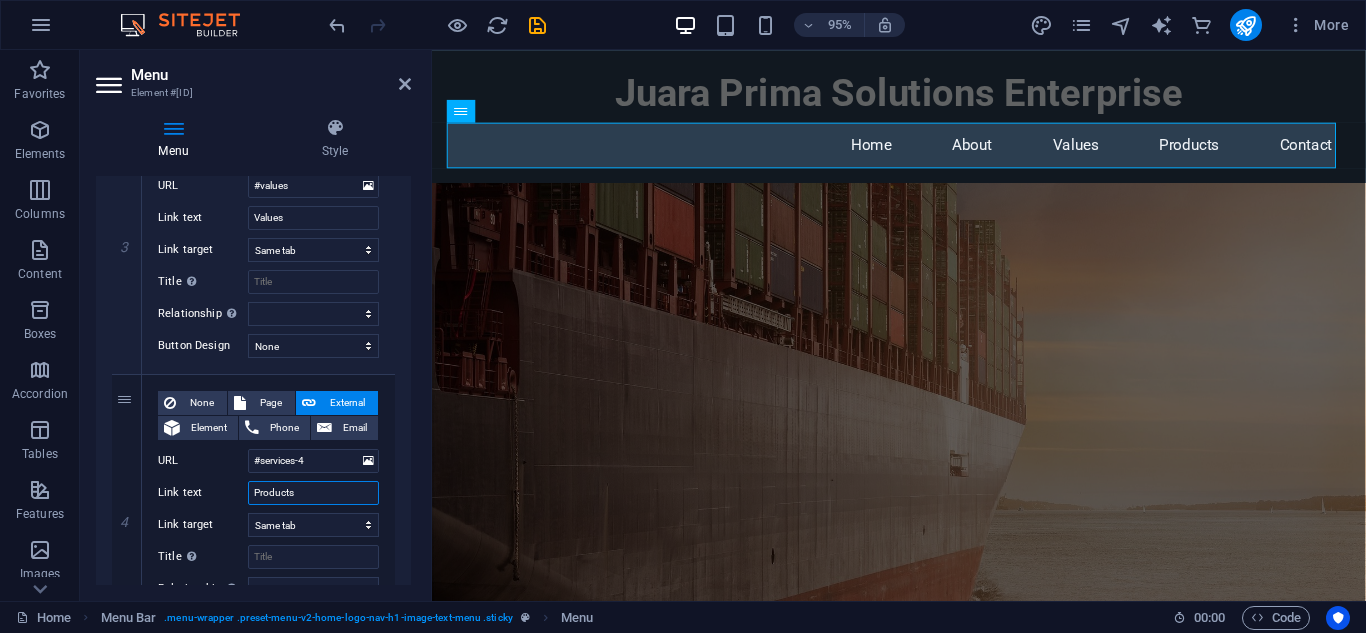 type on "Products" 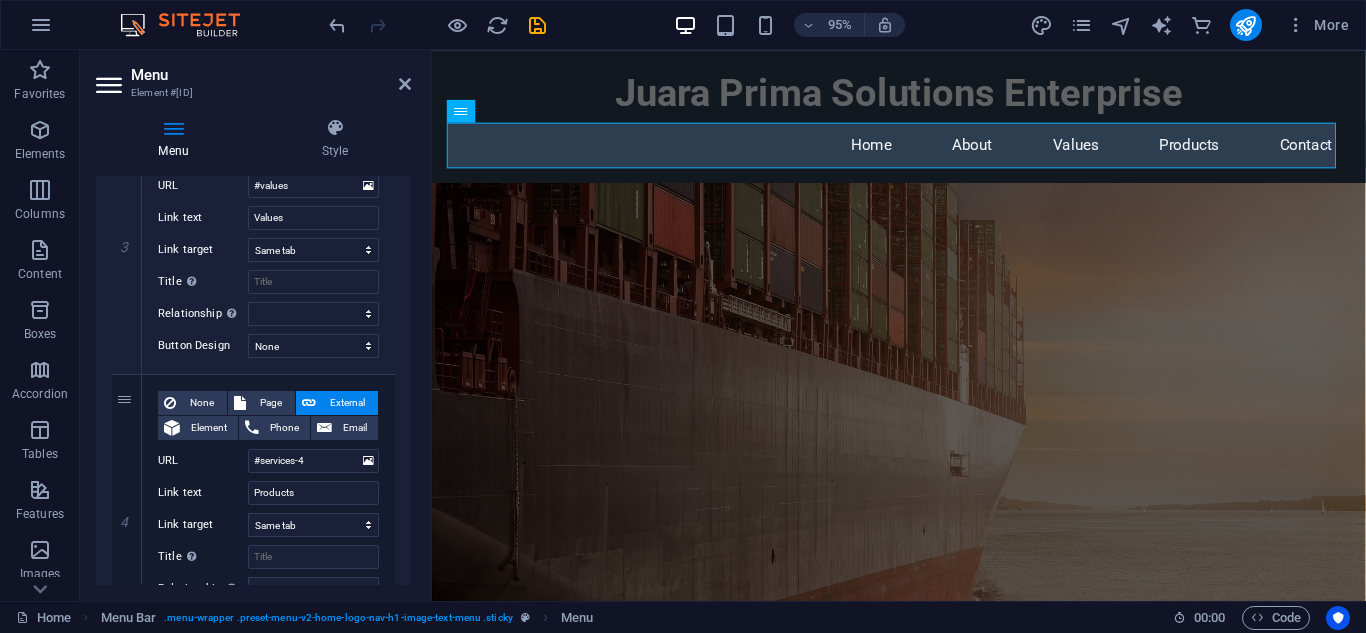 click at bounding box center [923, 462] 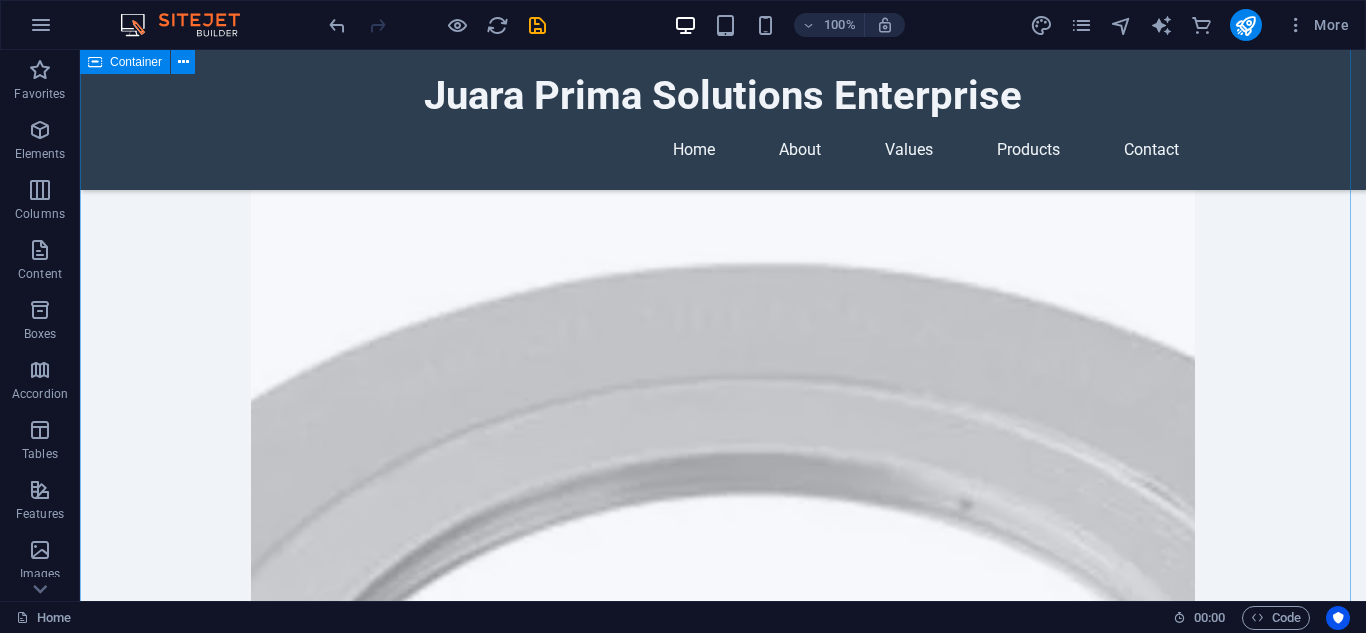 scroll, scrollTop: 2800, scrollLeft: 0, axis: vertical 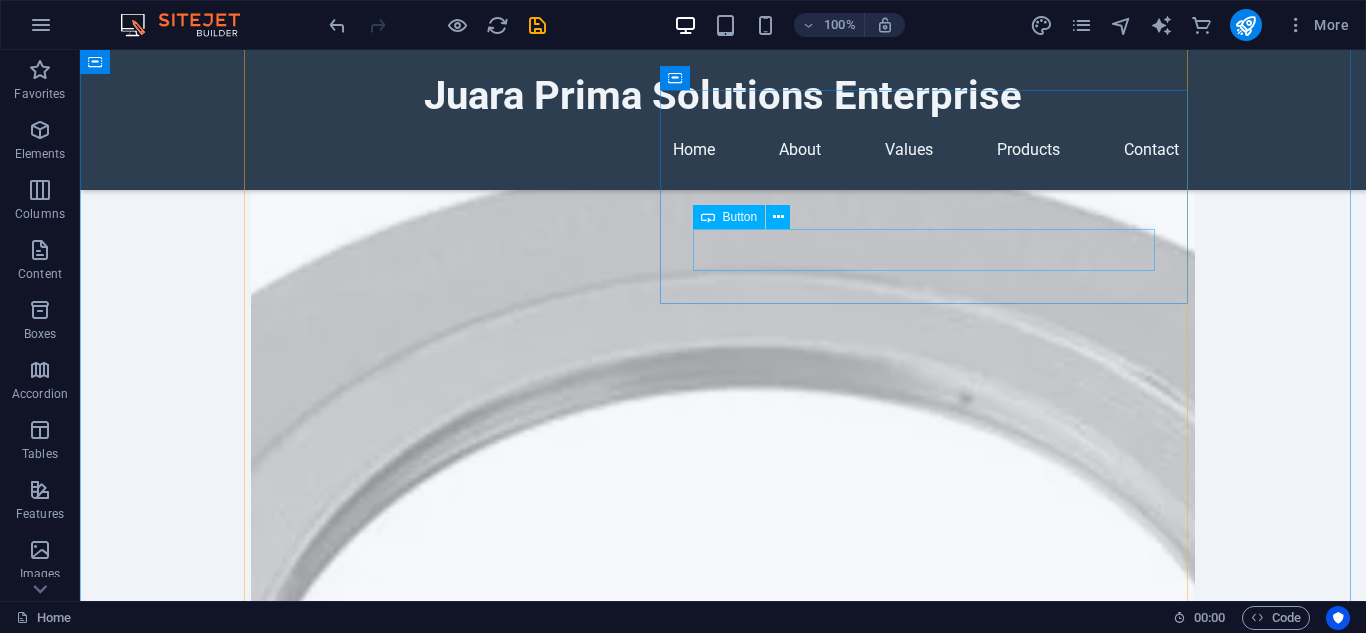 click on "Schedule a Consultation" at bounding box center (931, 3032) 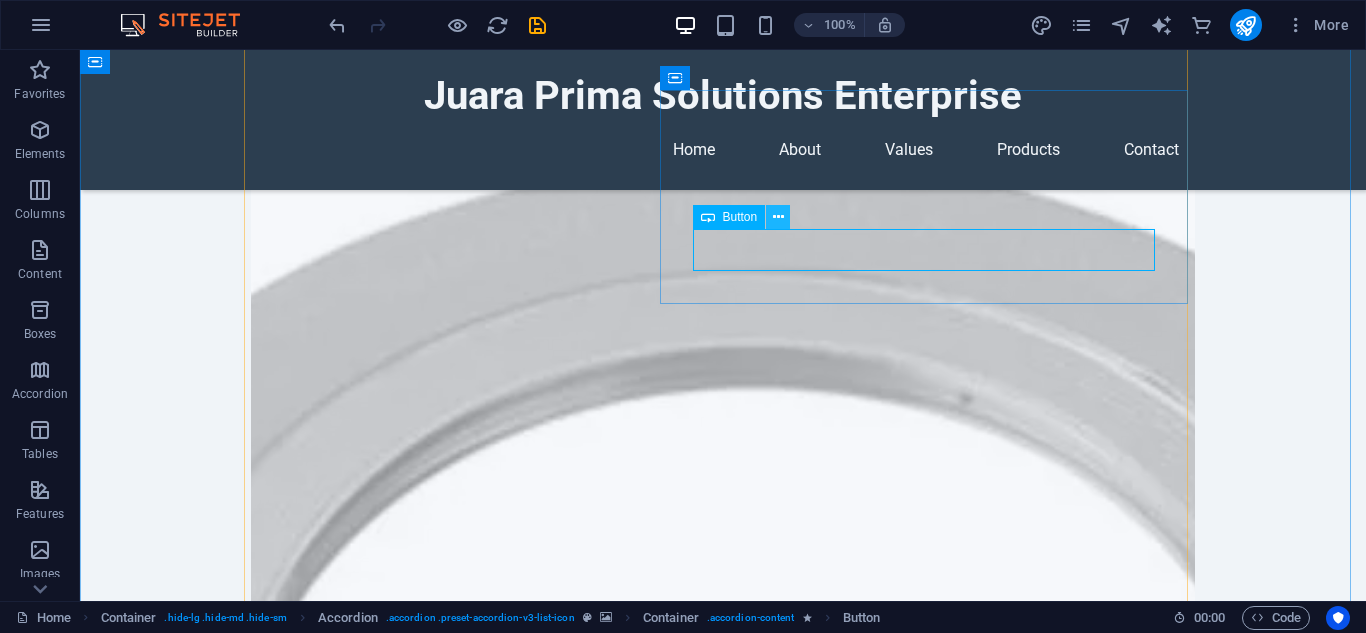 click at bounding box center (778, 217) 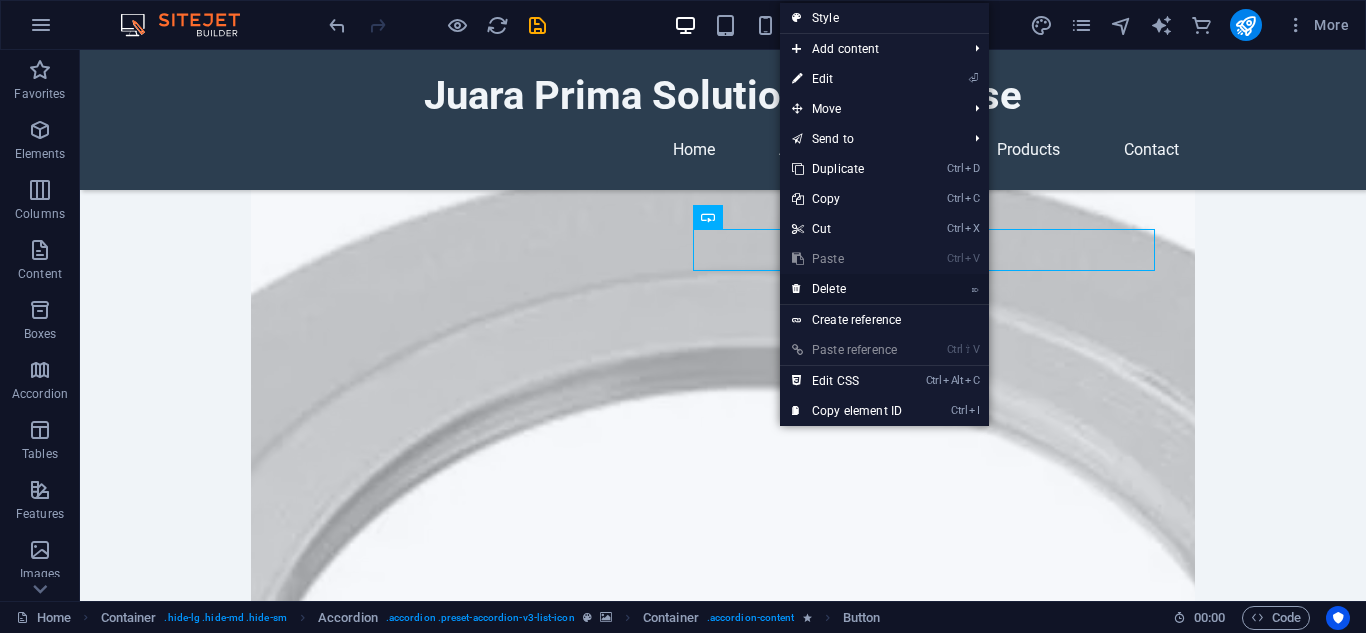 drag, startPoint x: 757, startPoint y: 244, endPoint x: 837, endPoint y: 294, distance: 94.33981 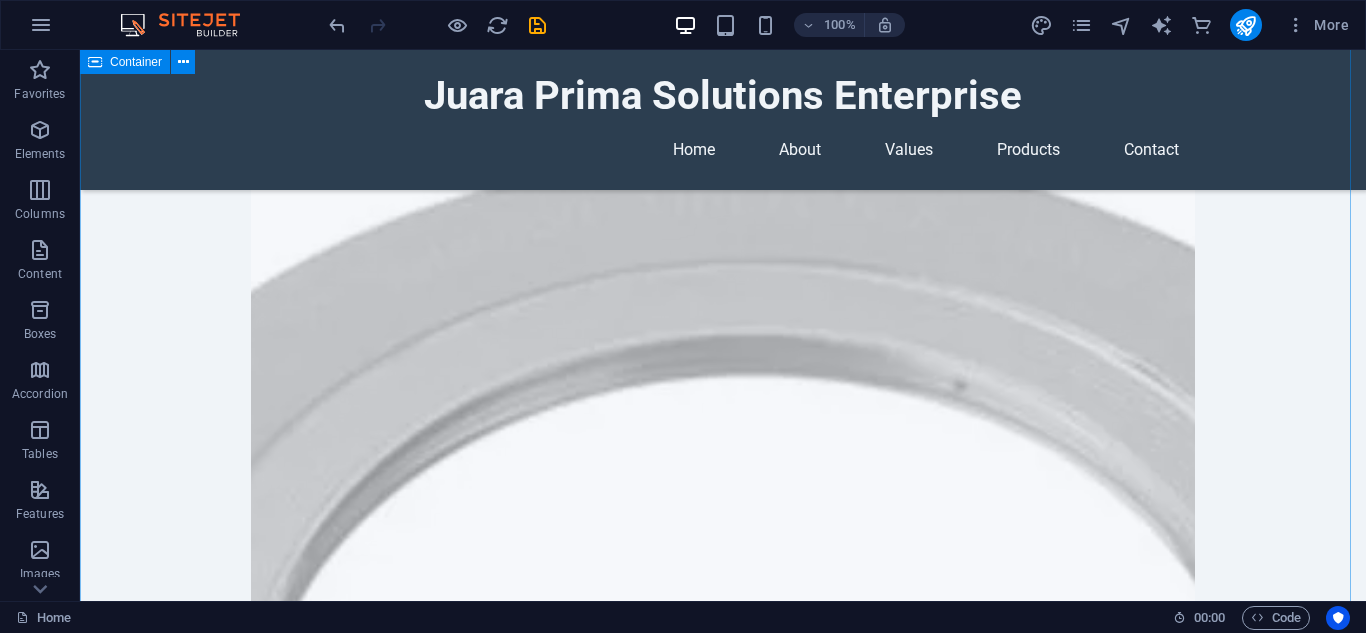 click on "Our Services Spiral Wound Gaskets Spiral Wound Gaskets Solutions Our spiral wound gaskets, available in sizes from 1/2" up to 8", are designed with a V-shaped metallic strip and soft non-metallic filler to ensure optimal performance in demanding conditions. Learn More Gasket Support Rings Support Rings for Enhanced Versatility We provide both inside and outside support rings to improve the handling and fitting of your spiral wound gaskets, ensuring versatility and ease of use. Discover More Customization Services Custom Gasket Solutions We offer customization options for our gaskets to meet your specific project requirements, ensuring the perfect fit for any application. Get Custom Quote Technical Support Expert Technical Assistance Our team of experts is available to provide technical support and guidance in selecting the right gasket solutions for your applications. Contact Us Consulting Services Gasket Consulting Services Logistics and Distribution Reliable Distribution Services Learn About Our Logistics" at bounding box center (723, 1541) 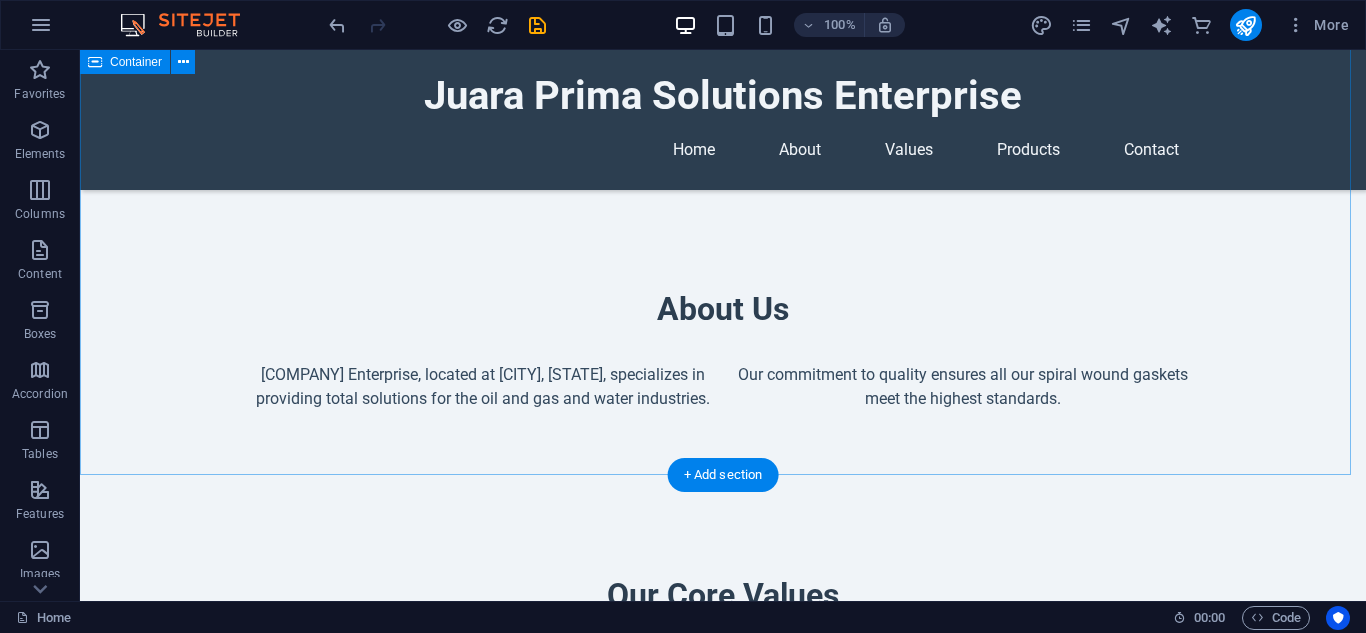 scroll, scrollTop: 1200, scrollLeft: 0, axis: vertical 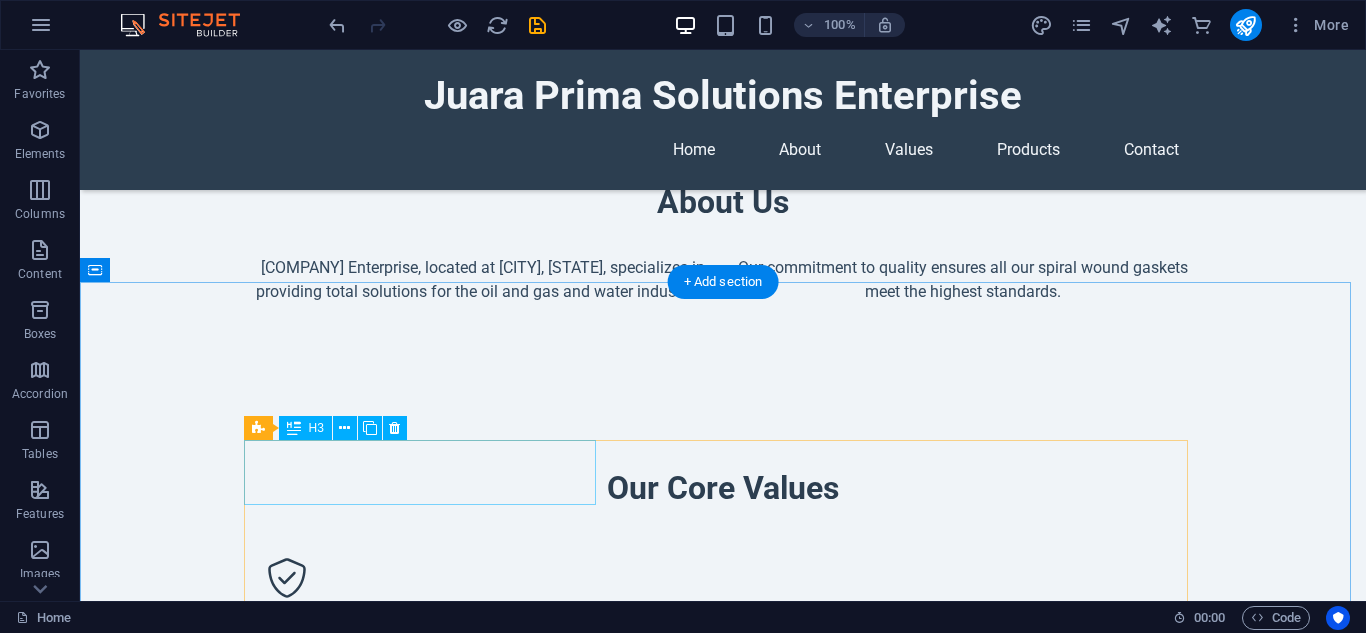 click on "Spiral Wound Gaskets" at bounding box center (427, 3315) 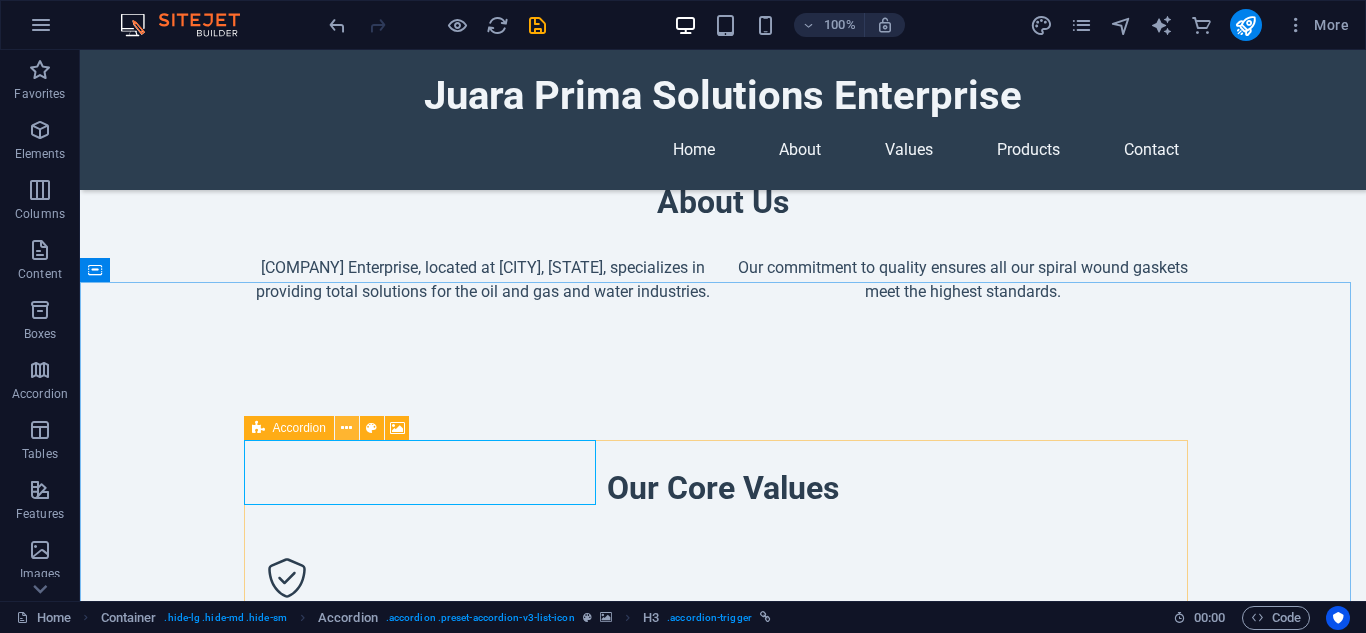 click at bounding box center (346, 428) 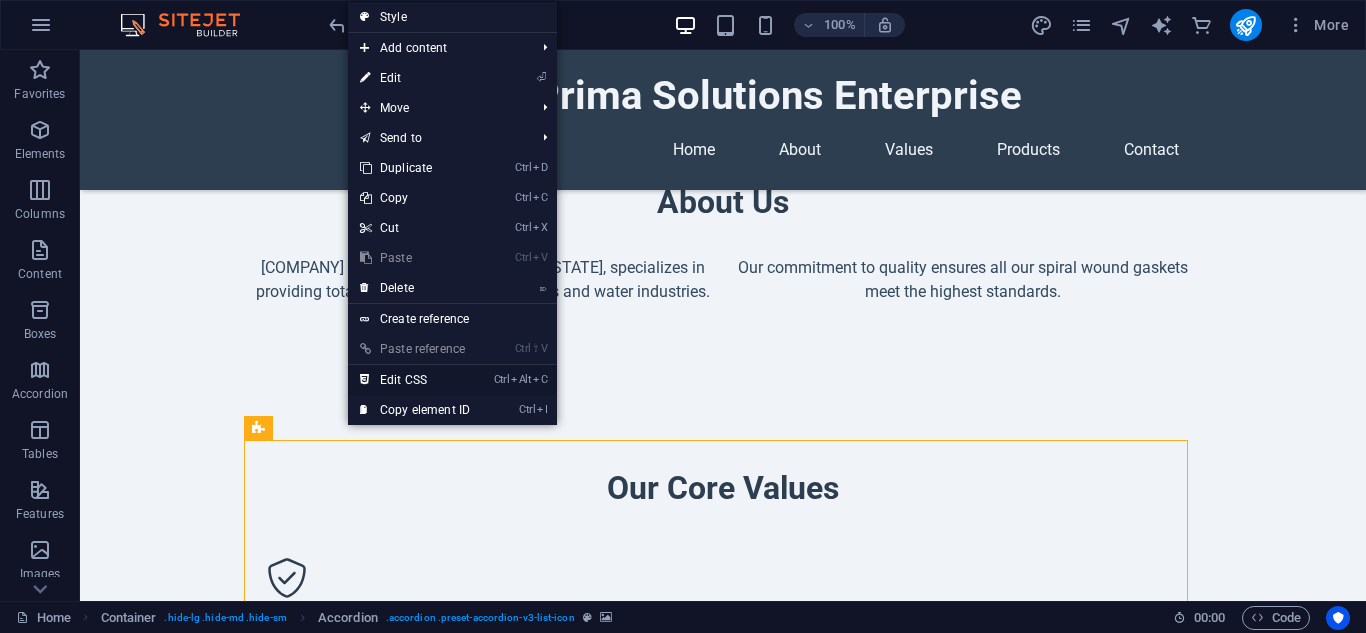 click on "Ctrl Alt C  Edit CSS" at bounding box center (415, 380) 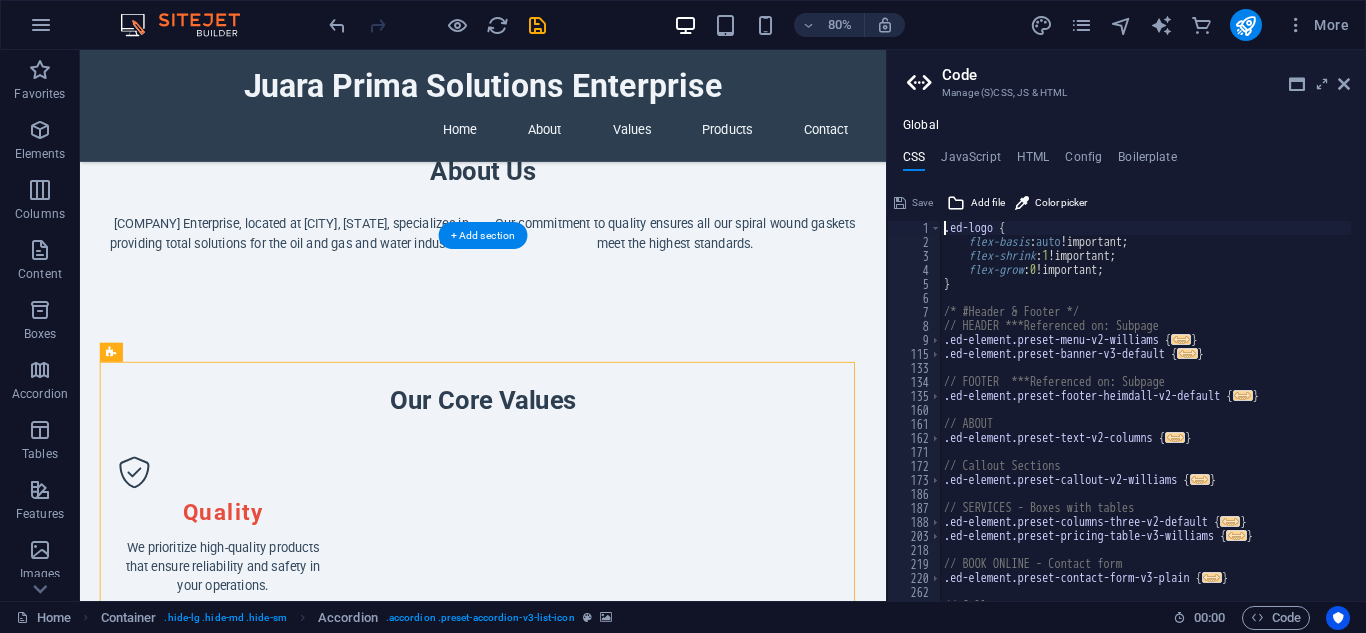 type on "@include accordion-v3(" 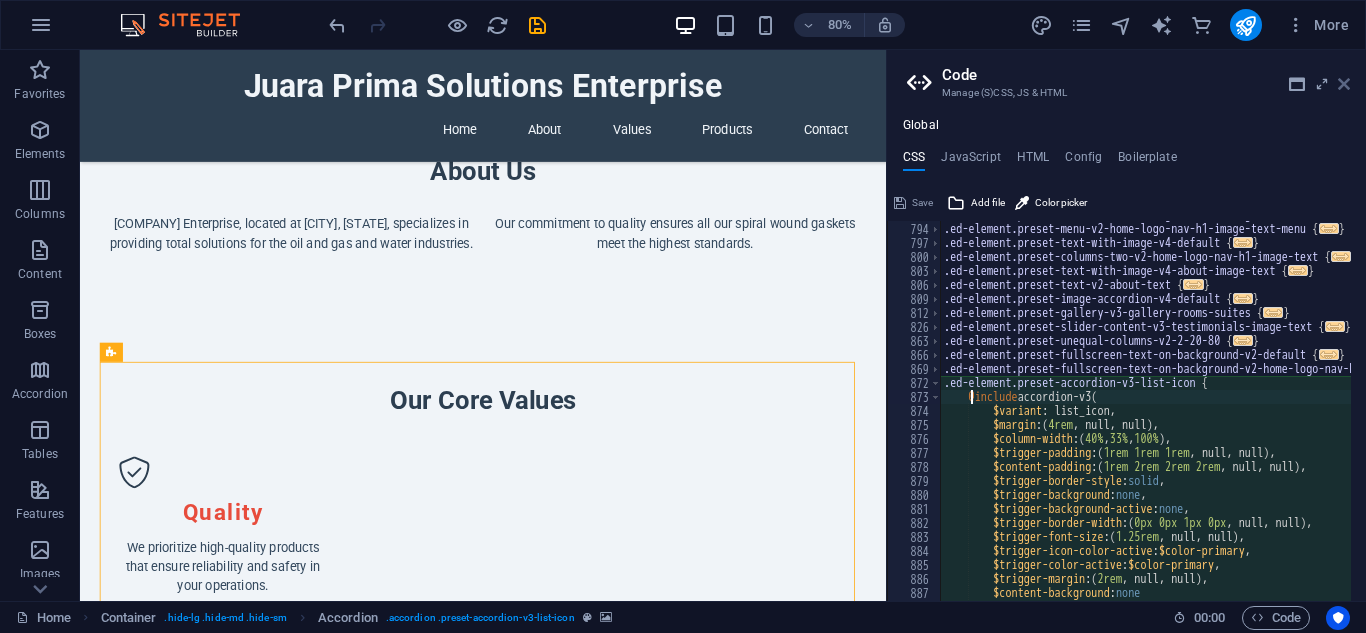 click at bounding box center [1344, 84] 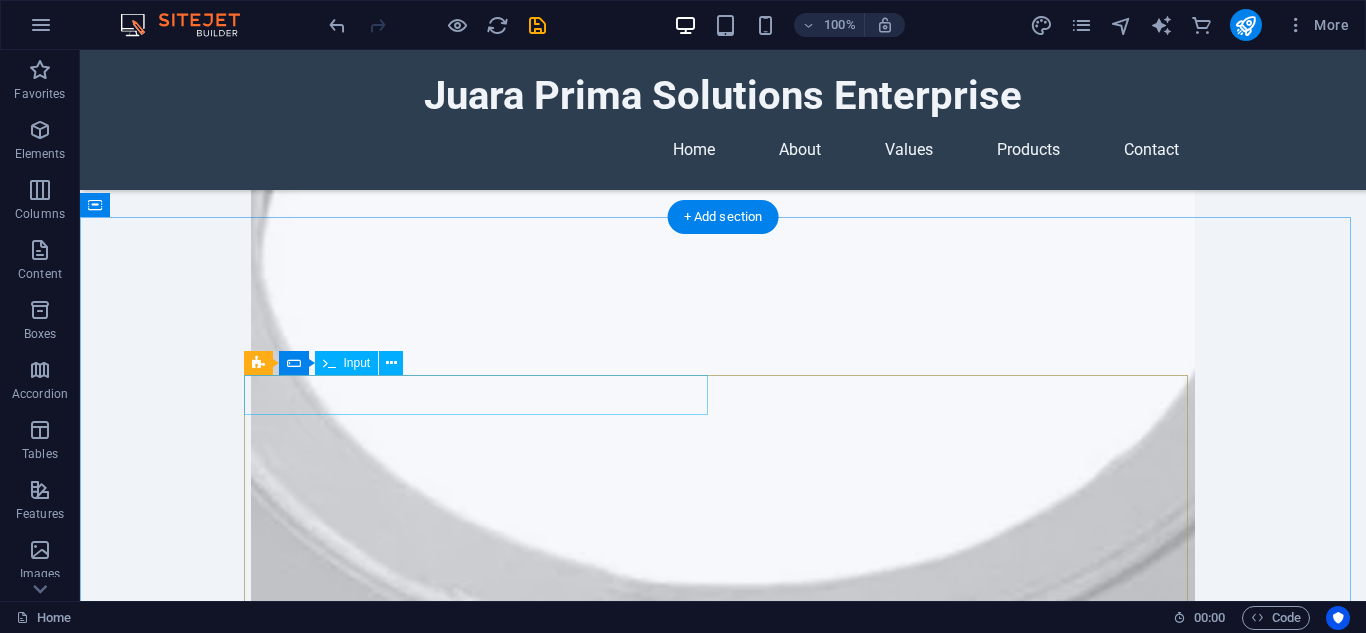 scroll, scrollTop: 3200, scrollLeft: 0, axis: vertical 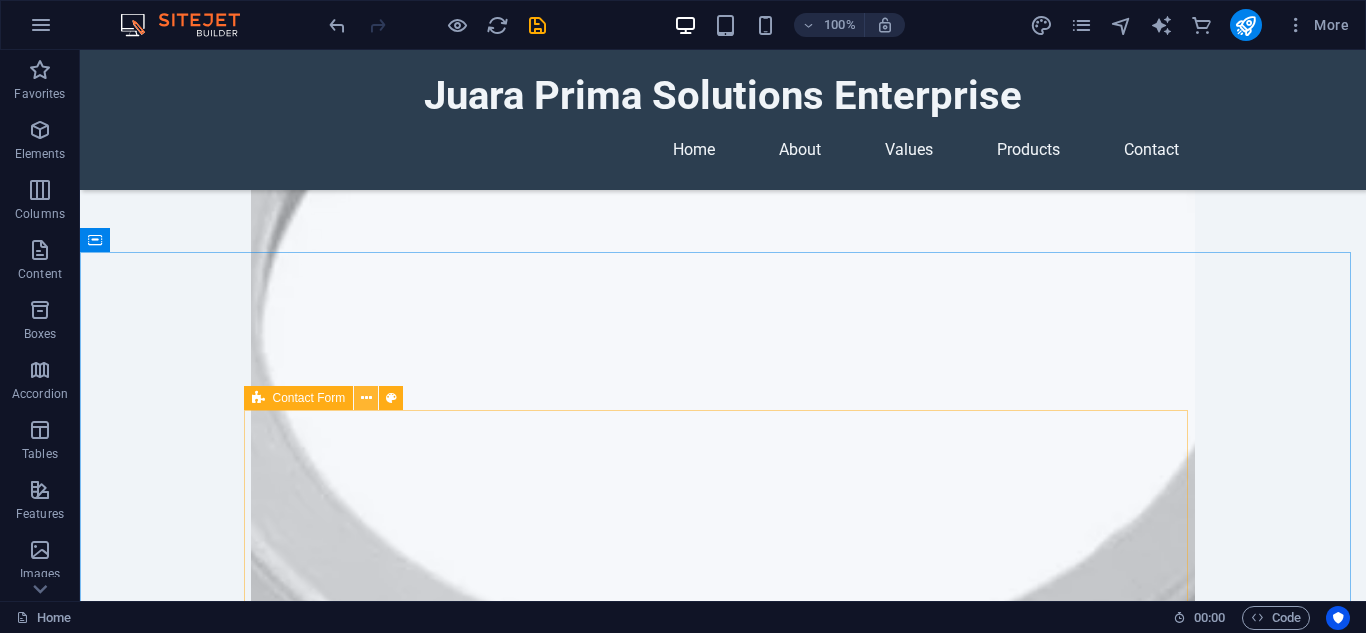 click at bounding box center (366, 398) 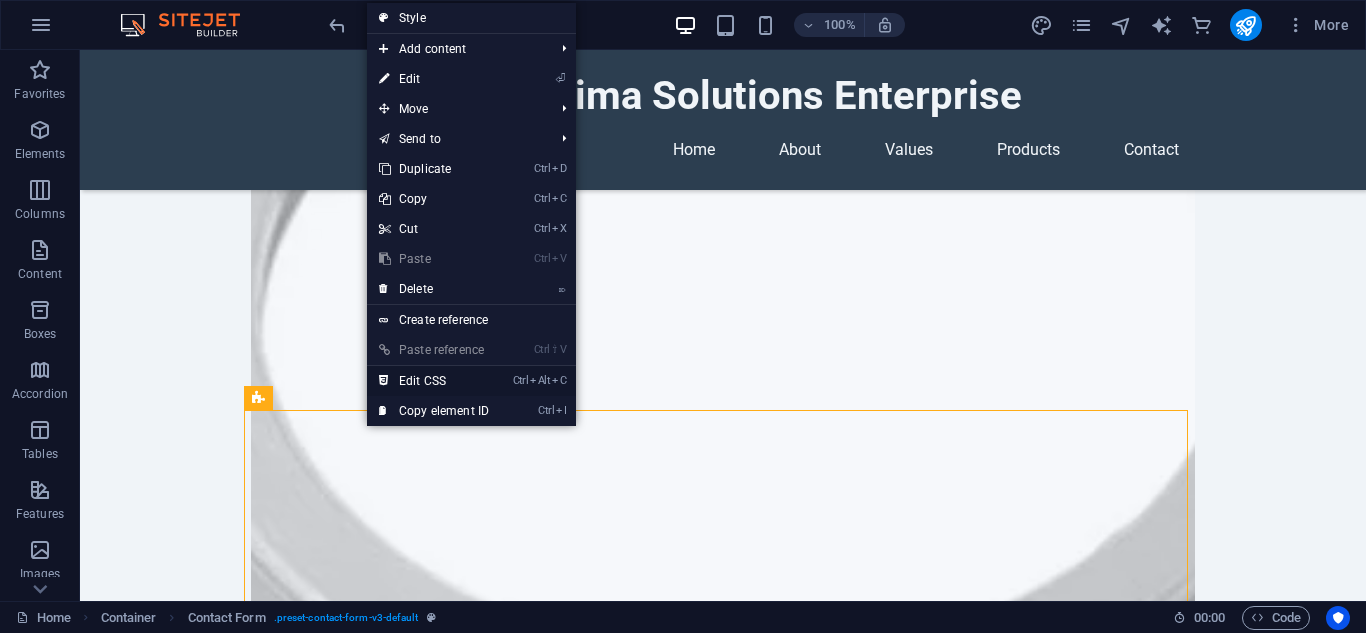 click on "Ctrl Alt C  Edit CSS" at bounding box center (434, 381) 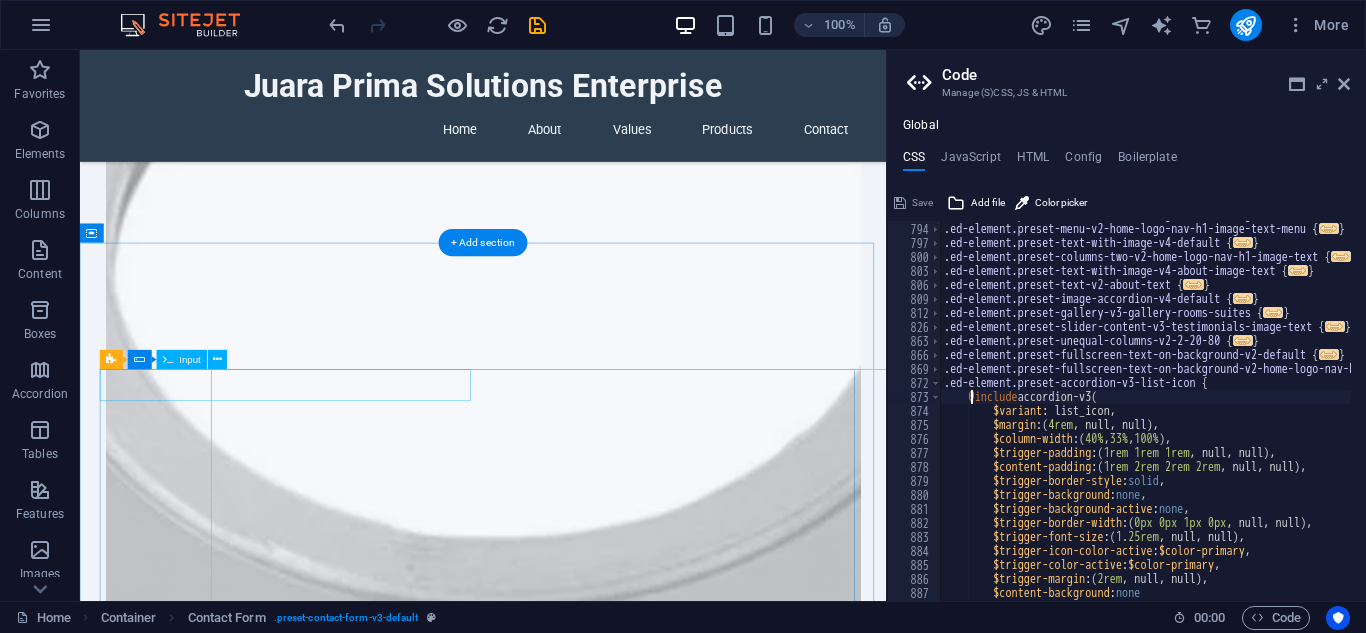 type on "@include contact-form-v3;" 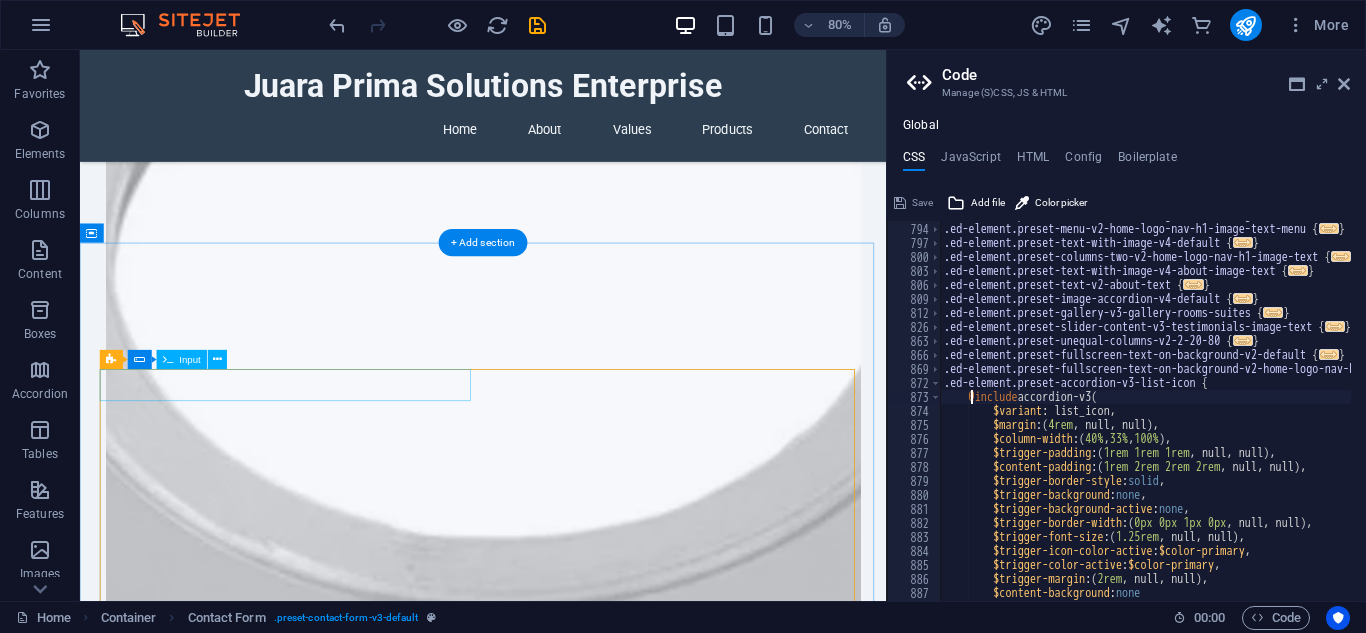 scroll, scrollTop: 3161, scrollLeft: 0, axis: vertical 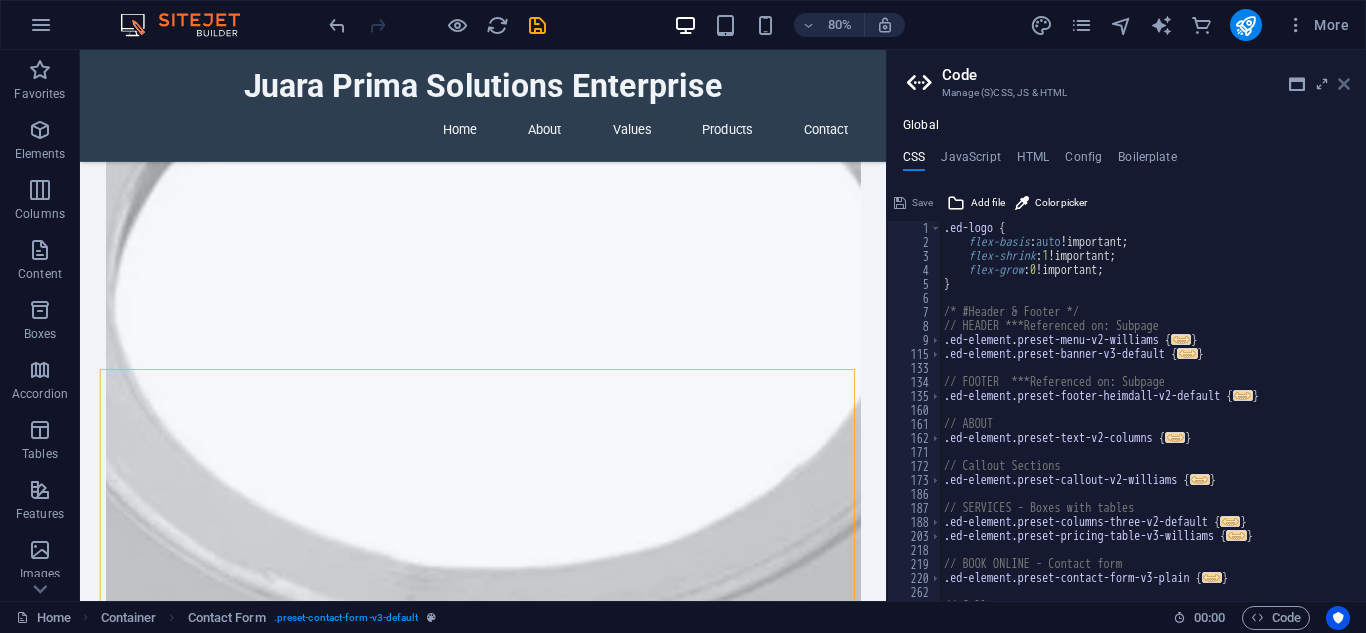 drag, startPoint x: 1346, startPoint y: 81, endPoint x: 1251, endPoint y: 58, distance: 97.74457 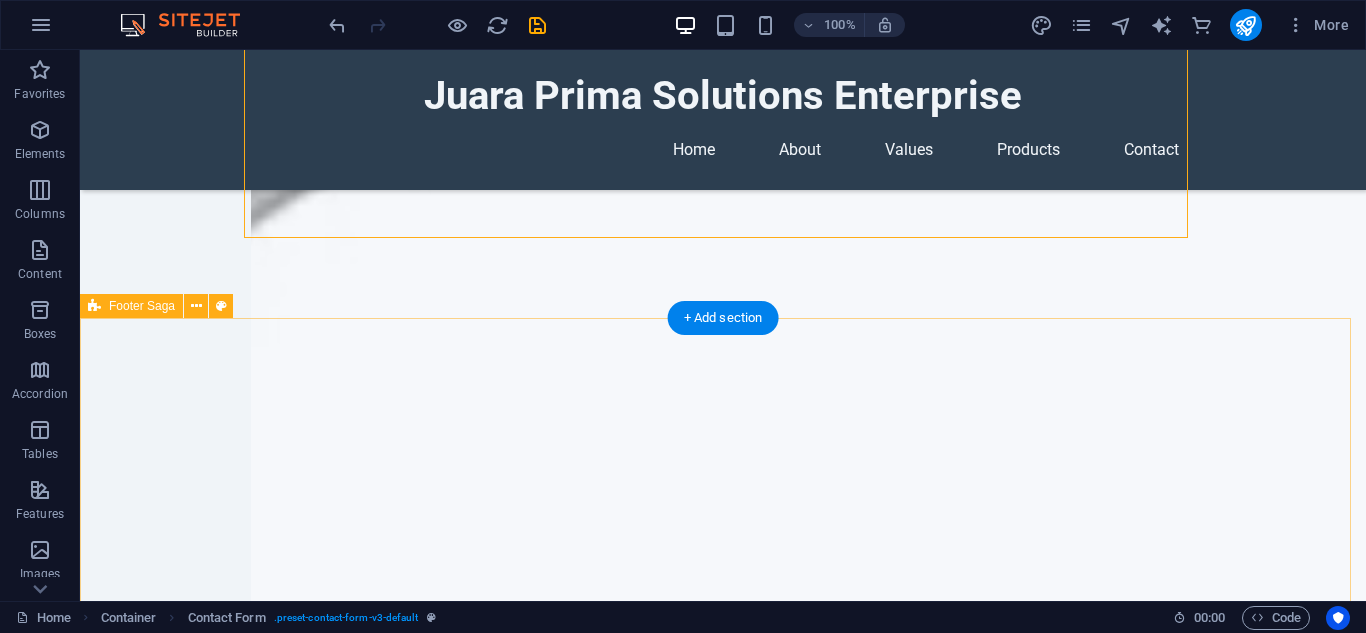 scroll, scrollTop: 3861, scrollLeft: 0, axis: vertical 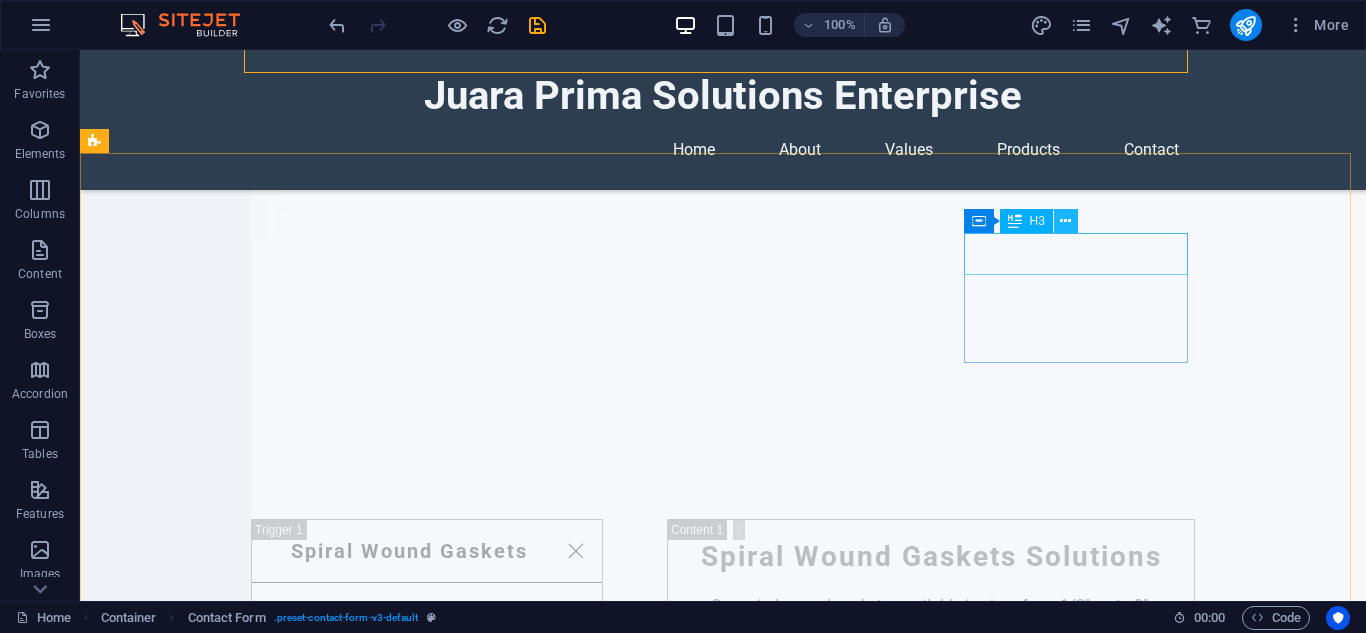click at bounding box center (1065, 221) 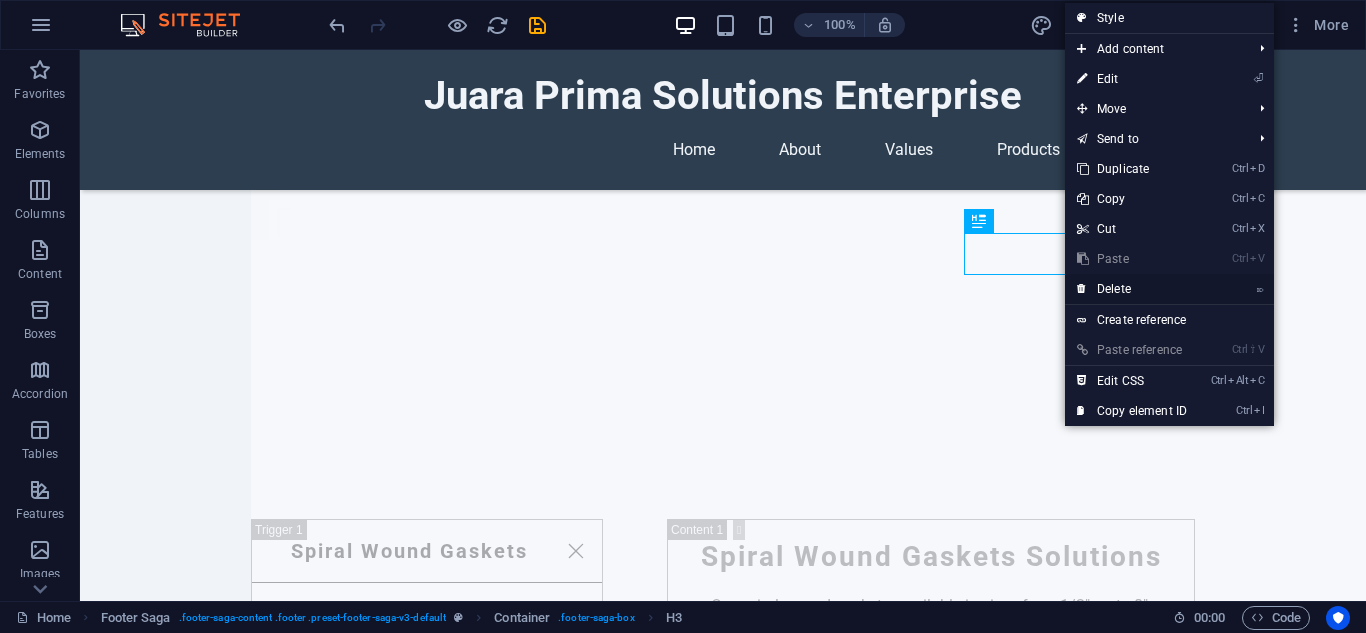 click on "⌦  Delete" at bounding box center [1132, 289] 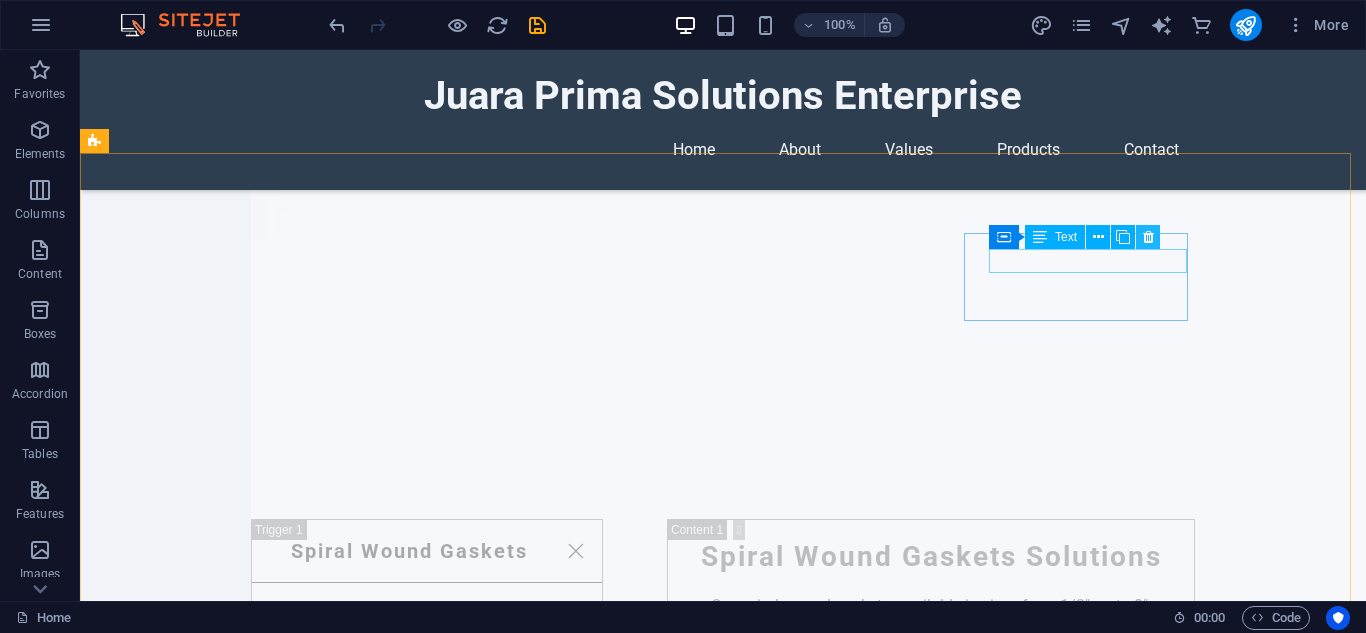 click at bounding box center (1148, 237) 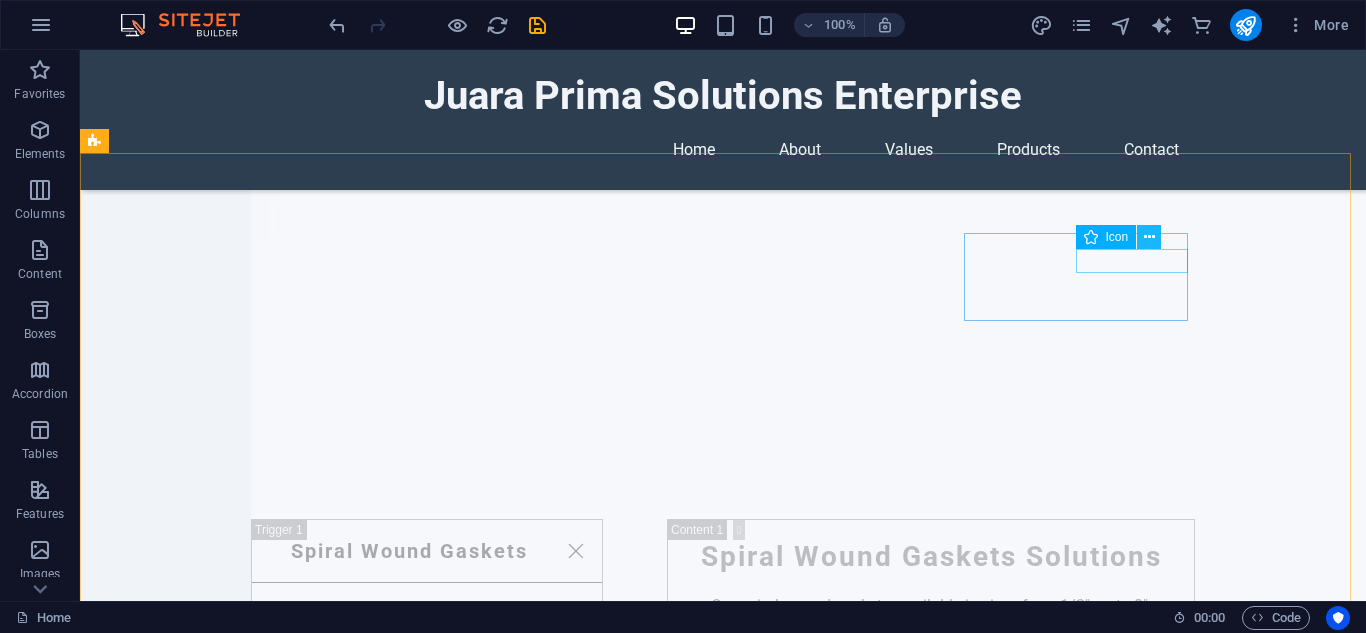 click at bounding box center [1149, 237] 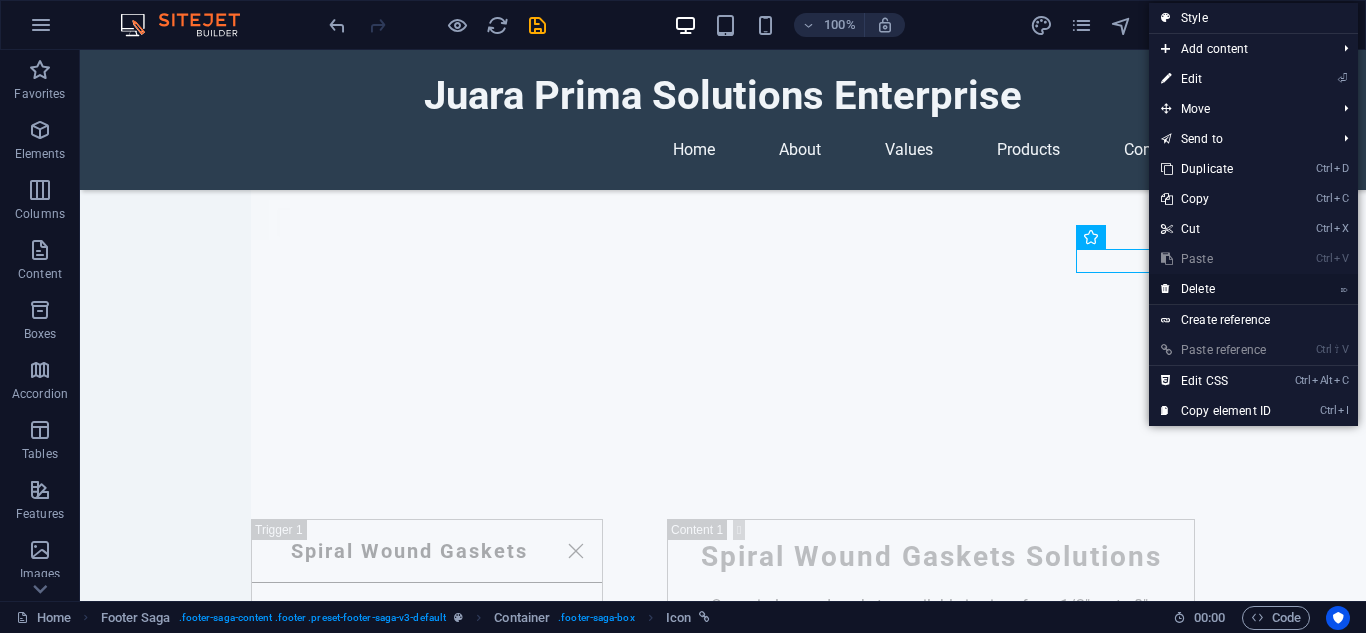 click on "⌦  Delete" at bounding box center (1216, 289) 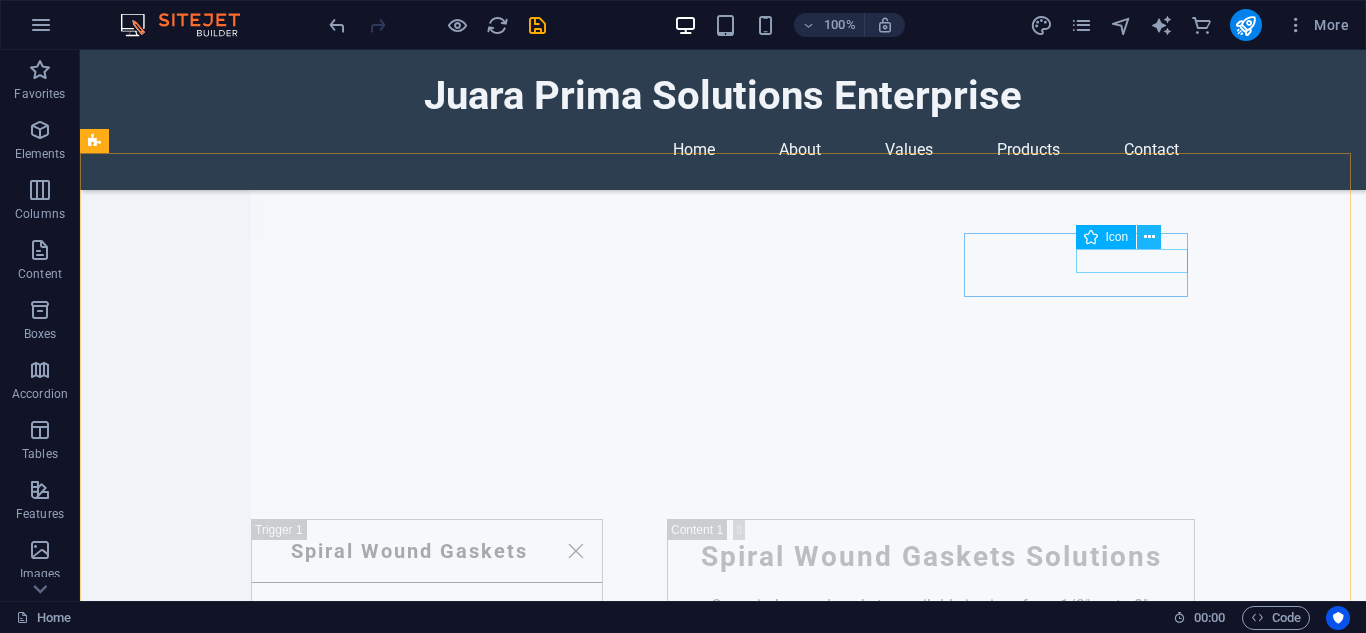 click at bounding box center [1149, 237] 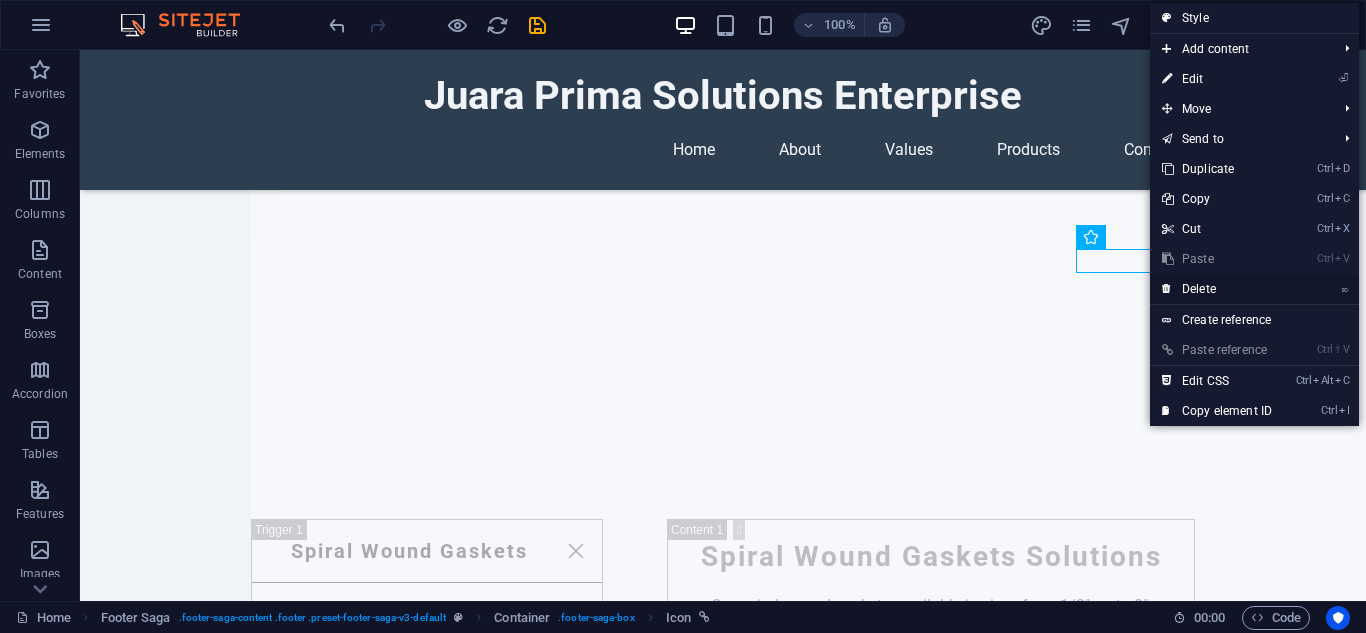 drag, startPoint x: 1196, startPoint y: 290, endPoint x: 1110, endPoint y: 234, distance: 102.625534 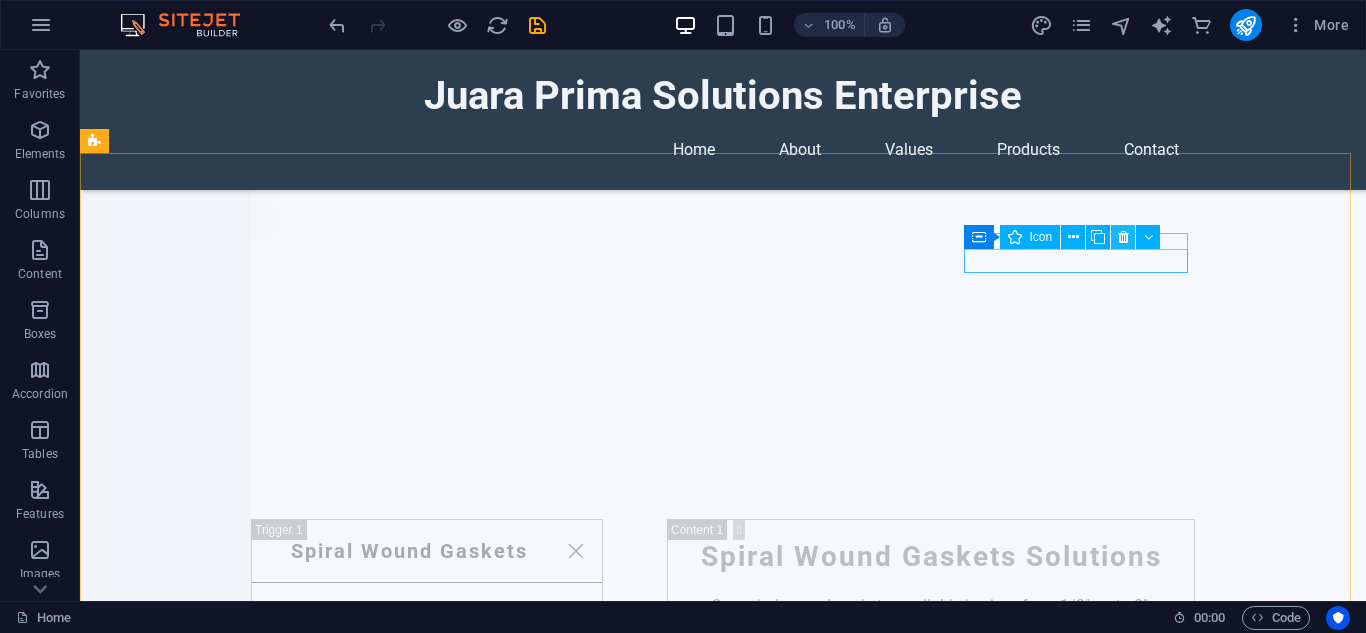 click at bounding box center (1123, 237) 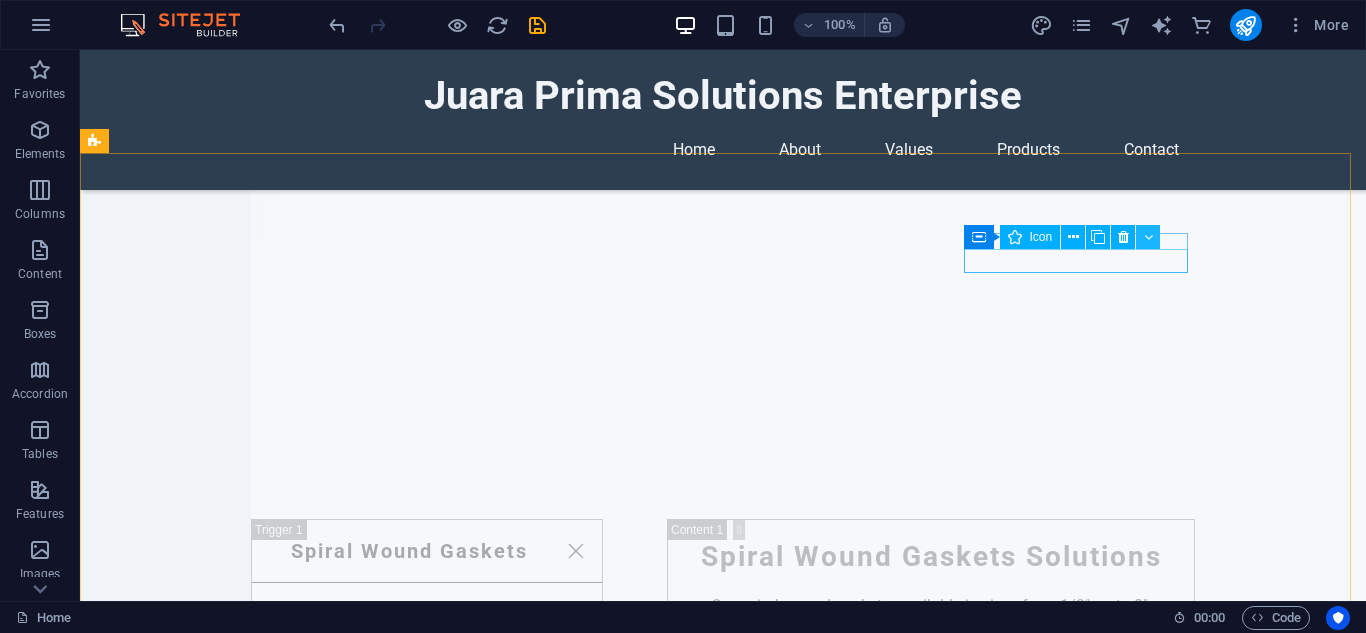 click at bounding box center [1148, 237] 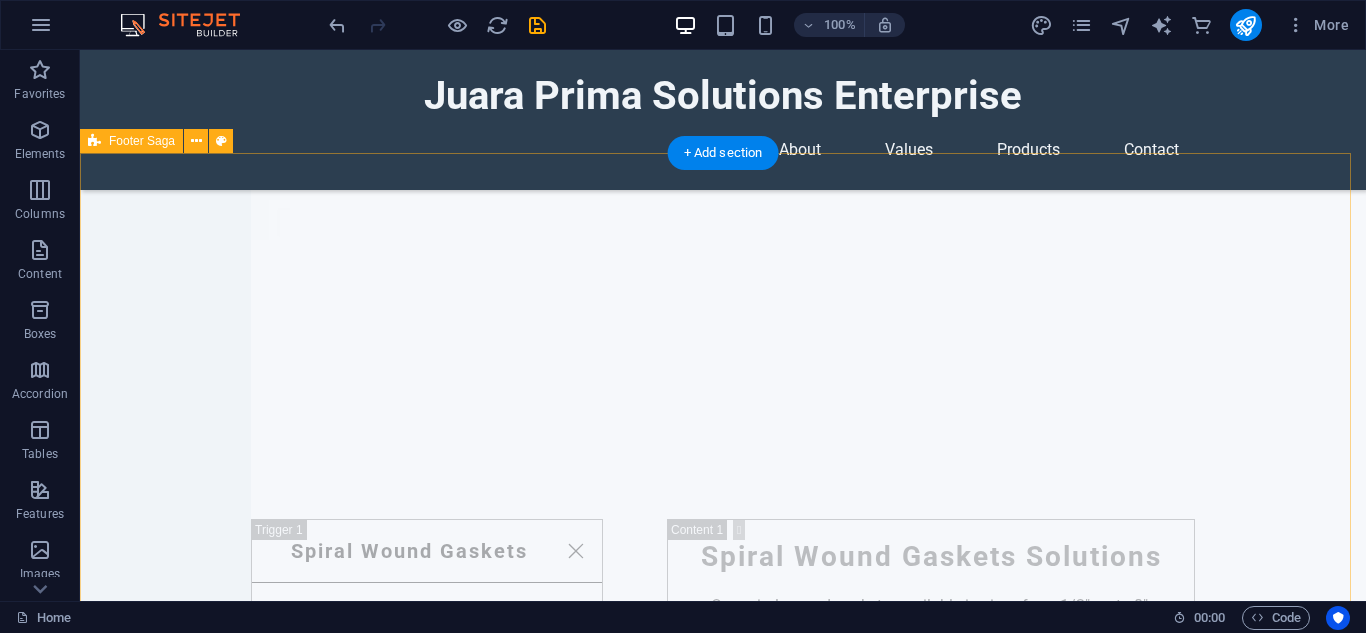 click on "[COMPANY] Enterprise [COMPANY] Enterprise is dedicated to serving the oil and gas, power generation, and utility industries with high-quality spiral wound gaskets and solutions. Contact [NUMBER] [STREET] [POSTAL_CODE]   [CITY] Phone:  +[COUNTRY_CODE] [PHONE] Mobile:  Email:  [EMAIL]@[DOMAIN] Navigation Home About Values Services Contact Legal Notice Privacy Policy" at bounding box center [723, 3400] 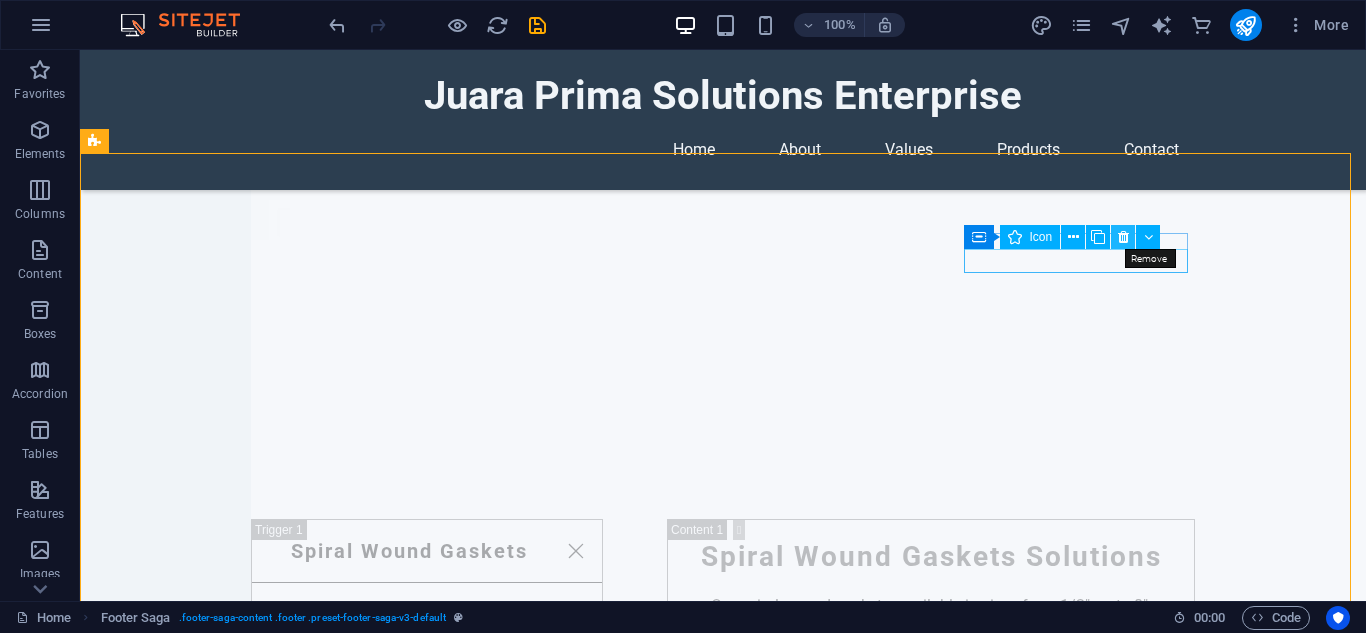 click at bounding box center [1123, 237] 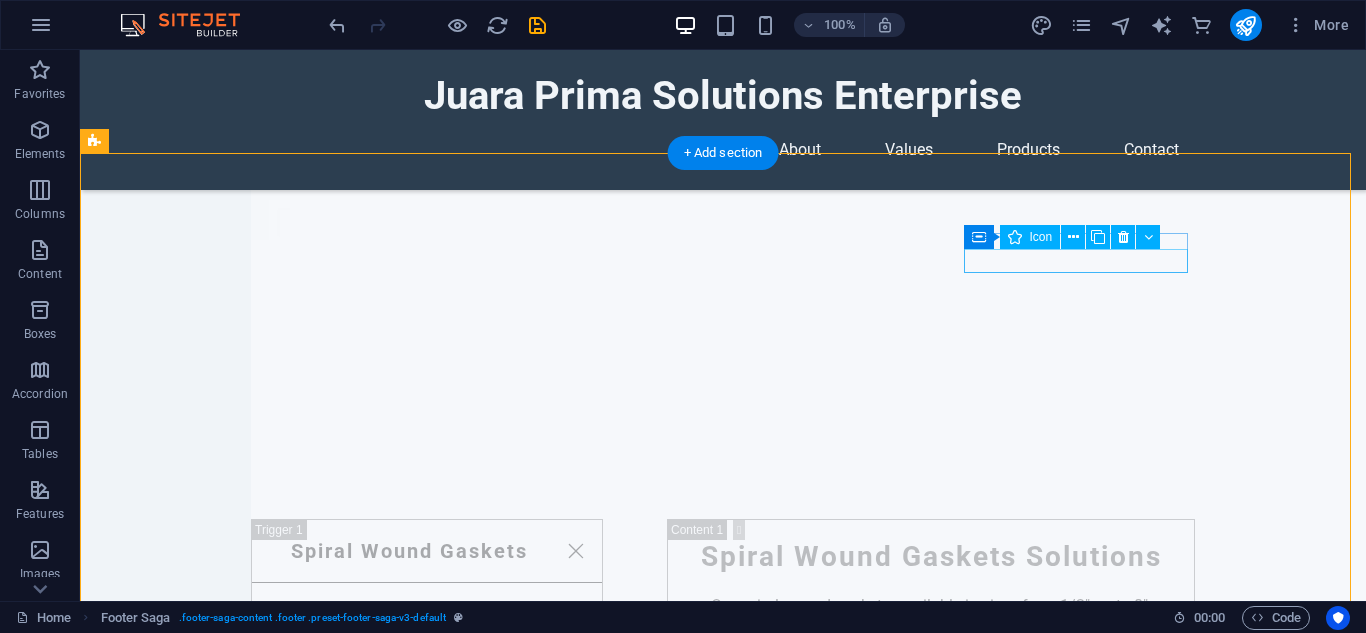 click at bounding box center [208, 3804] 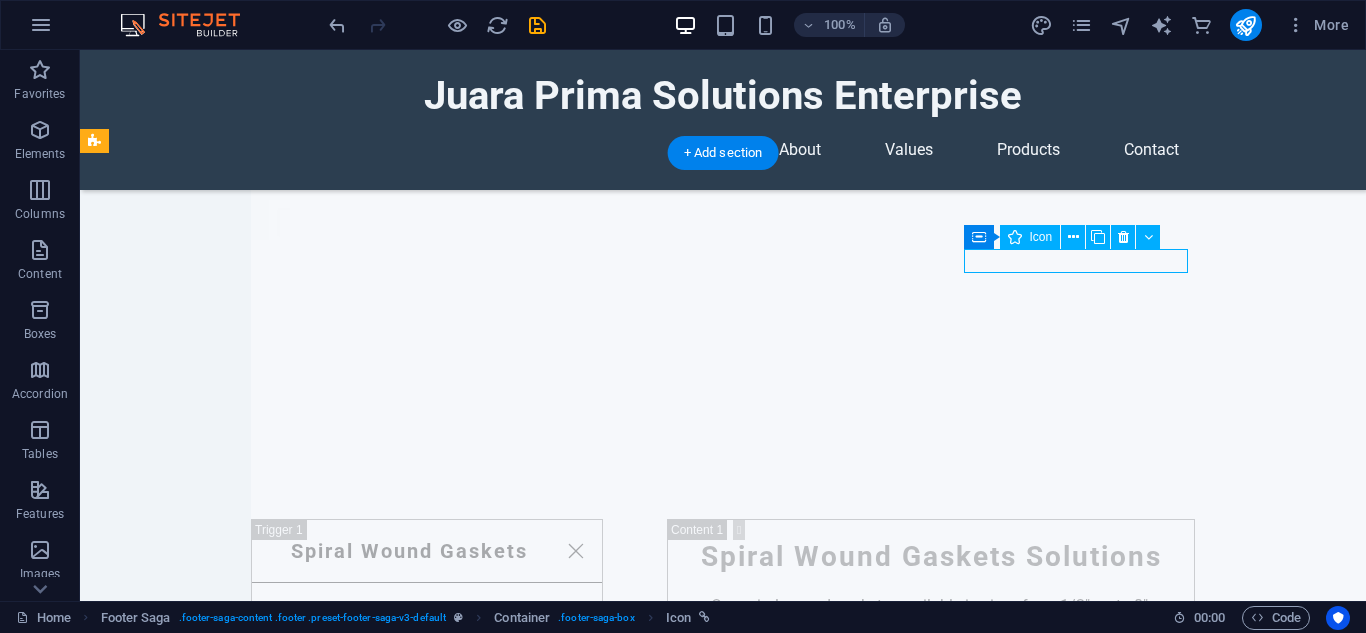 click at bounding box center [208, 3804] 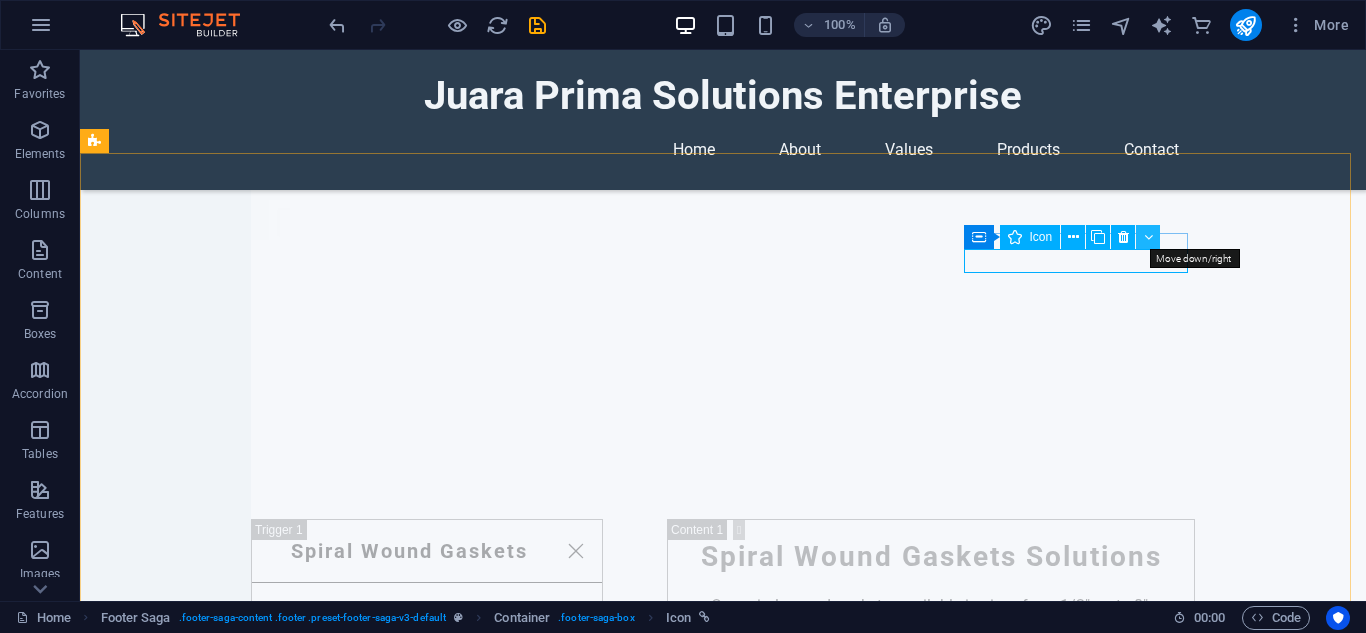 click at bounding box center [1148, 237] 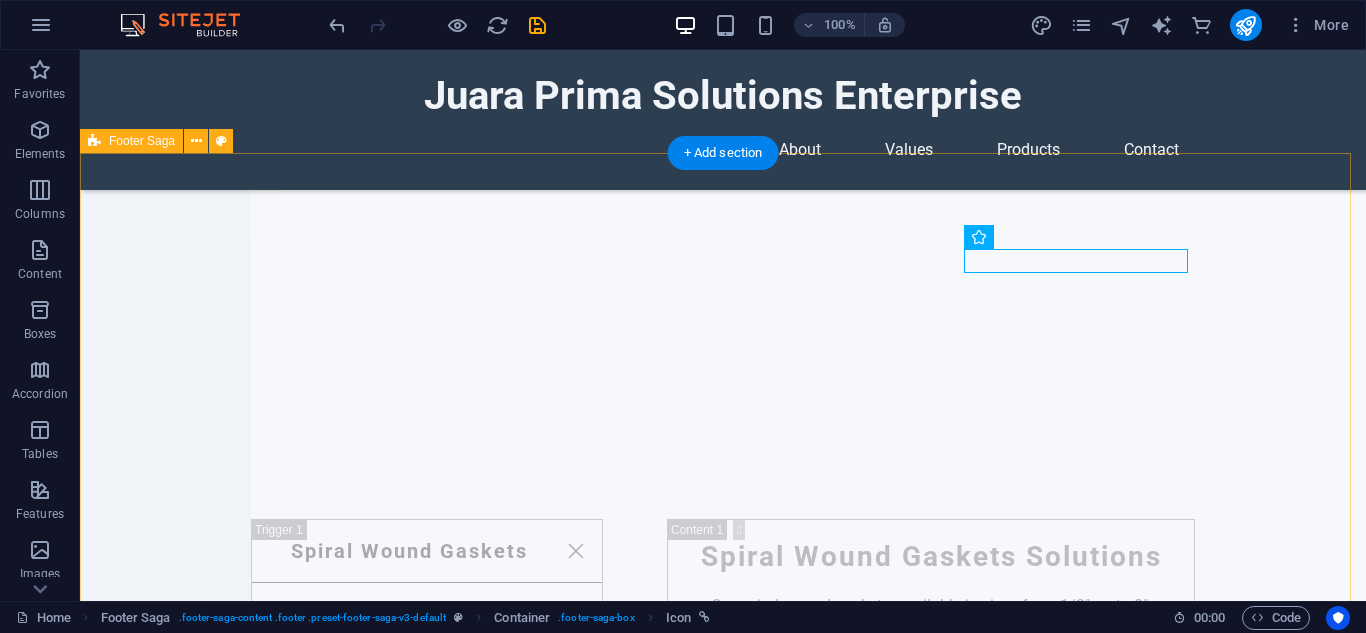click on "[COMPANY] Enterprise [COMPANY] Enterprise is dedicated to serving the oil and gas, power generation, and utility industries with high-quality spiral wound gaskets and solutions. Contact [NUMBER] [STREET] [POSTAL_CODE]   [CITY] Phone:  +[COUNTRY_CODE] [PHONE] Mobile:  Email:  [EMAIL]@[DOMAIN] Navigation Home About Values Services Contact Legal Notice Privacy Policy" at bounding box center (723, 3400) 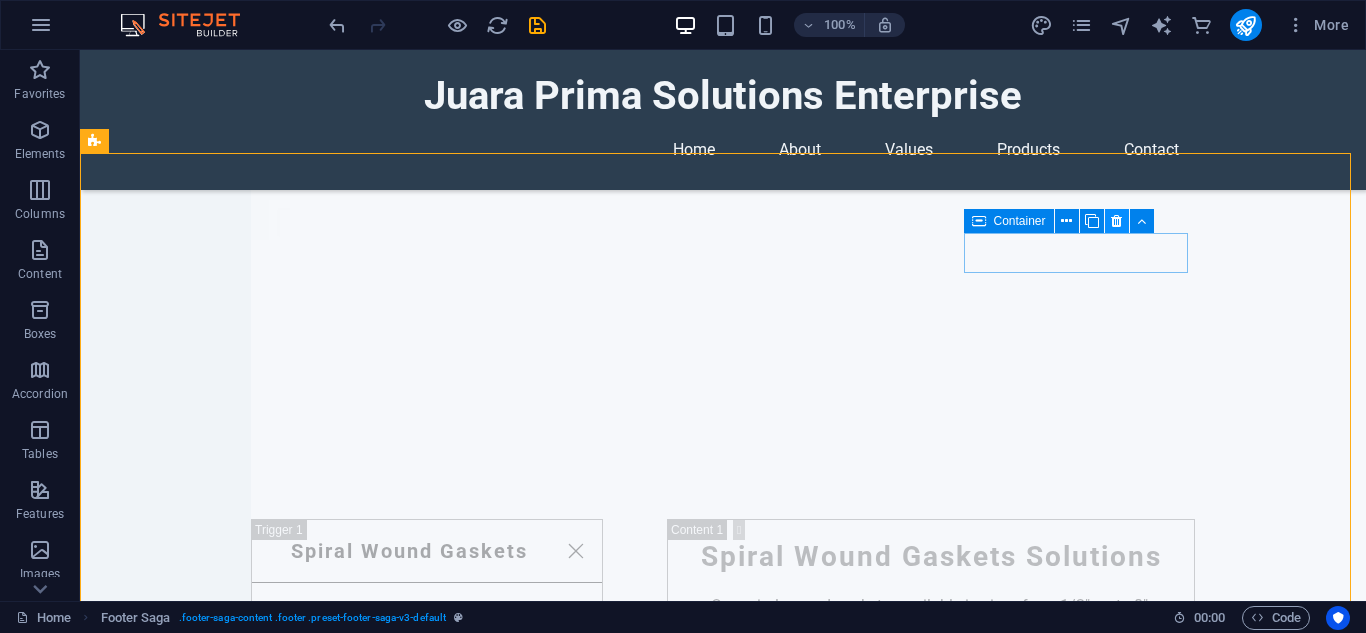 click at bounding box center (1116, 221) 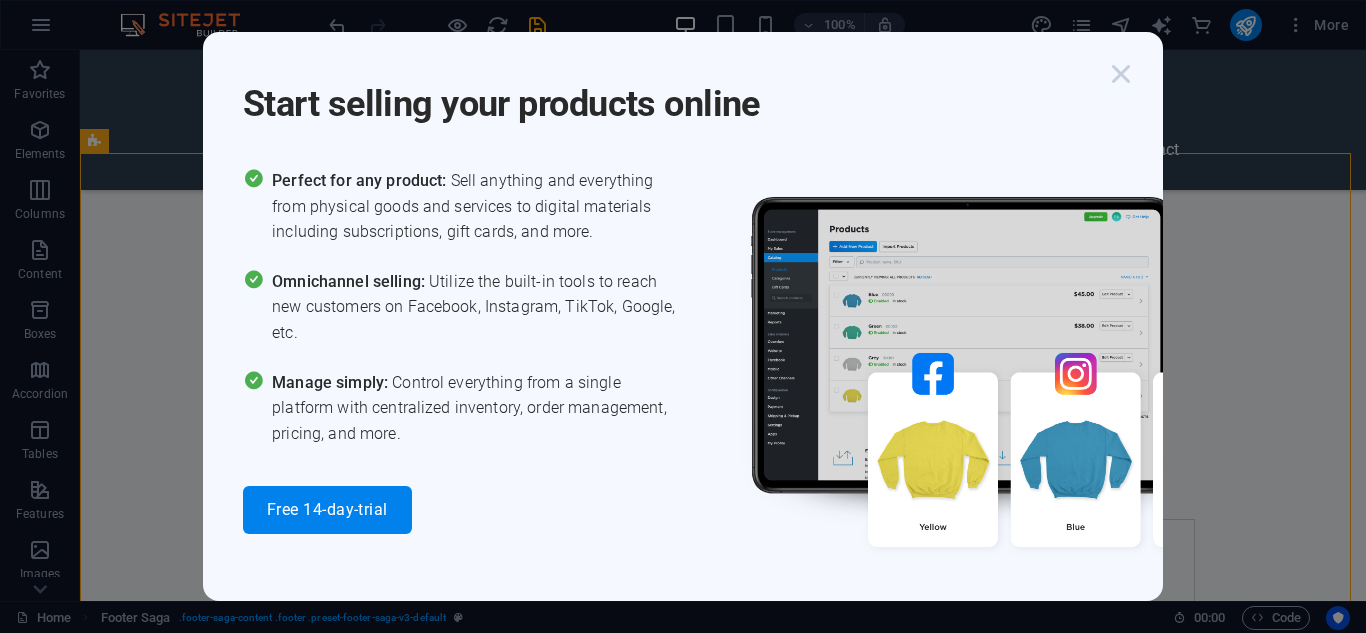 click at bounding box center (1121, 74) 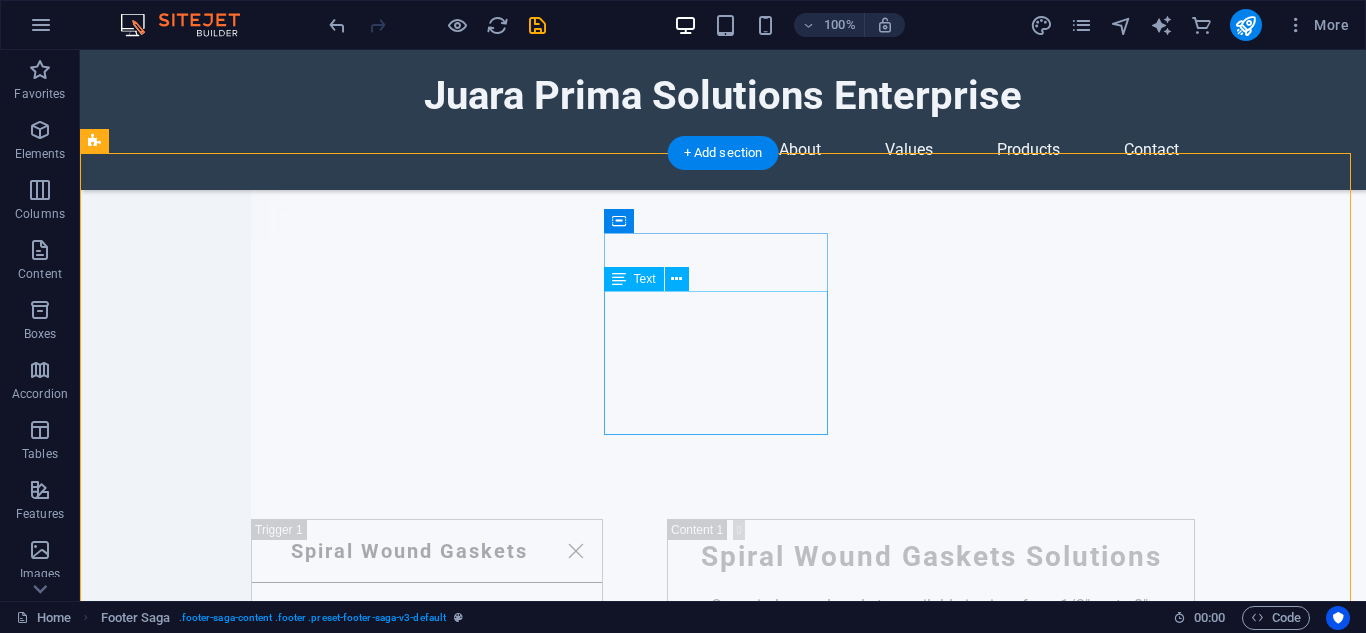 click on "[NUMBER] [STREET]" at bounding box center [208, 3425] 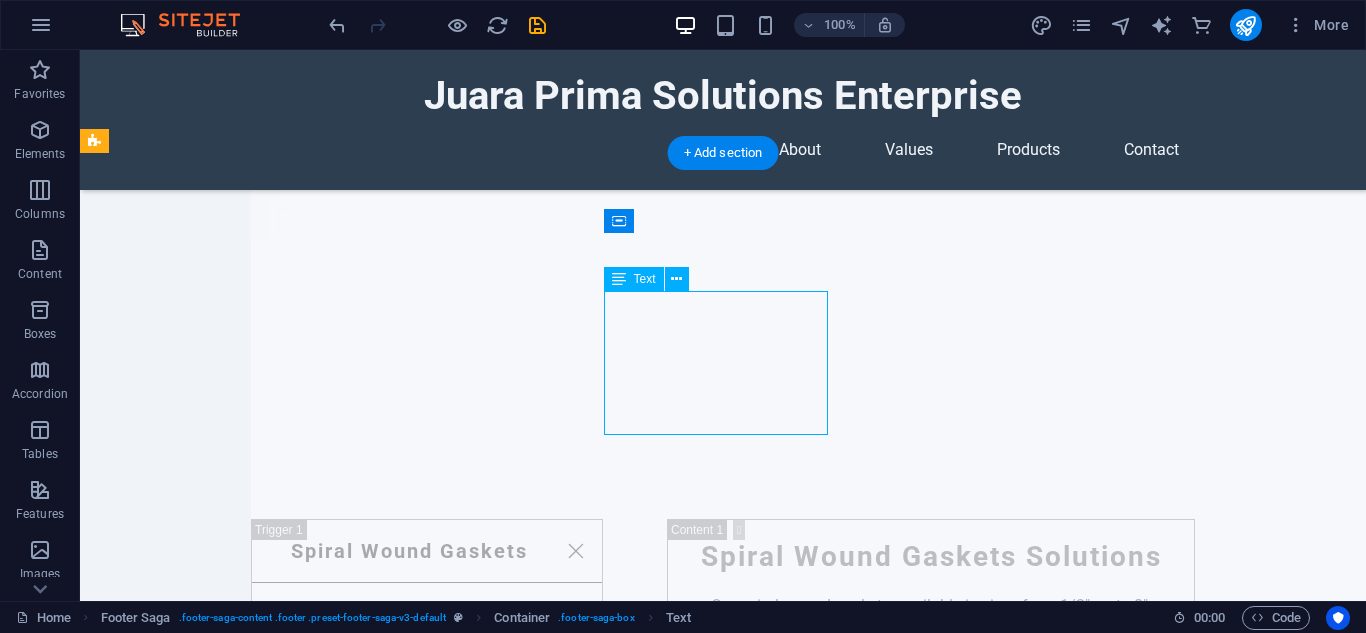 drag, startPoint x: 664, startPoint y: 301, endPoint x: 760, endPoint y: 315, distance: 97.015465 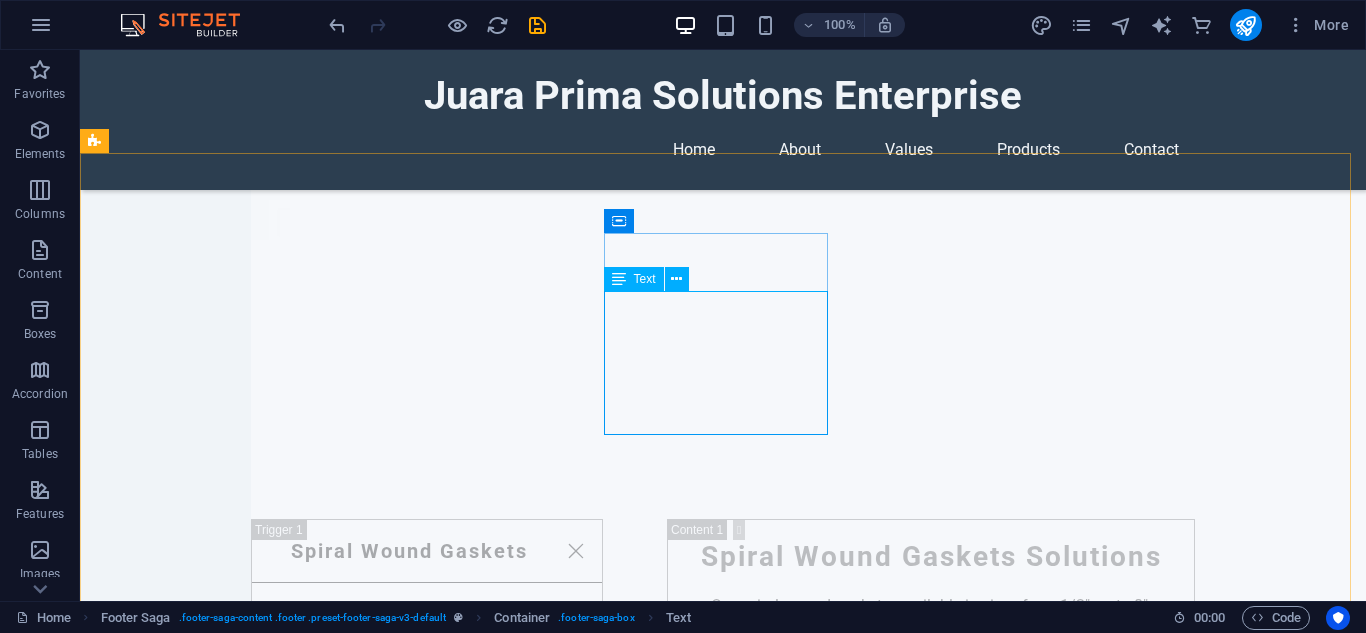 click on "Text" at bounding box center [634, 279] 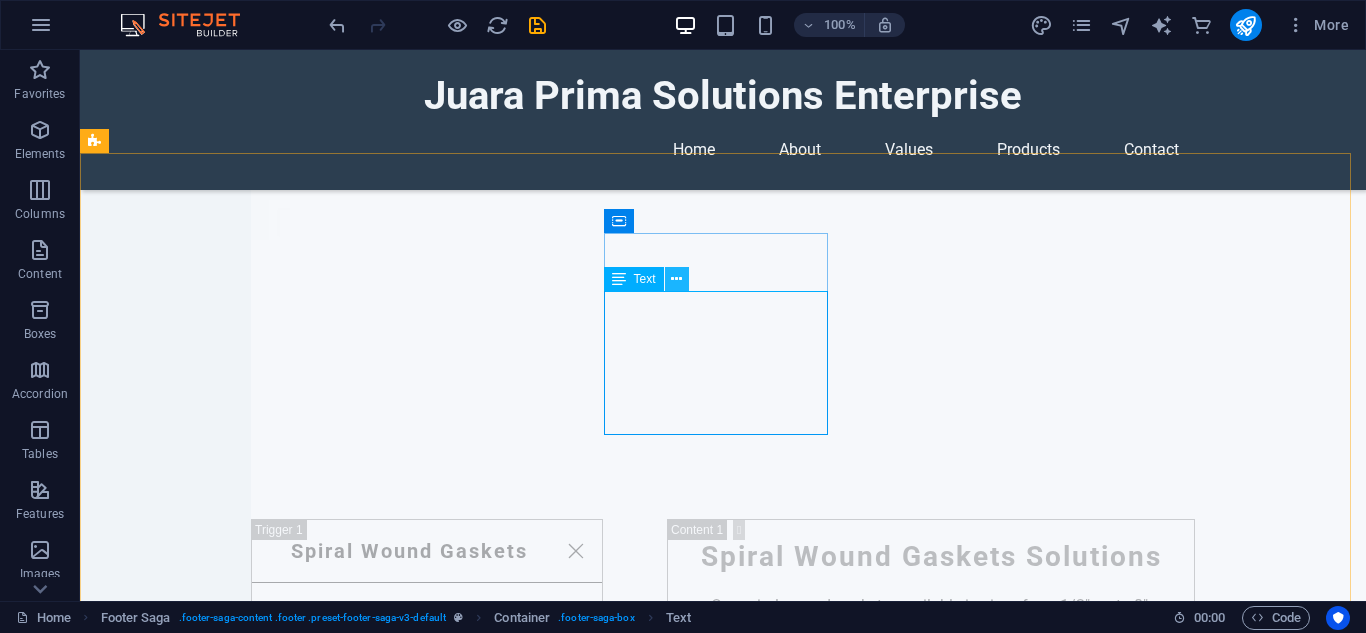 click at bounding box center [676, 279] 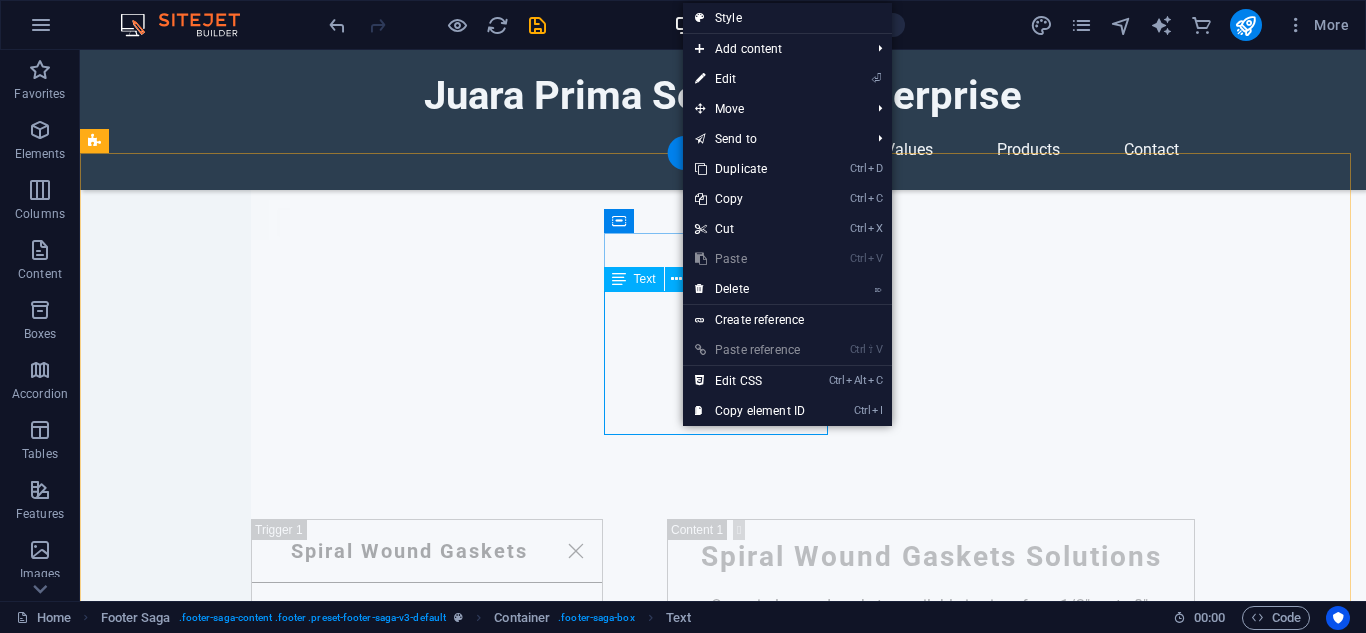 click on "[NUMBER] [STREET] [POSTAL_CODE]   [CITY] Phone:  [PHONE] Mobile:  Email:  contact@[DOMAIN]" at bounding box center (208, 3474) 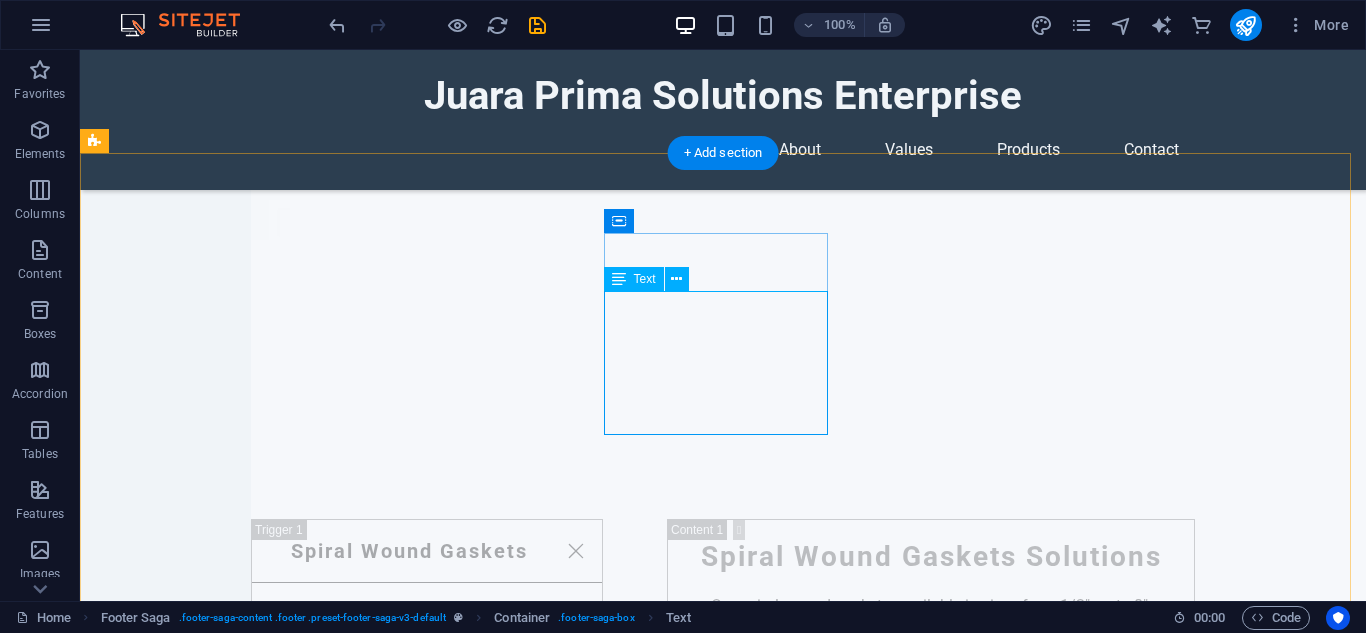 click on "[NUMBER] [STREET] [POSTAL_CODE]   [CITY] Phone:  [PHONE] Mobile:  Email:  contact@[DOMAIN]" at bounding box center (208, 3474) 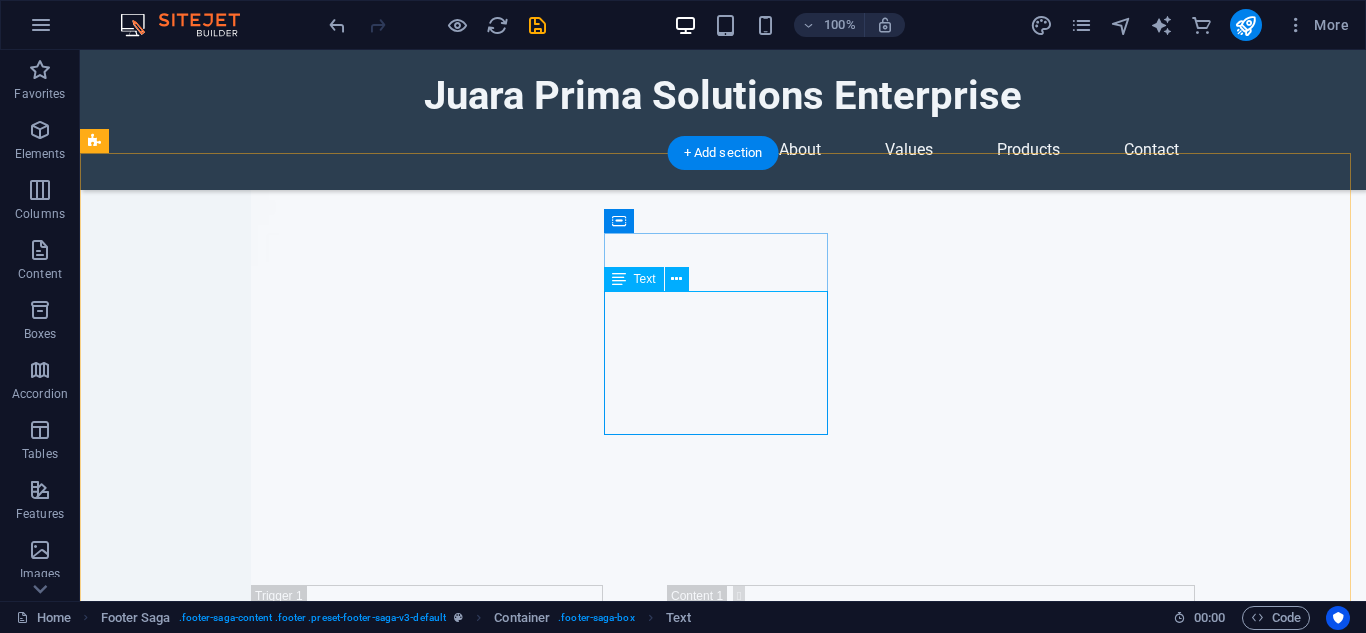 scroll, scrollTop: 3951, scrollLeft: 0, axis: vertical 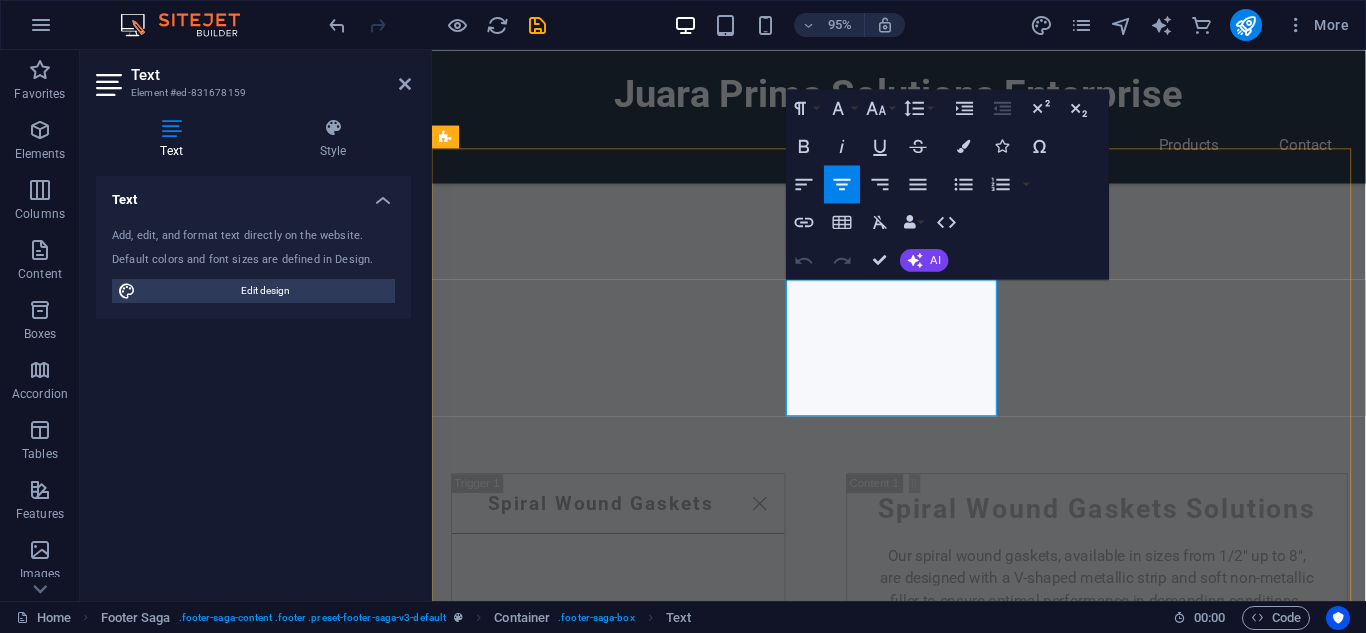click on "+60 555-6789" at bounding box center [585, 3449] 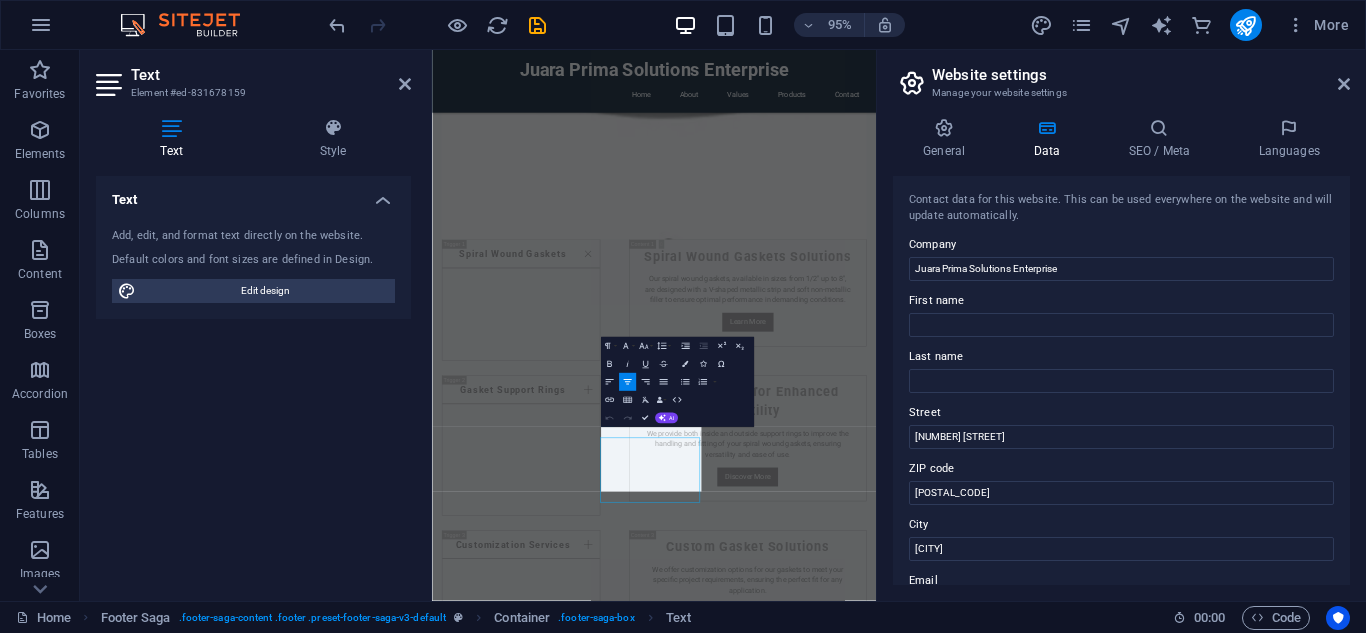 scroll, scrollTop: 3330, scrollLeft: 0, axis: vertical 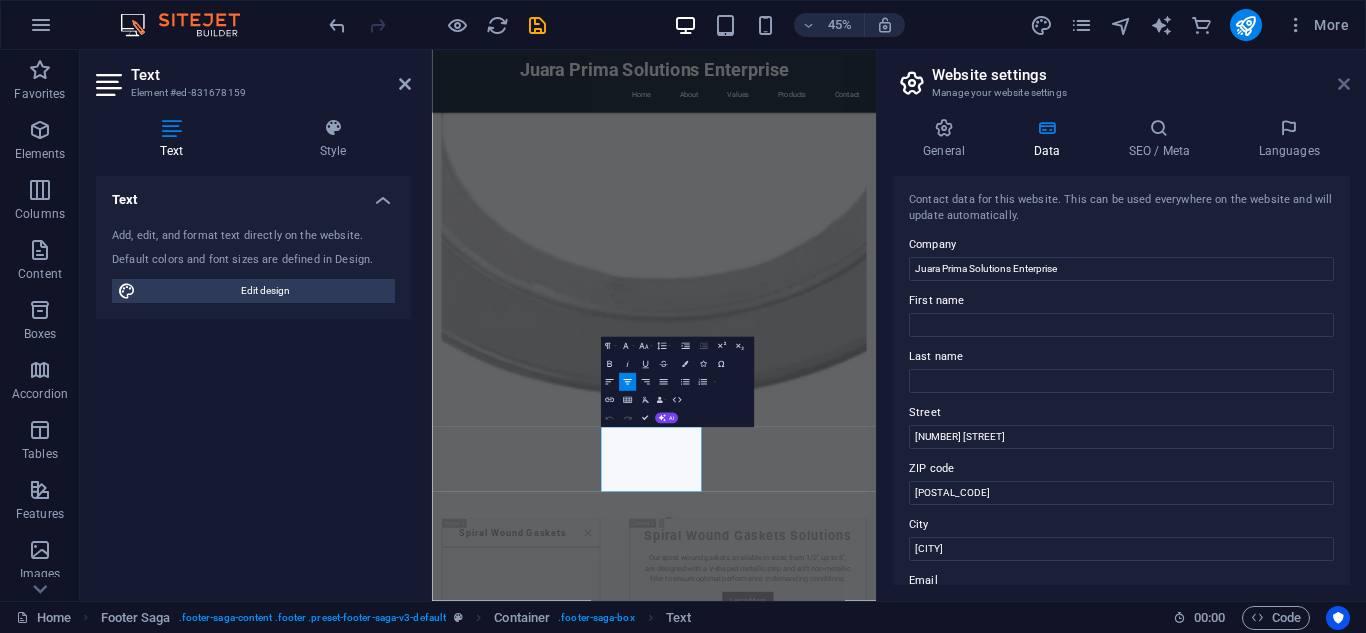 click at bounding box center (1344, 84) 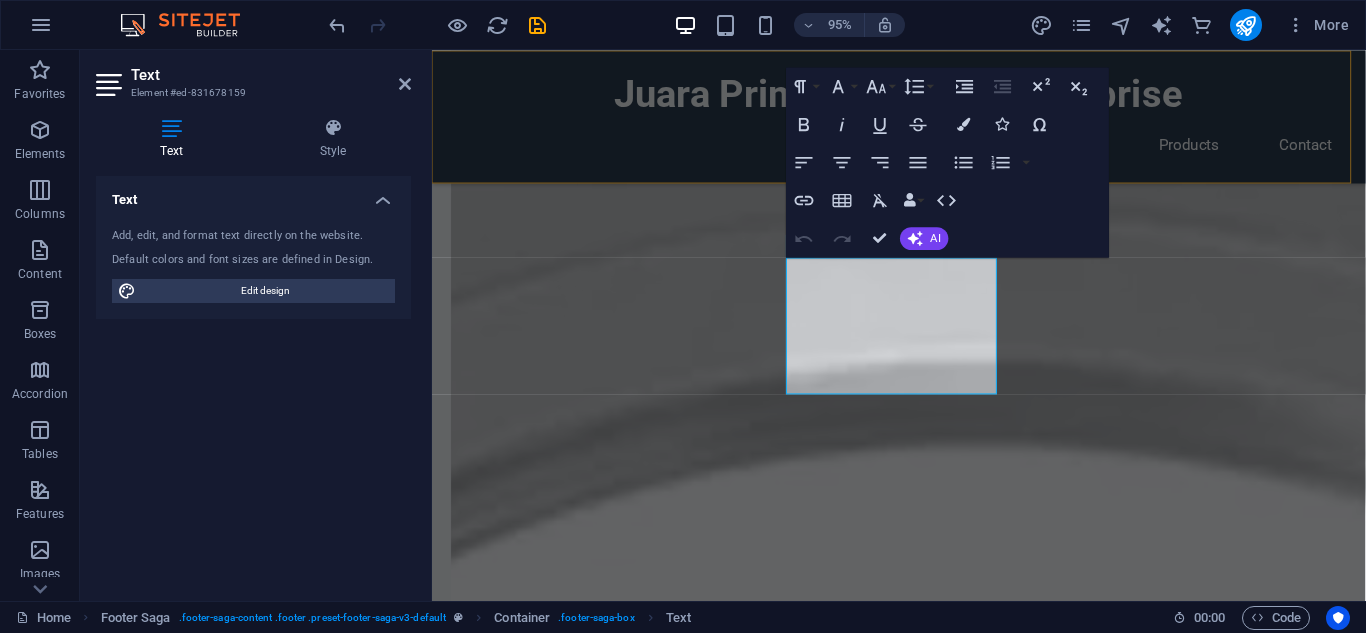 scroll, scrollTop: 3974, scrollLeft: 0, axis: vertical 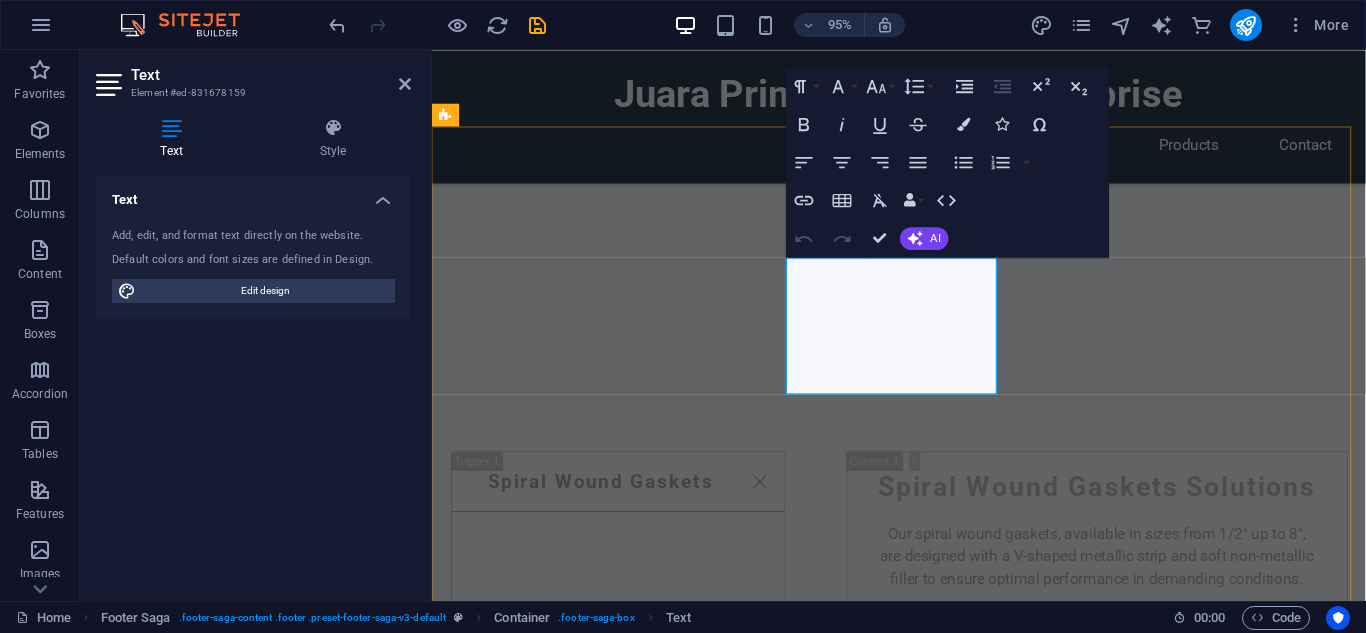 click on "[CITY]" at bounding box center [620, 3402] 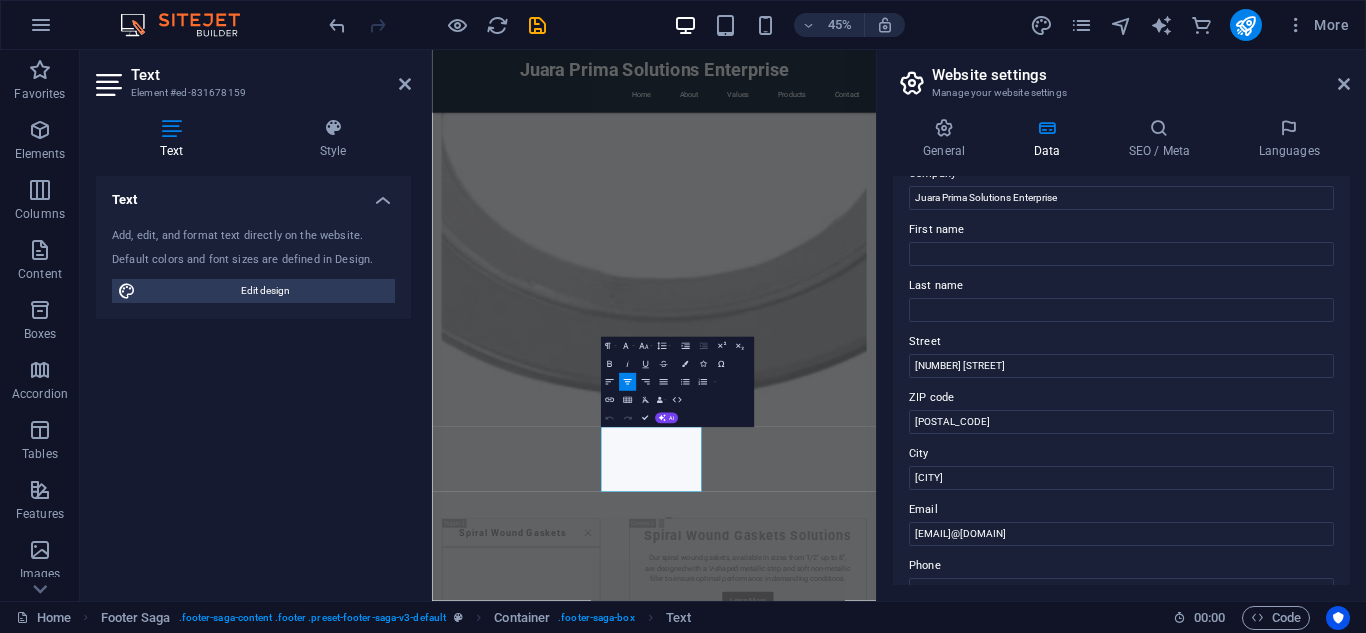 scroll, scrollTop: 200, scrollLeft: 0, axis: vertical 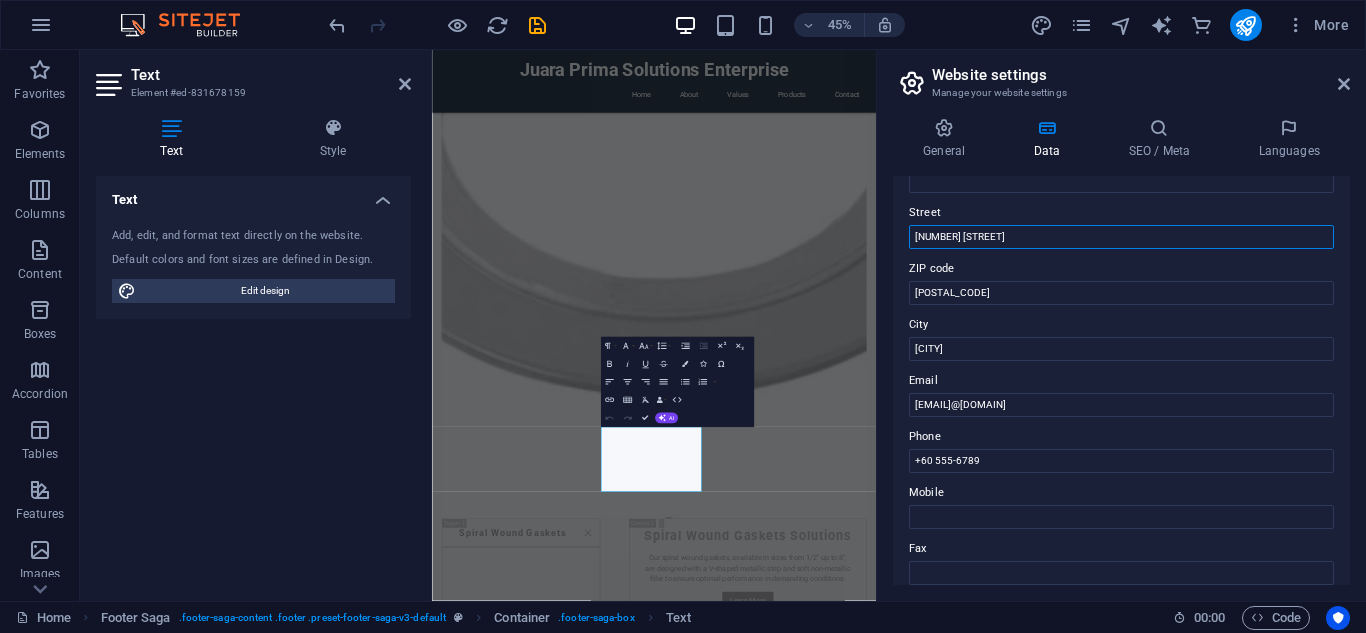 drag, startPoint x: 1003, startPoint y: 238, endPoint x: 904, endPoint y: 239, distance: 99.00505 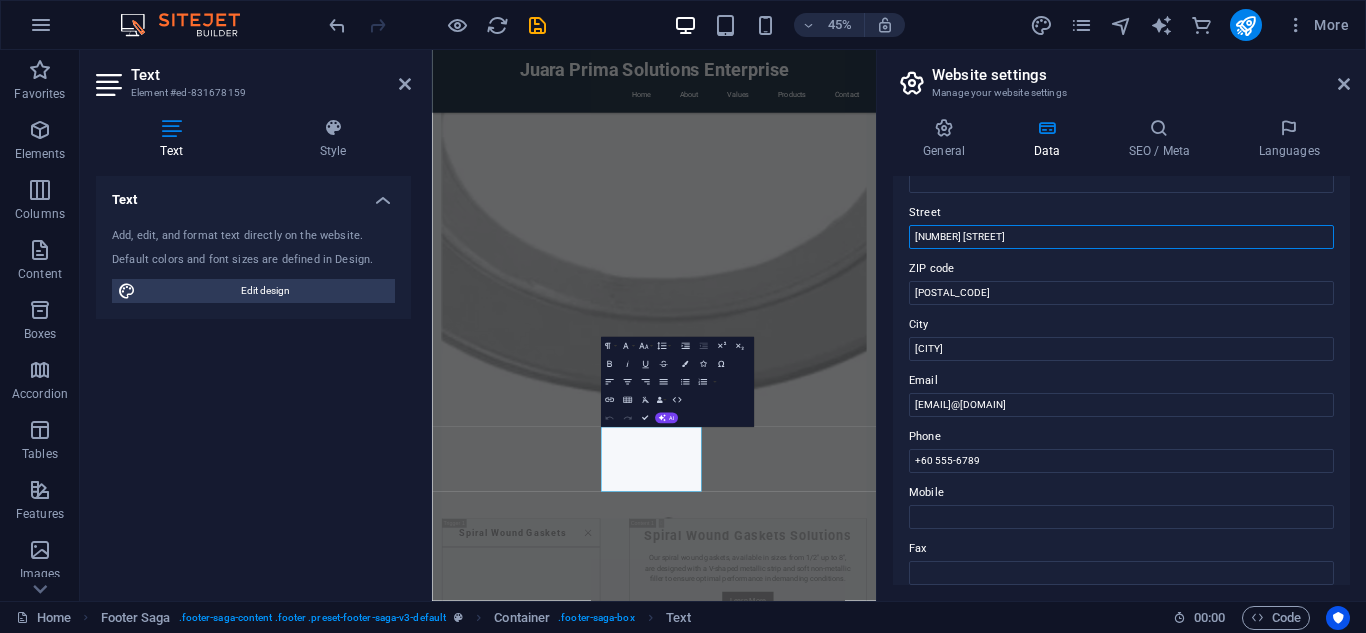 click on "Contact data for this website. This can be used everywhere on the website and will update automatically. Company [COMPANY] Enterprise First name Last name Street [NUMBER] [STREET] ZIP code [POSTAL_CODE] City [CITY] Email [EMAIL]@[DOMAIN] Phone +[COUNTRY_CODE] [PHONE] Mobile Fax Custom field 1 Custom field 2 Custom field 3 Custom field 4 Custom field 5 Custom field 6" at bounding box center [1121, 380] 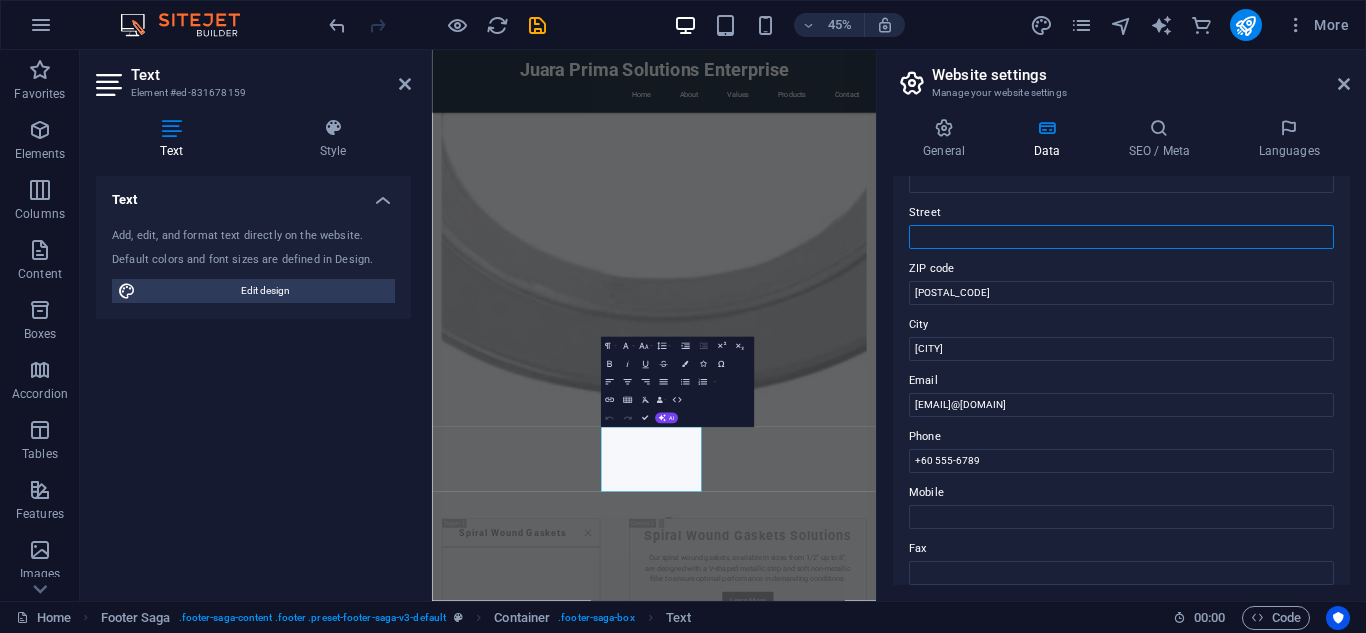 type 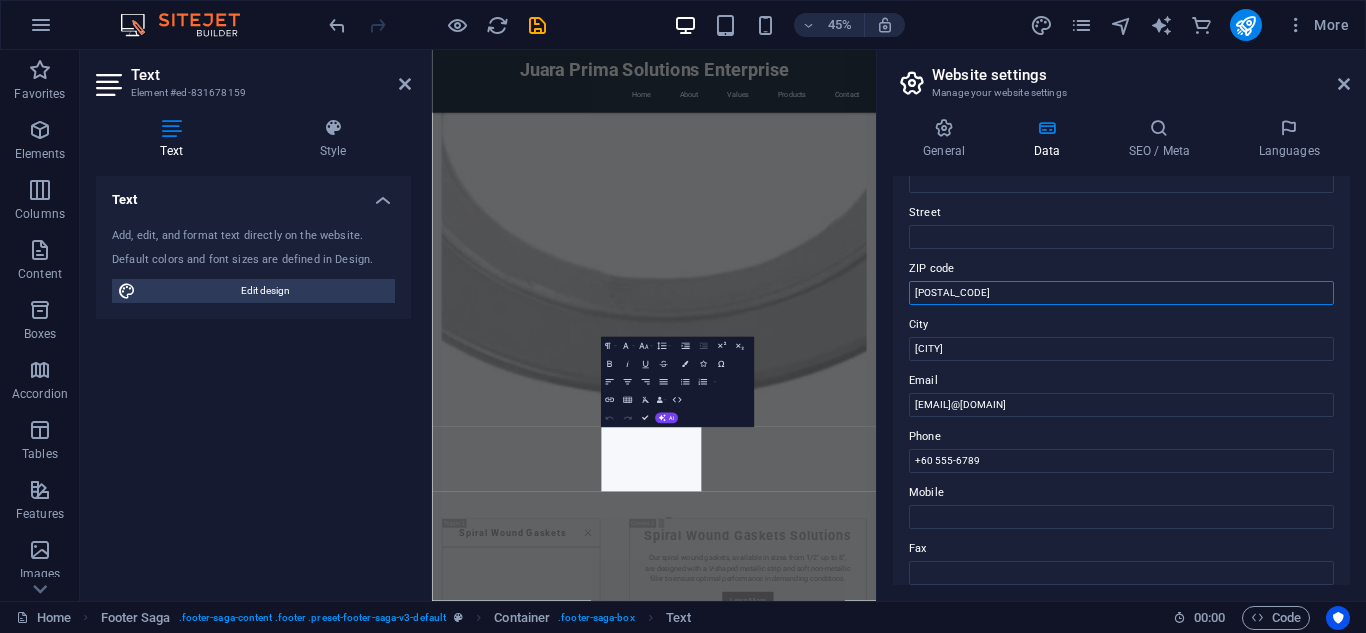 click on "Contact data for this website. This can be used everywhere on the website and will update automatically. Company [COMPANY] Enterprise First name Last name Street ZIP code [POSTAL_CODE] City [CITY] Email [EMAIL]@[DOMAIN] Phone +[COUNTRY_CODE] [PHONE] Mobile Fax Custom field 1 Custom field 2 Custom field 3 Custom field 4 Custom field 5 Custom field 6" at bounding box center (1121, 380) 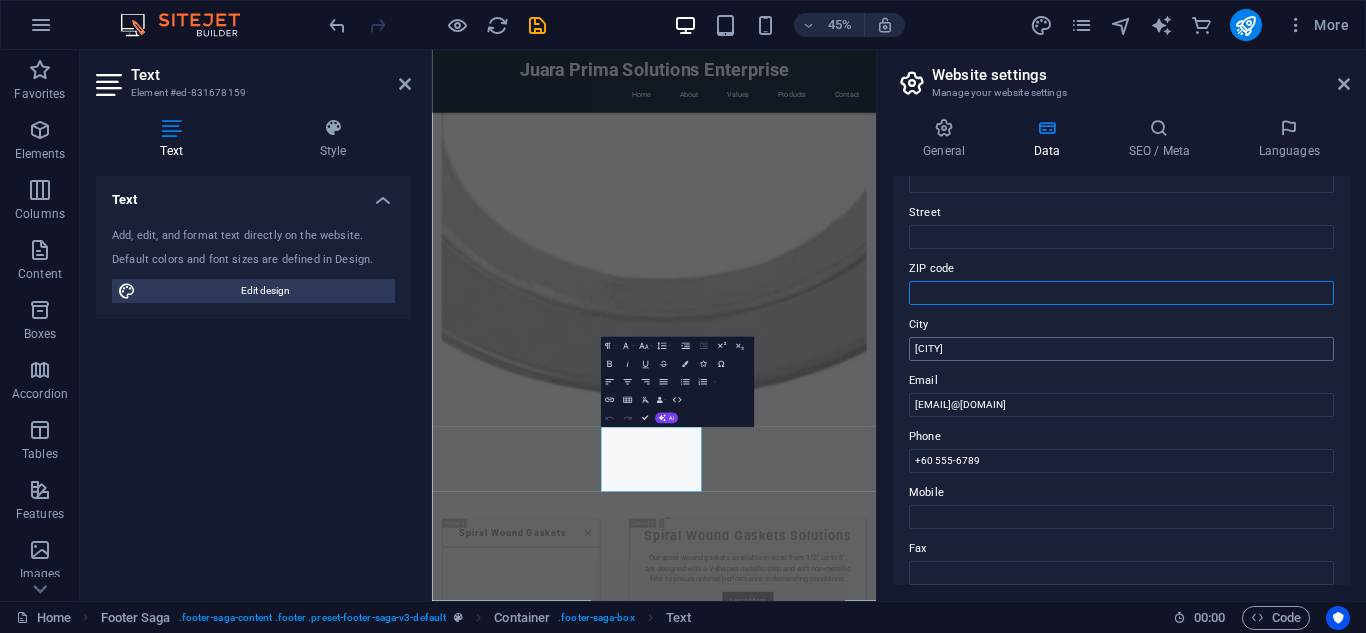 type 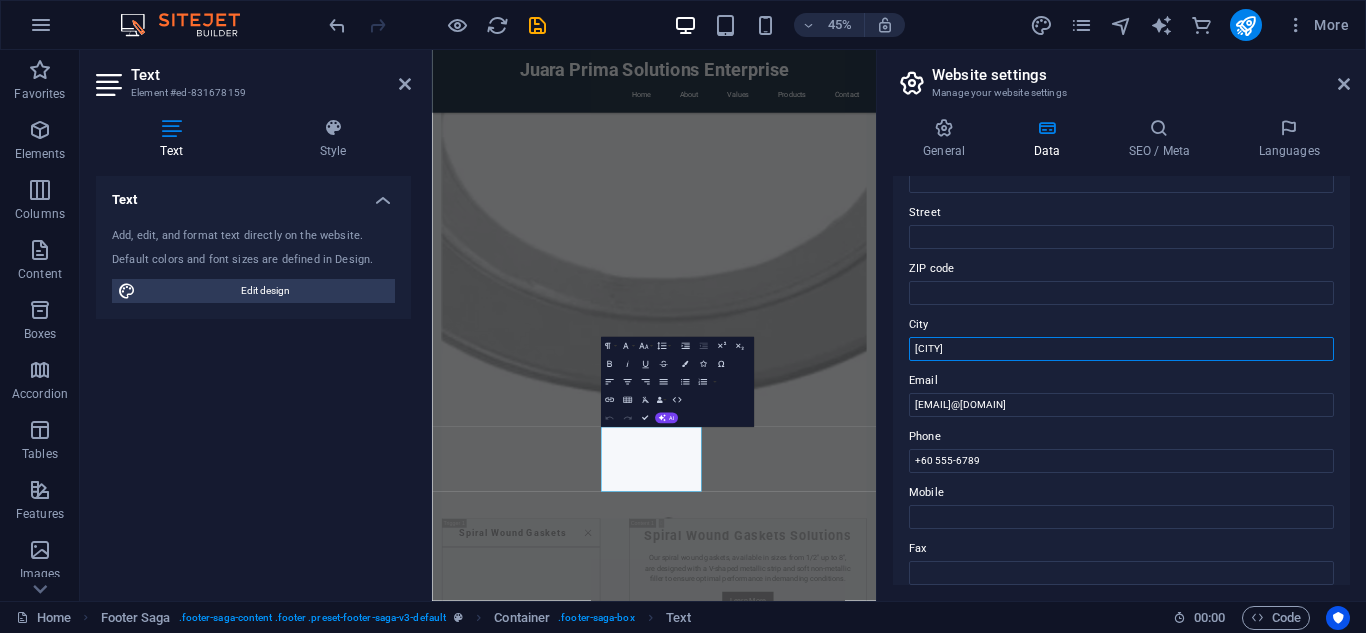 drag, startPoint x: 965, startPoint y: 352, endPoint x: 905, endPoint y: 352, distance: 60 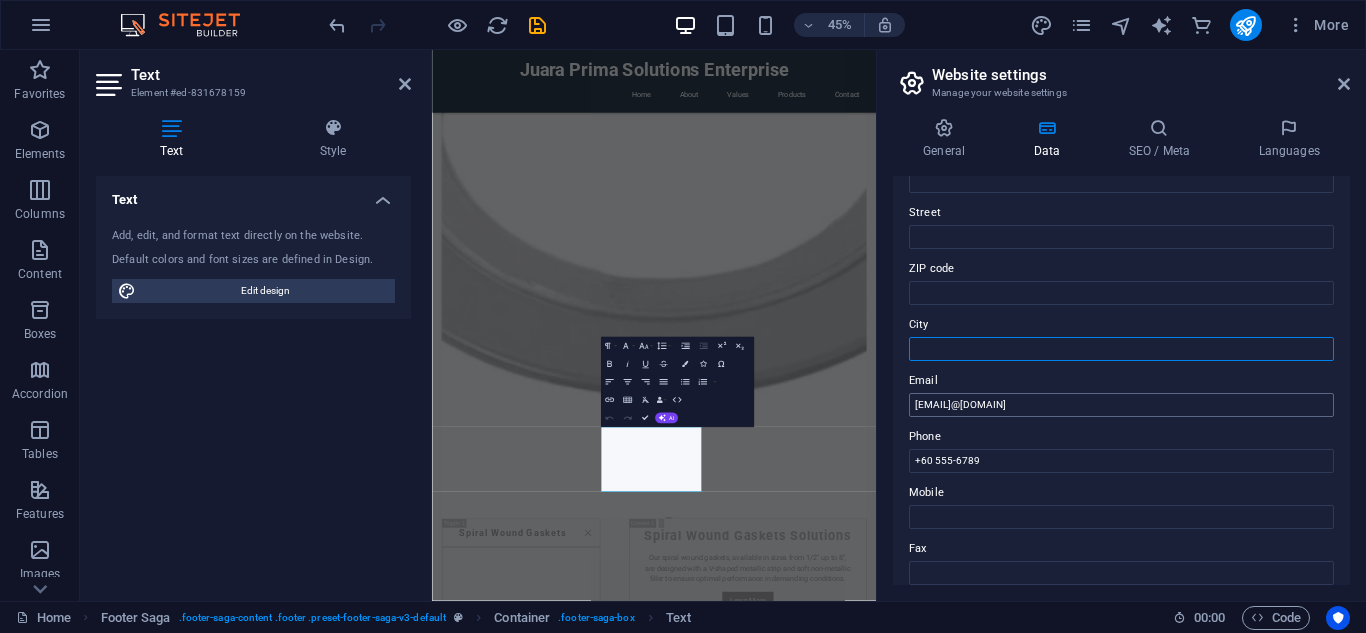 type 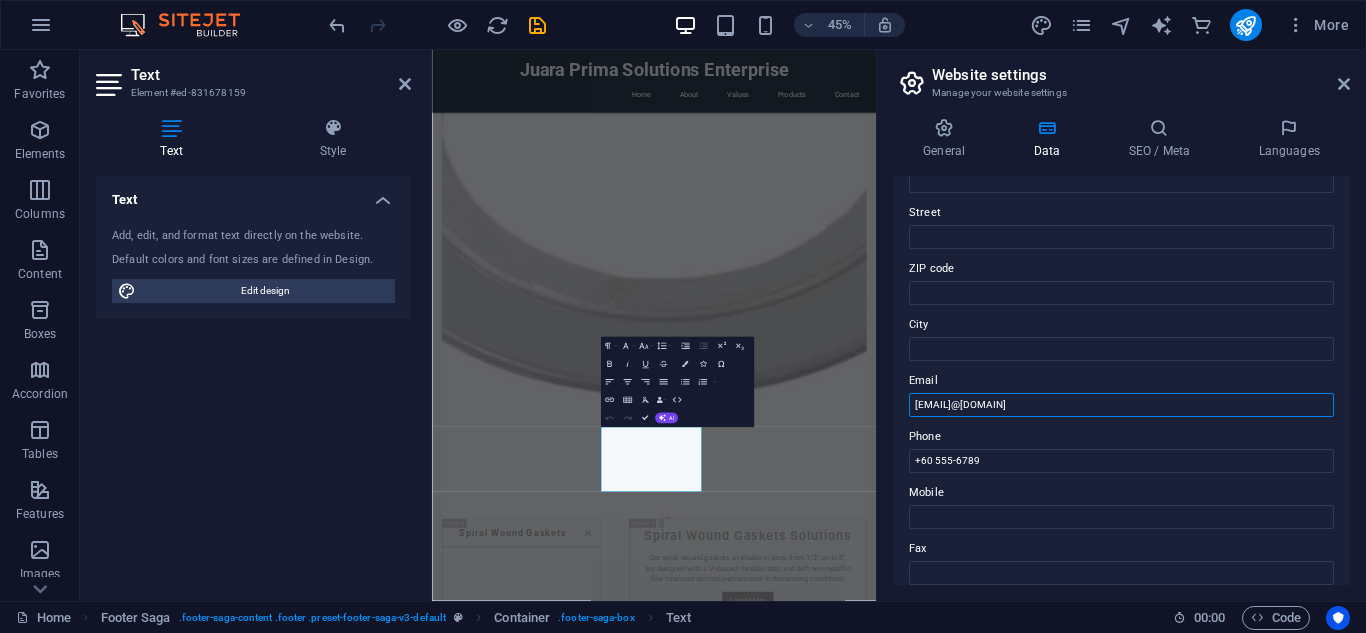 click on "[EMAIL]@[DOMAIN]" at bounding box center [1121, 405] 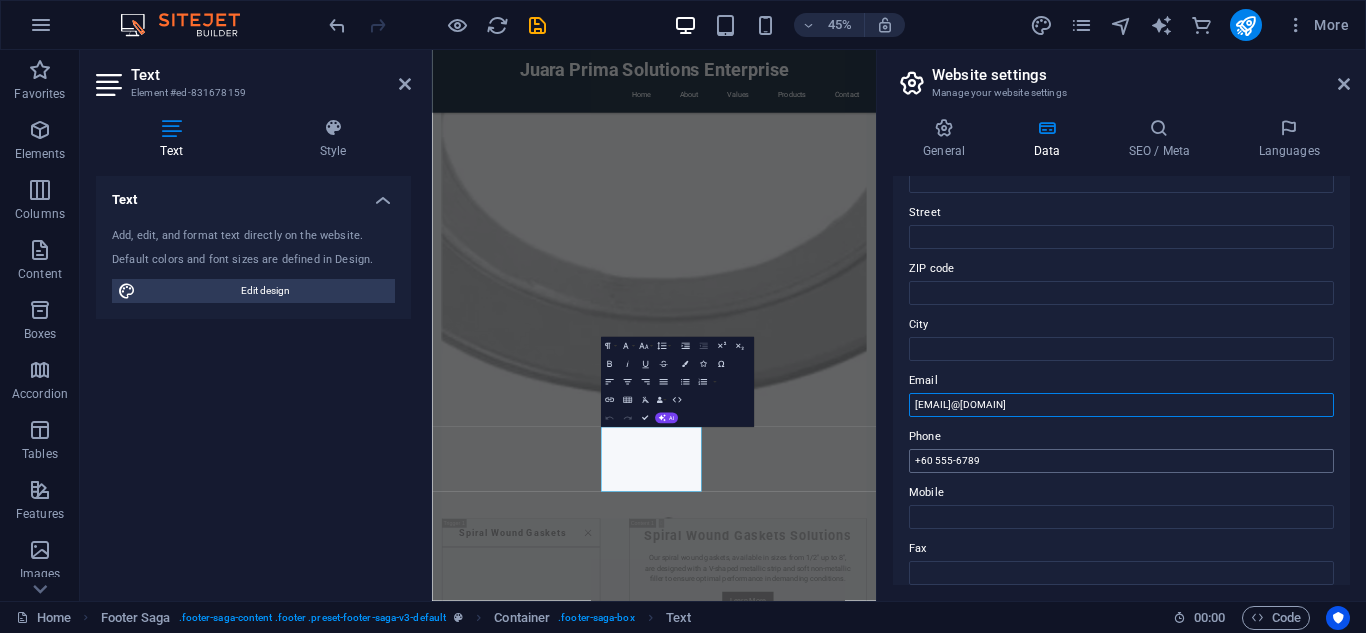 type on "[EMAIL]@[DOMAIN]" 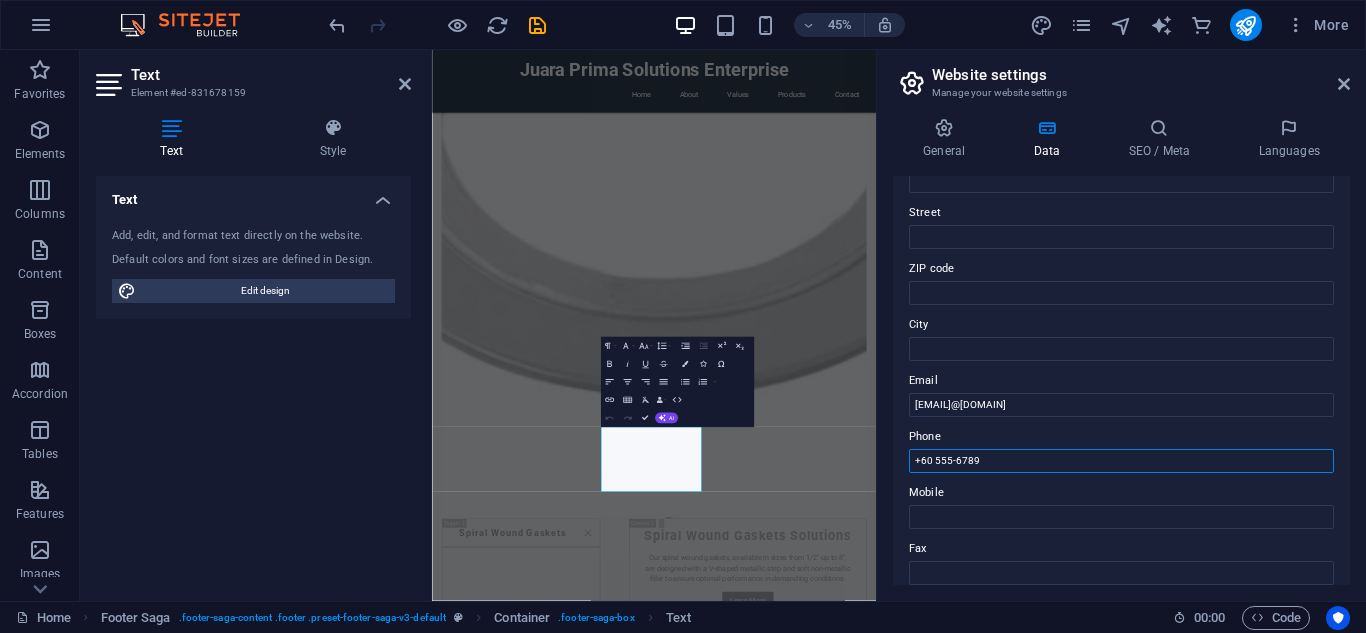 drag, startPoint x: 1023, startPoint y: 466, endPoint x: 936, endPoint y: 461, distance: 87.14356 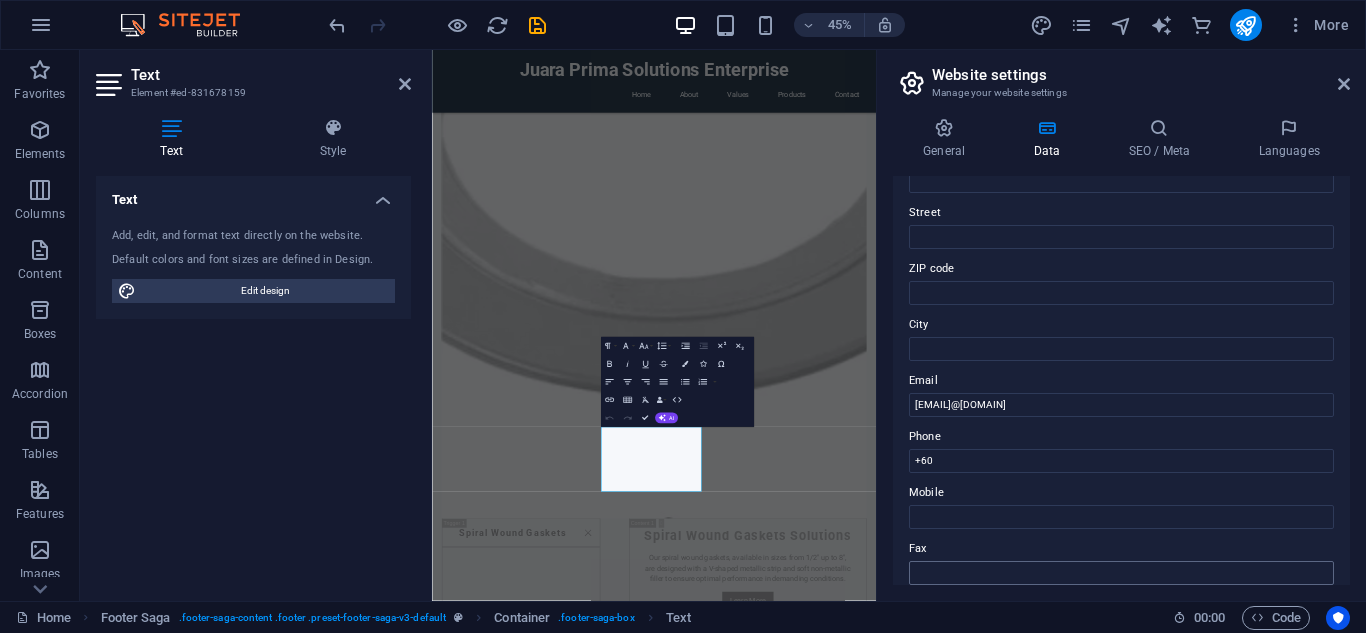 click on "Fax" at bounding box center [1121, 549] 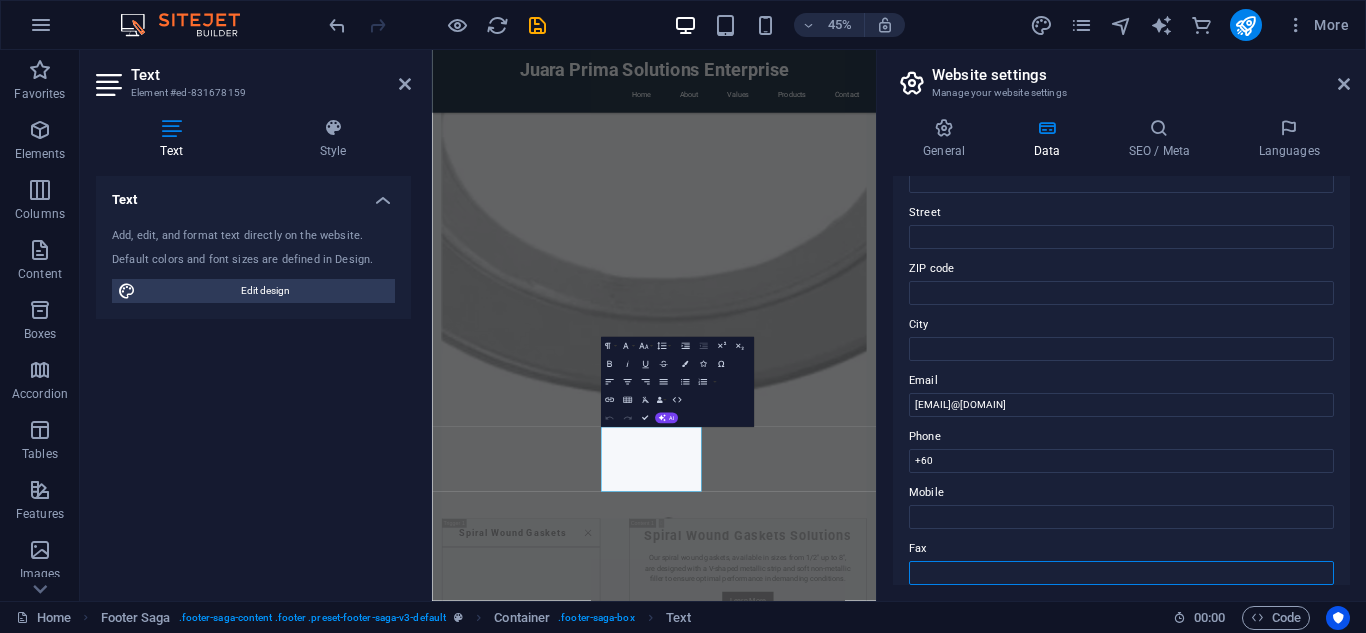 click on "Fax" at bounding box center (1121, 573) 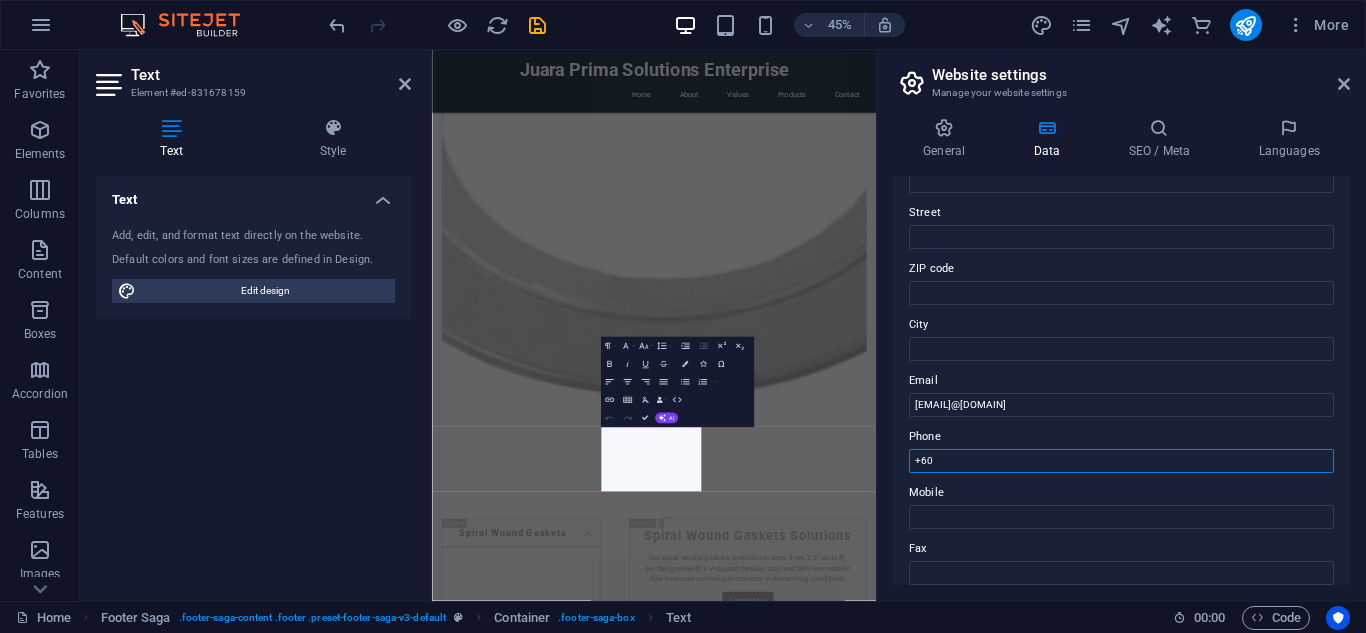 click on "+60" at bounding box center (1121, 461) 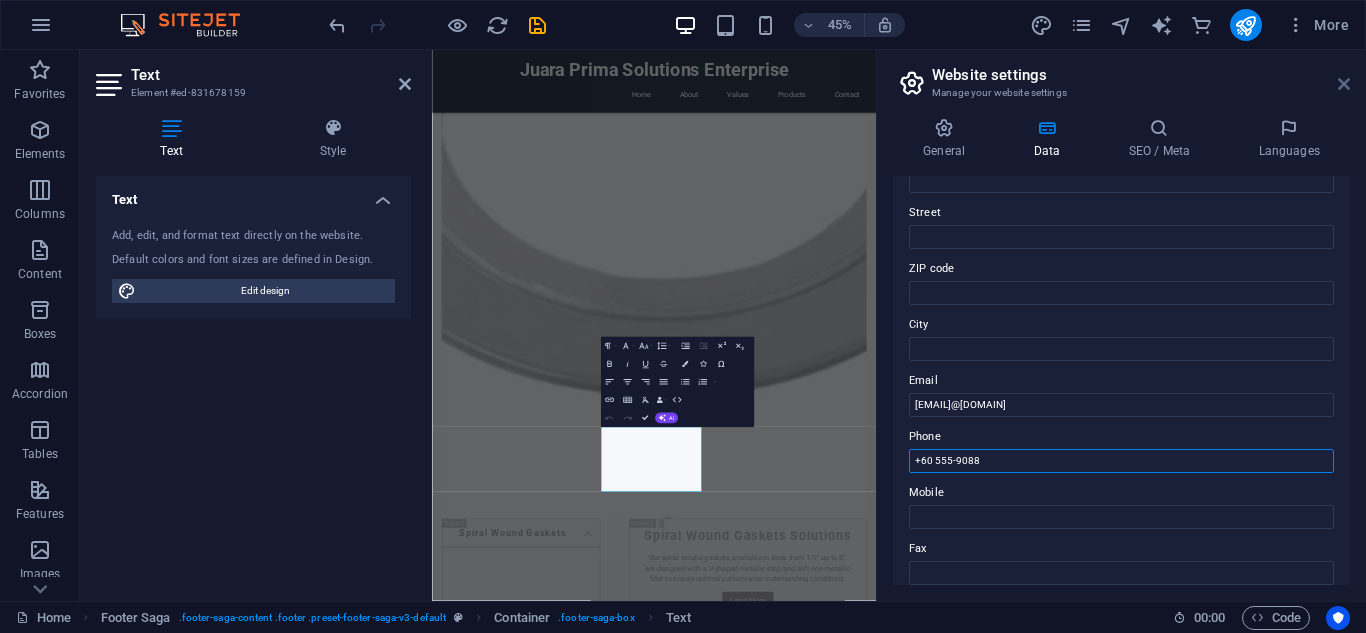 type on "+60 555-9088" 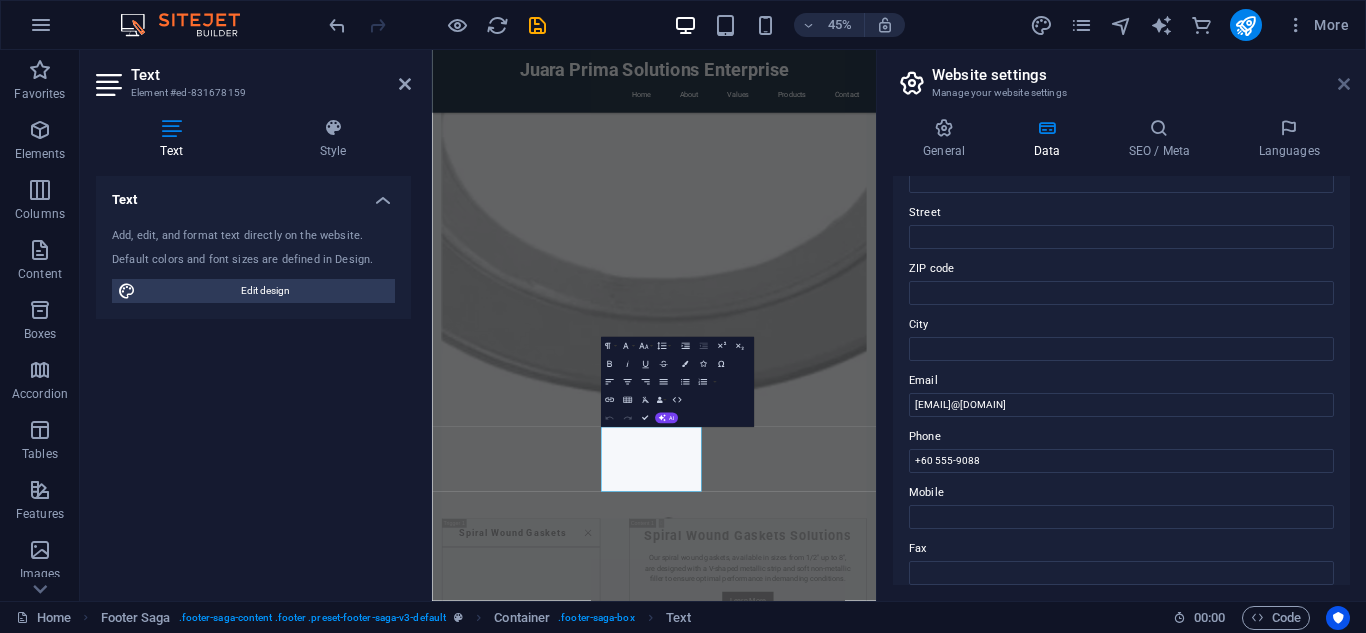 click at bounding box center (1344, 84) 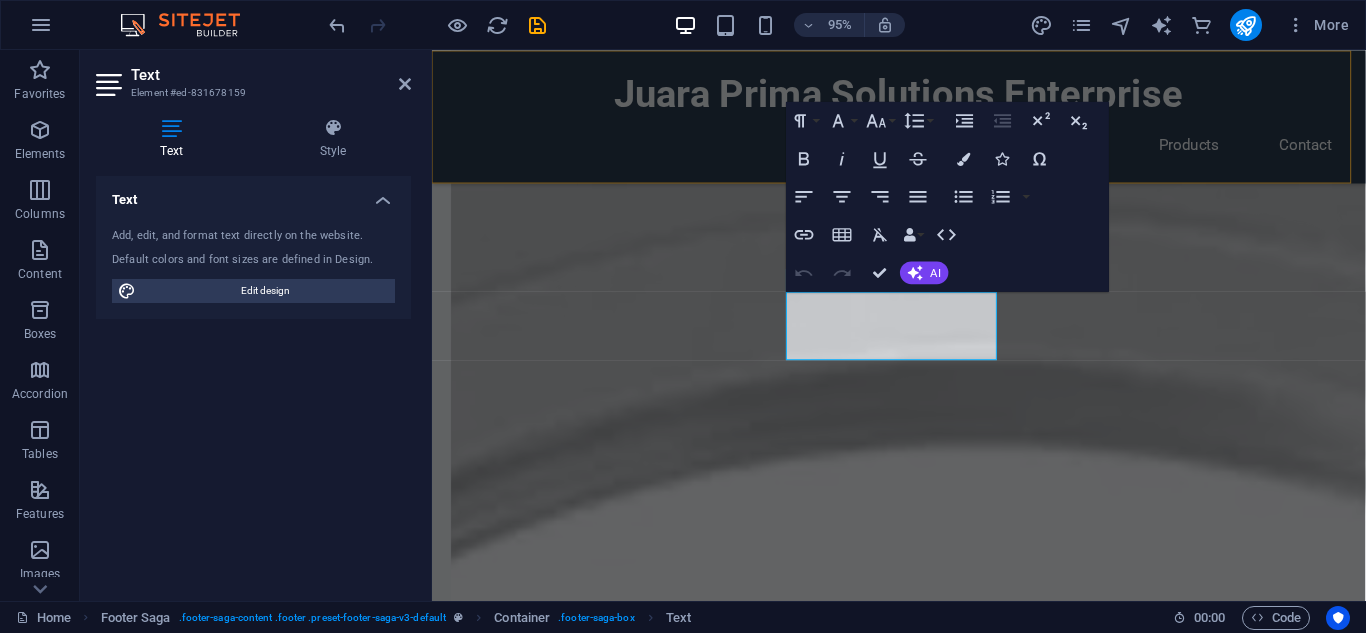 scroll, scrollTop: 3938, scrollLeft: 0, axis: vertical 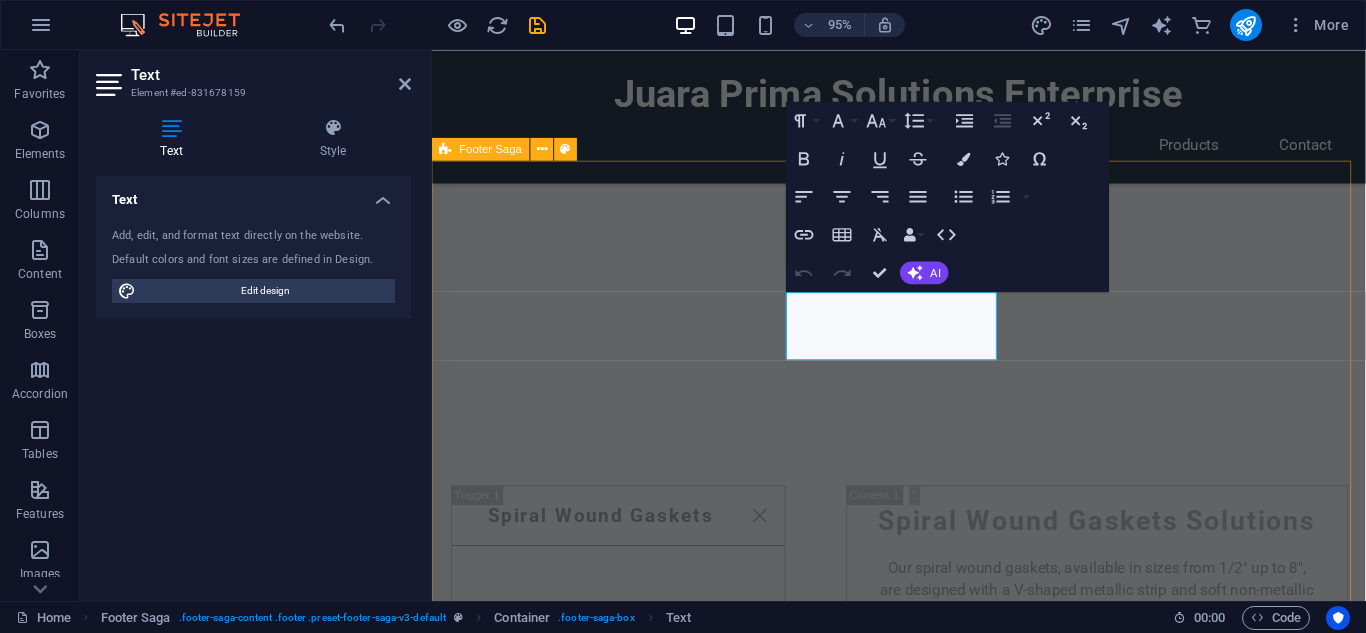 click on "Juara Prima Solutions Enterprise Juara Prima Solutions Enterprise is dedicated to serving the oil and gas, power generation, and utility industries with high-quality spiral wound gaskets and solutions. Contact   Phone:  [PHONE] Mobile:  Email:  contact@[DOMAIN] Navigation Home About Values Services Contact Legal Notice Privacy Policy" at bounding box center [923, 3341] 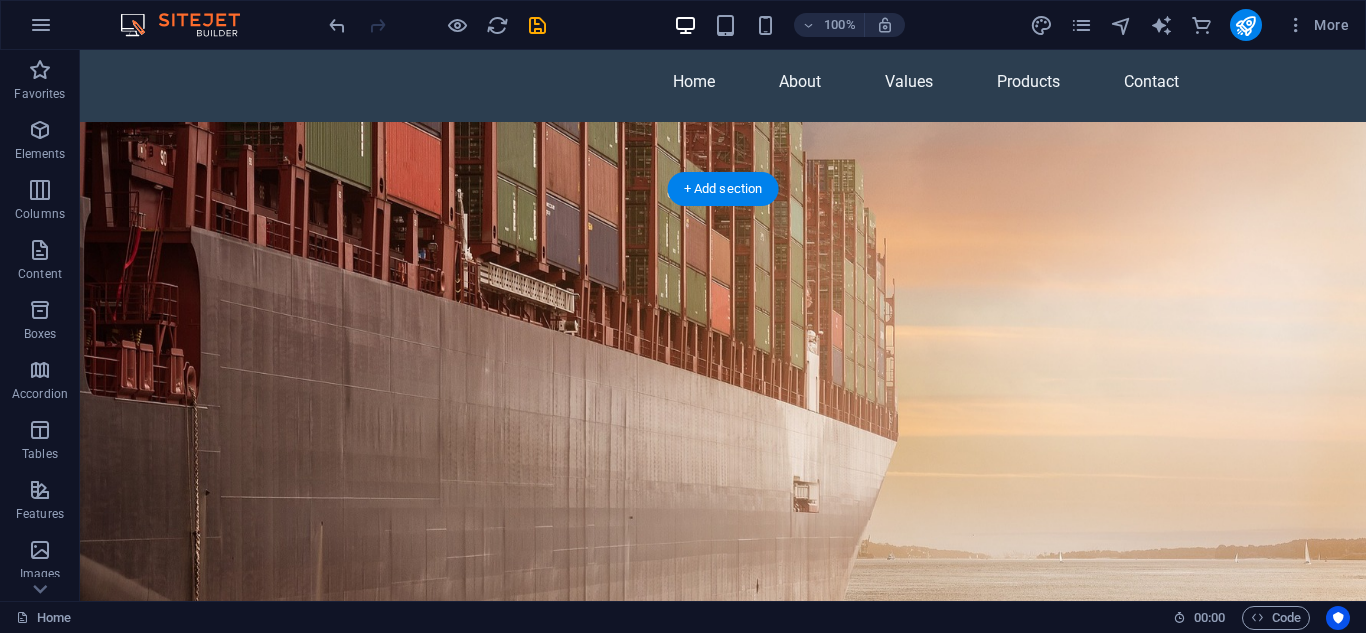 scroll, scrollTop: 0, scrollLeft: 0, axis: both 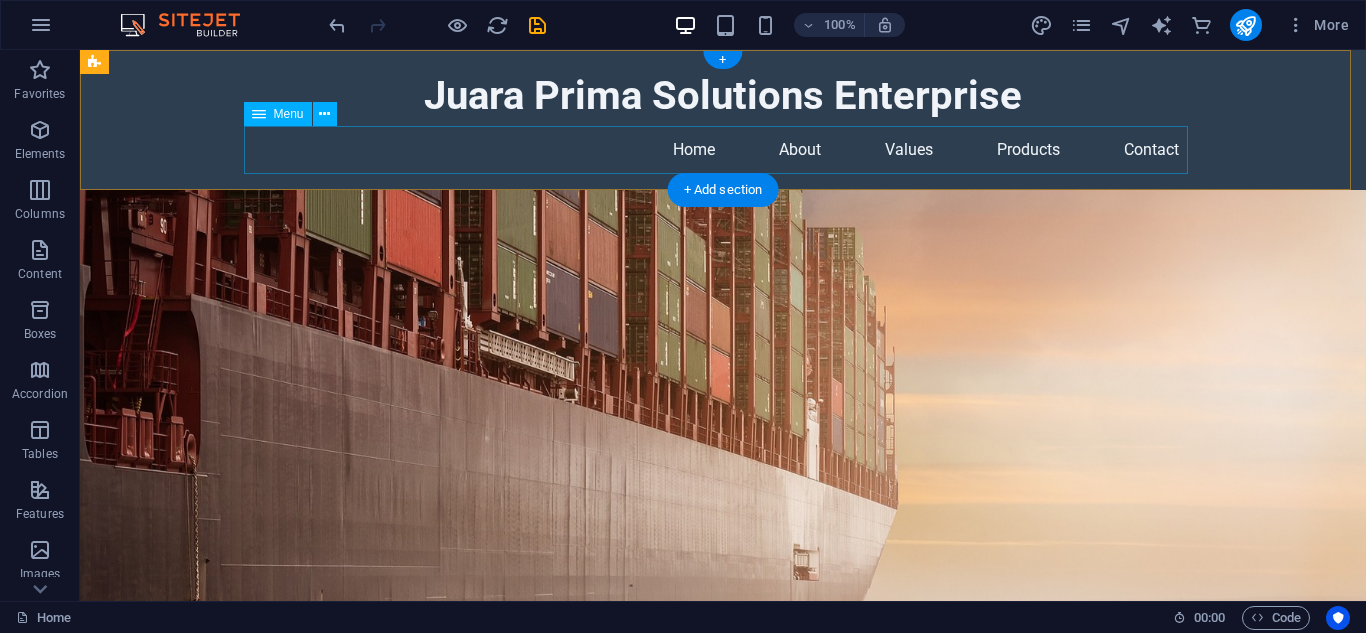 click on "Home About Values Products Contact" at bounding box center (723, 150) 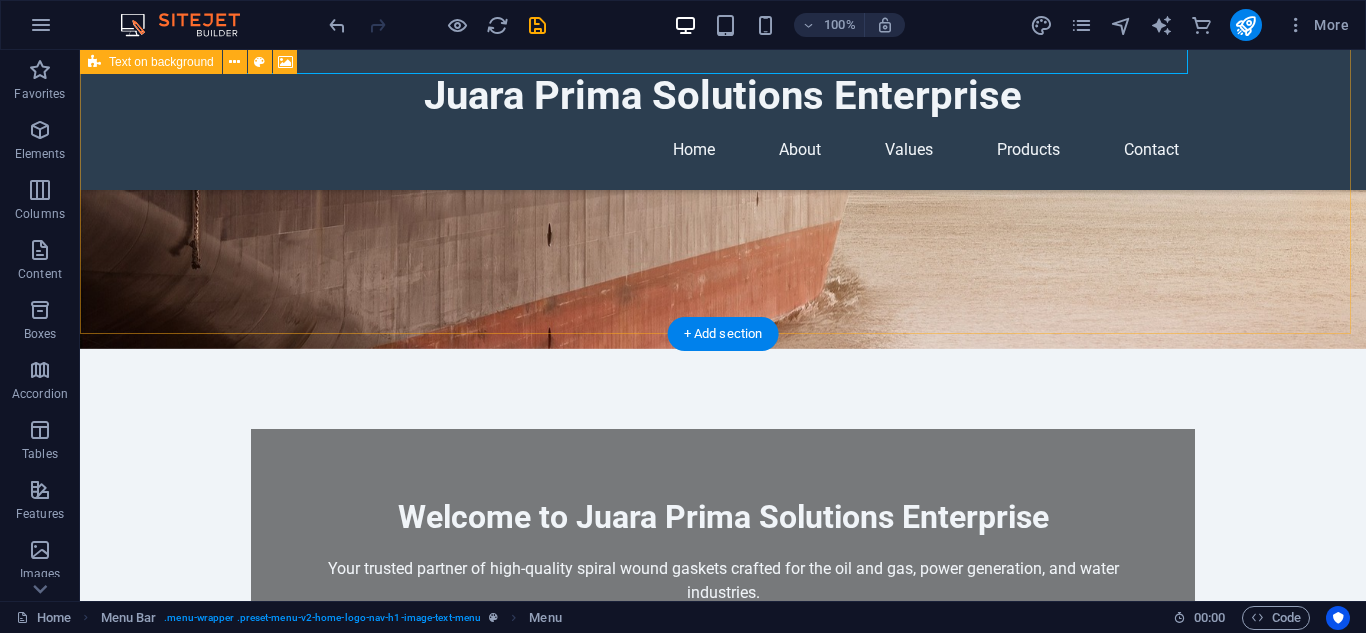 scroll, scrollTop: 400, scrollLeft: 0, axis: vertical 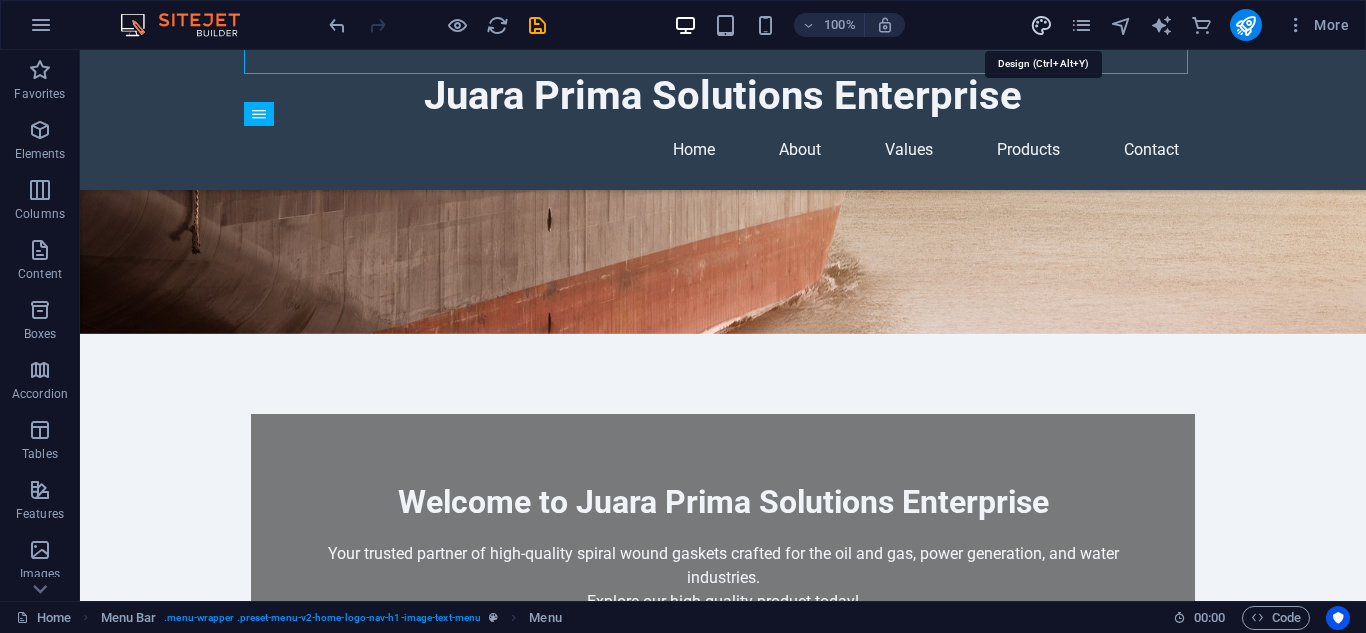 click at bounding box center (1041, 25) 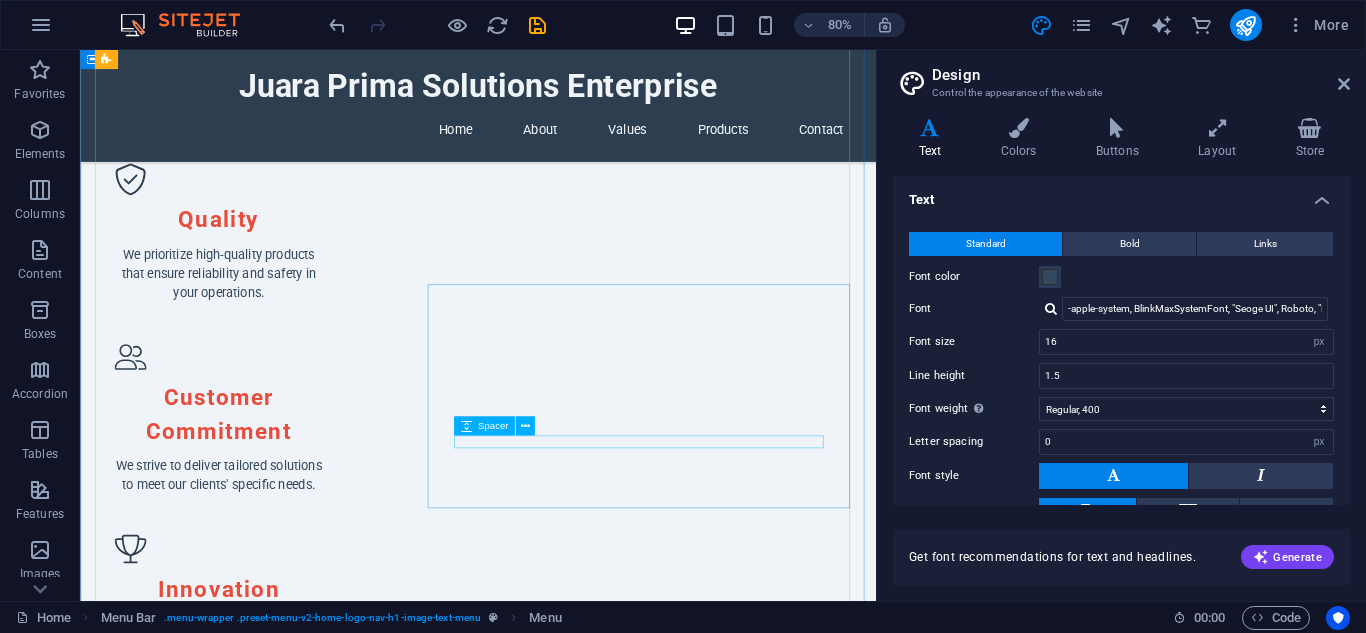scroll, scrollTop: 1600, scrollLeft: 0, axis: vertical 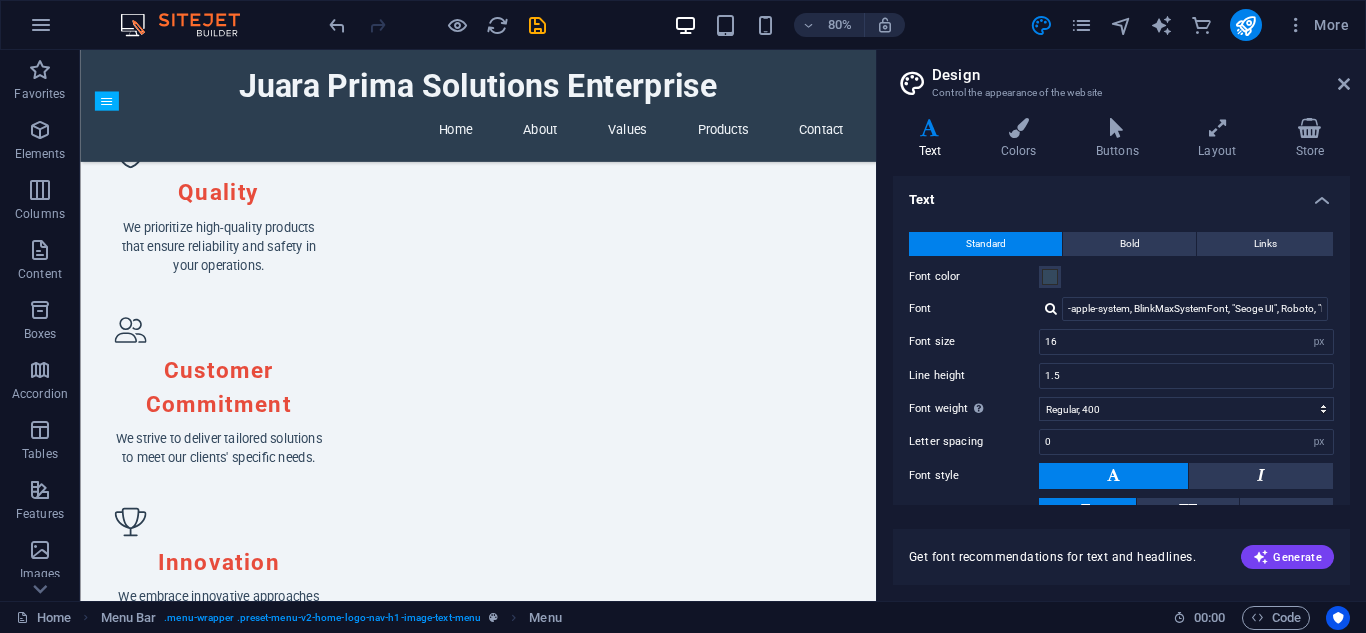click at bounding box center [578, 1914] 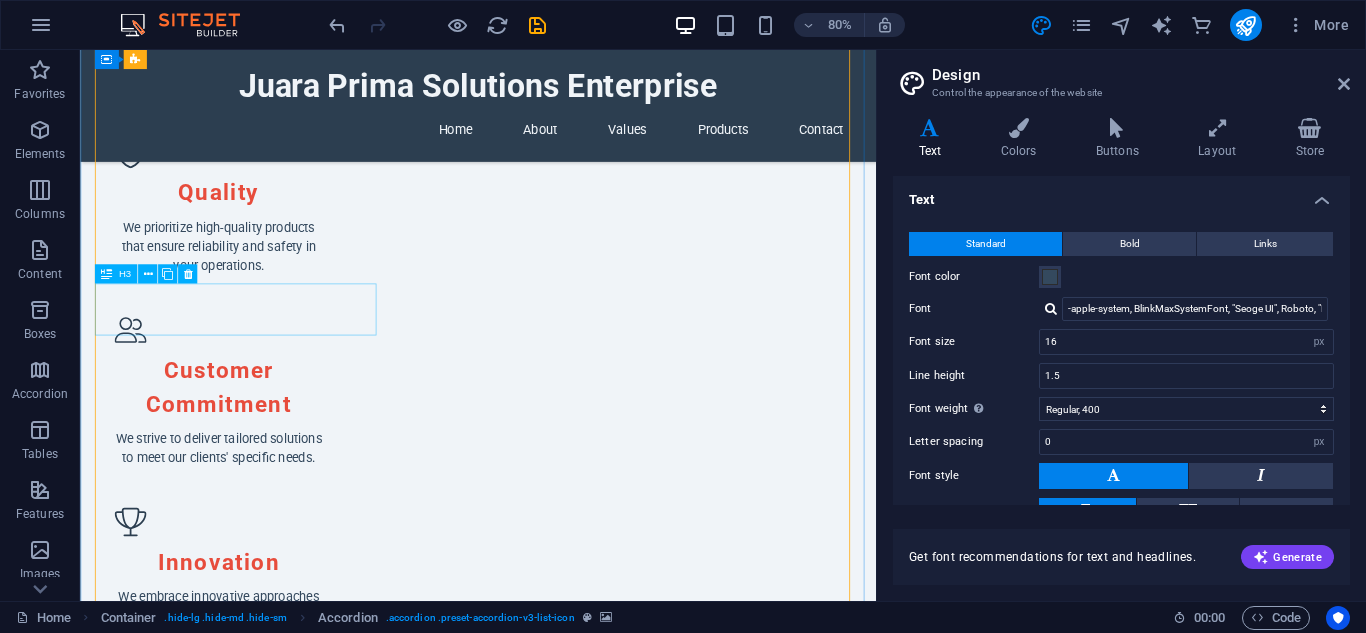 click on "Gasket Support Rings" at bounding box center (282, 3238) 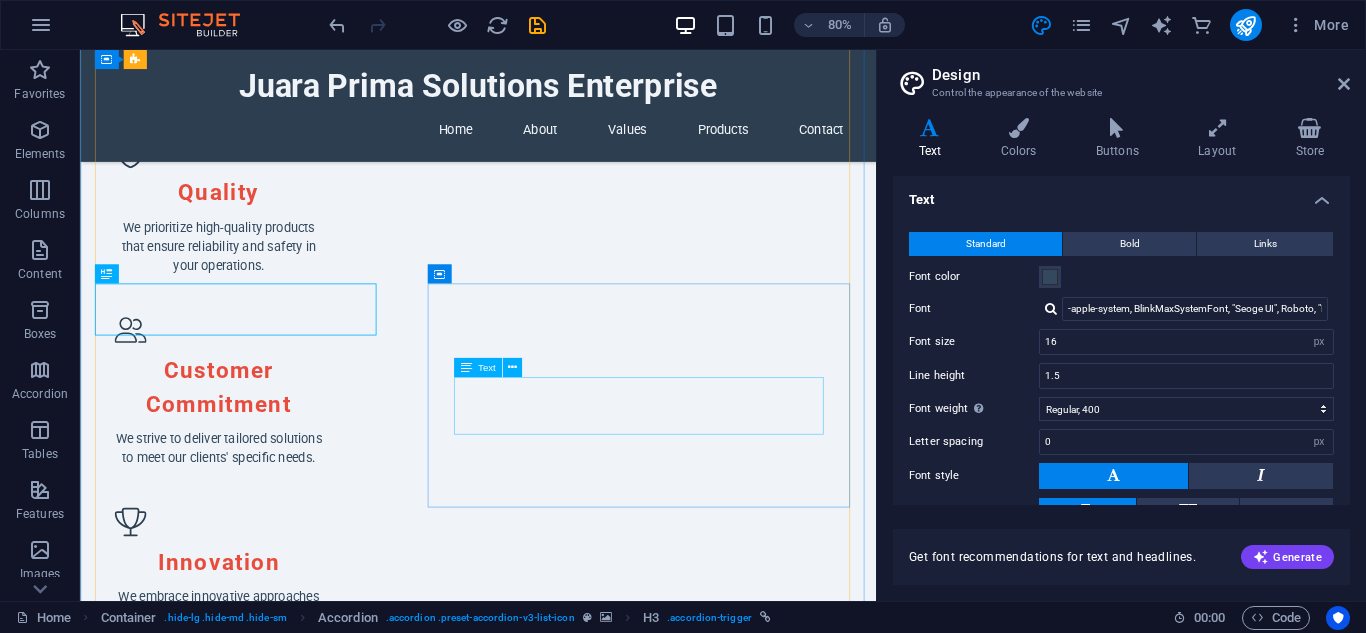 click on "We provide both inside and outside support rings to improve the handling and fitting of your spiral wound gaskets, ensuring versatility and ease of use." at bounding box center [786, 3235] 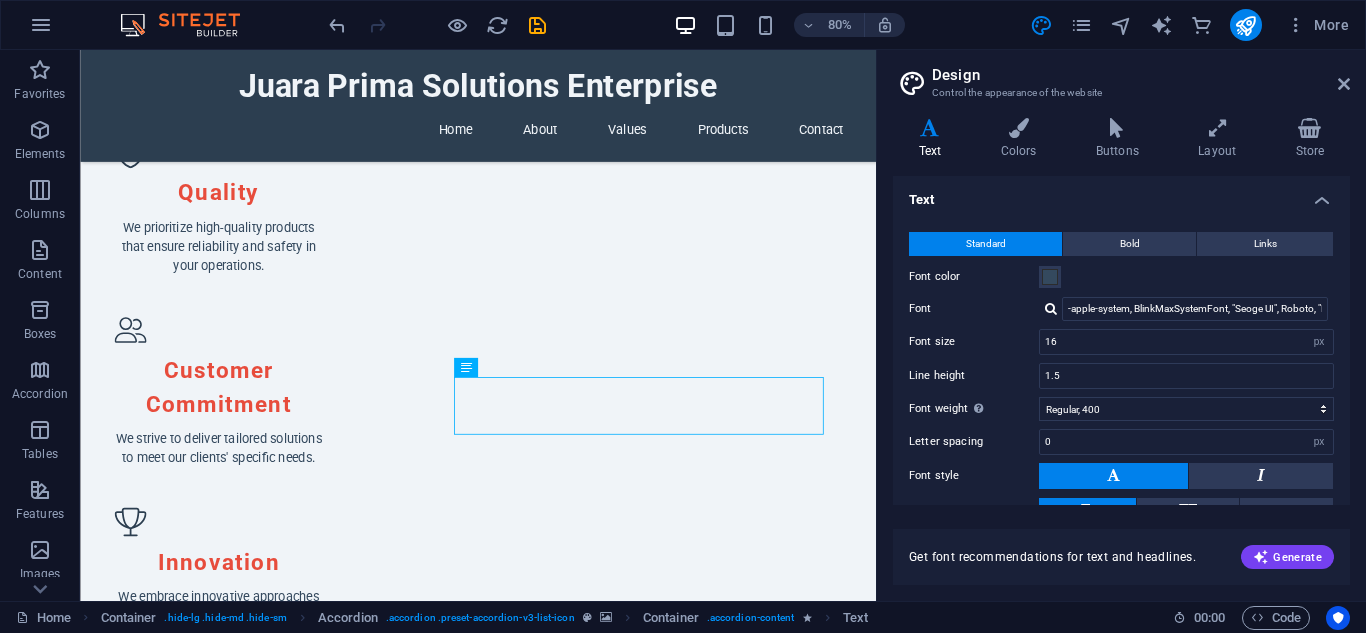 click at bounding box center (578, 1914) 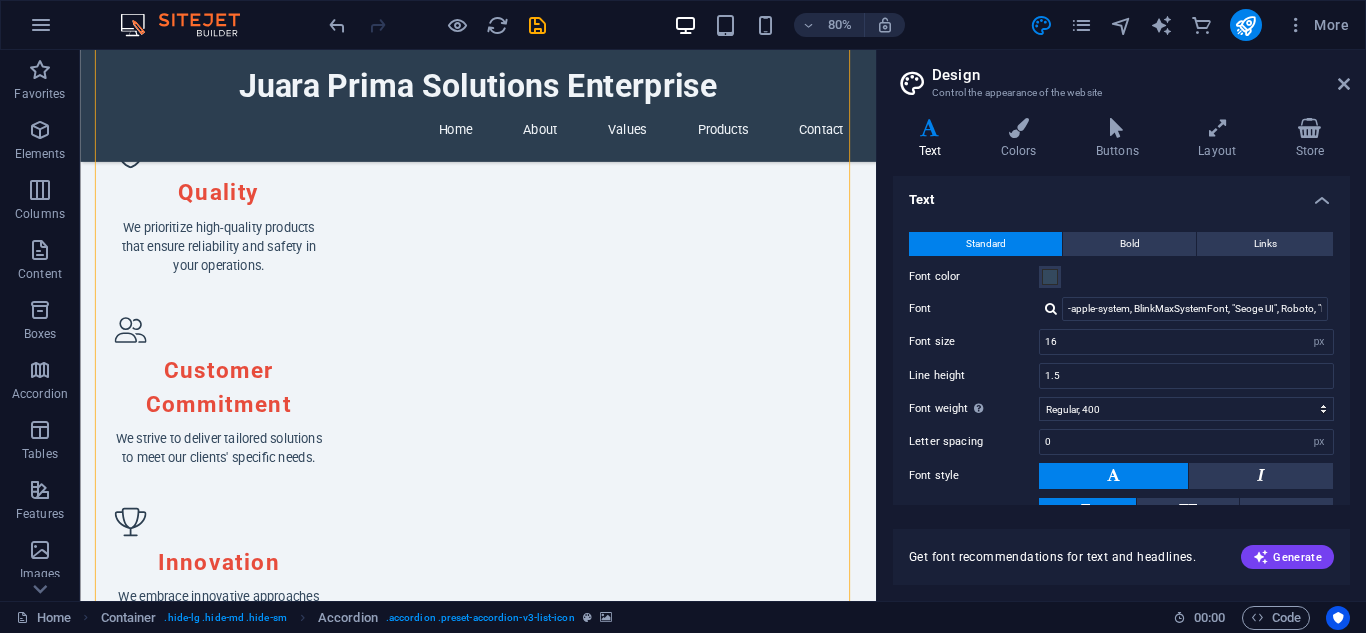 drag, startPoint x: 1353, startPoint y: 383, endPoint x: 1348, endPoint y: 408, distance: 25.495098 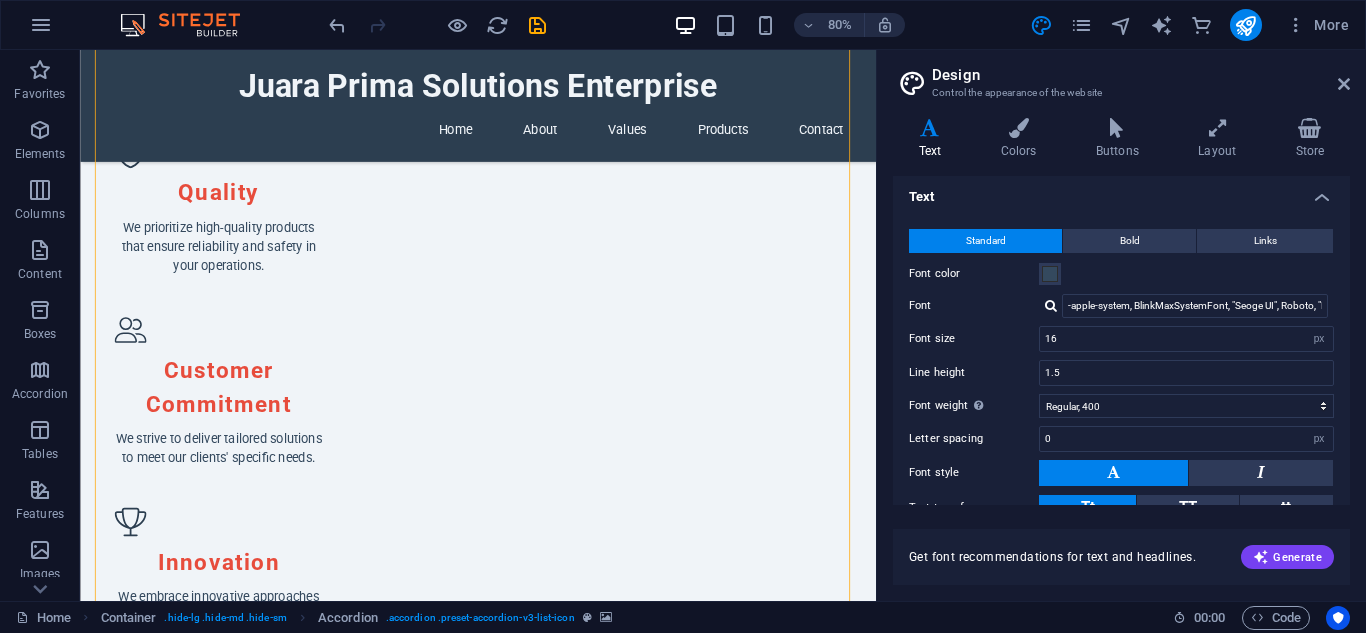 scroll, scrollTop: 0, scrollLeft: 0, axis: both 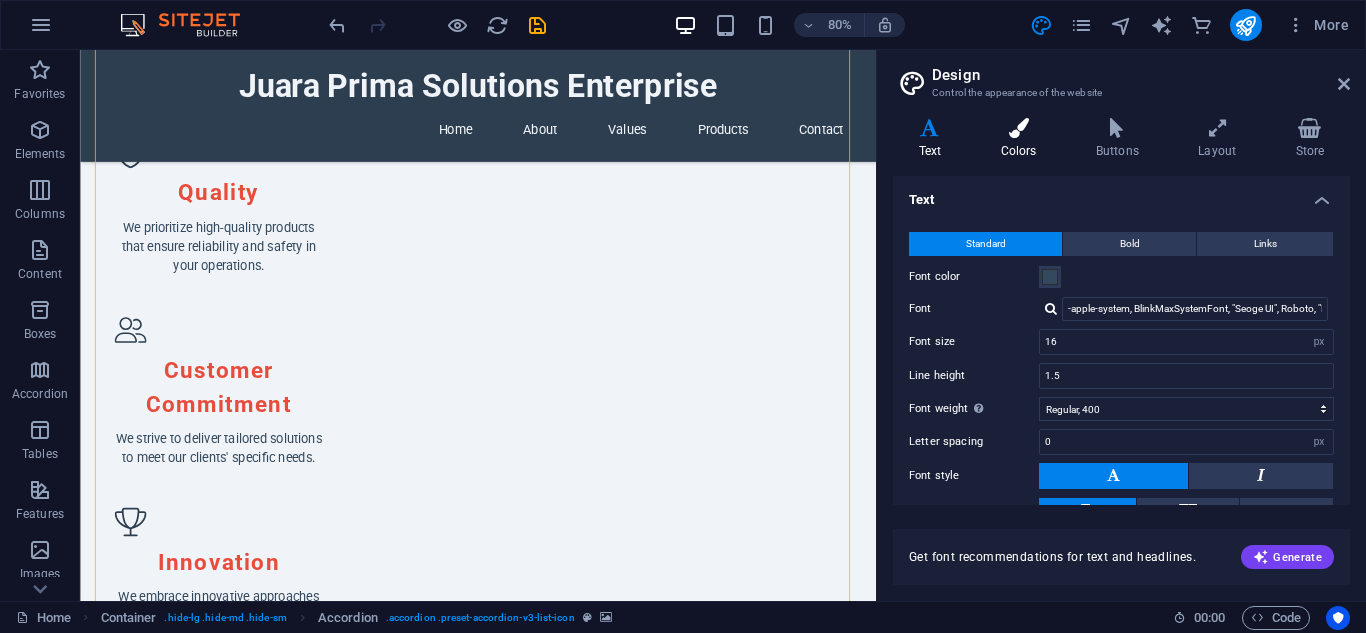 click on "Colors" at bounding box center (1022, 139) 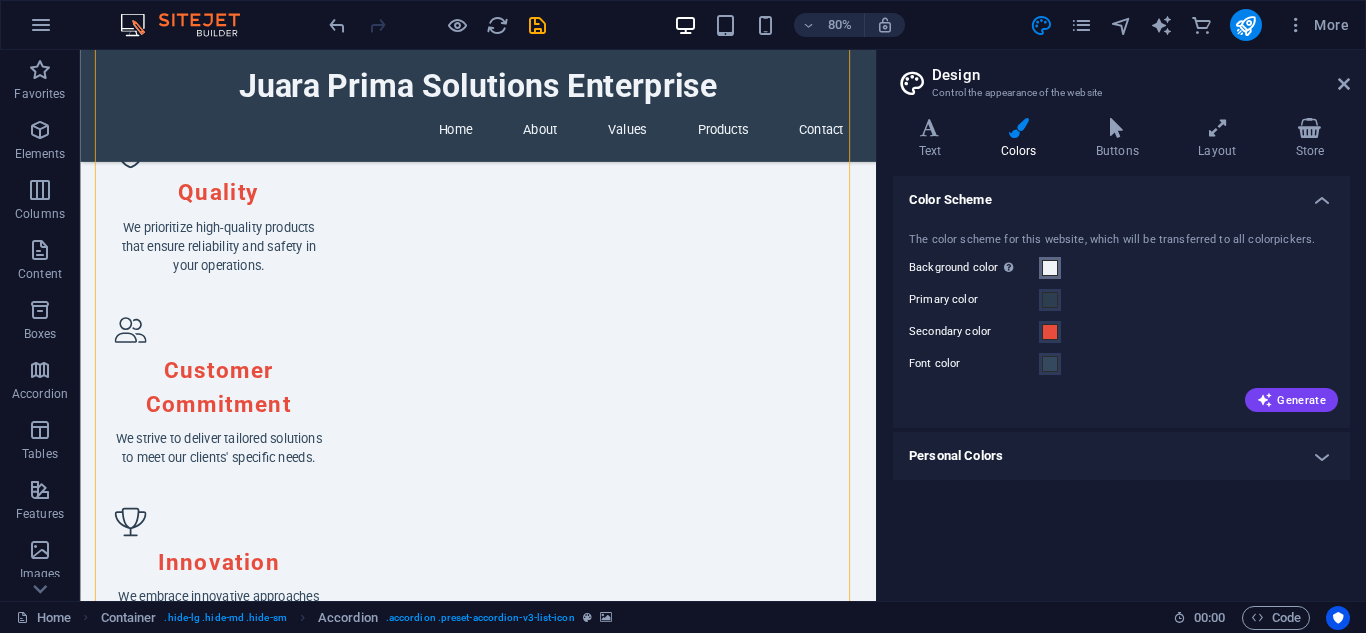 click at bounding box center [1050, 268] 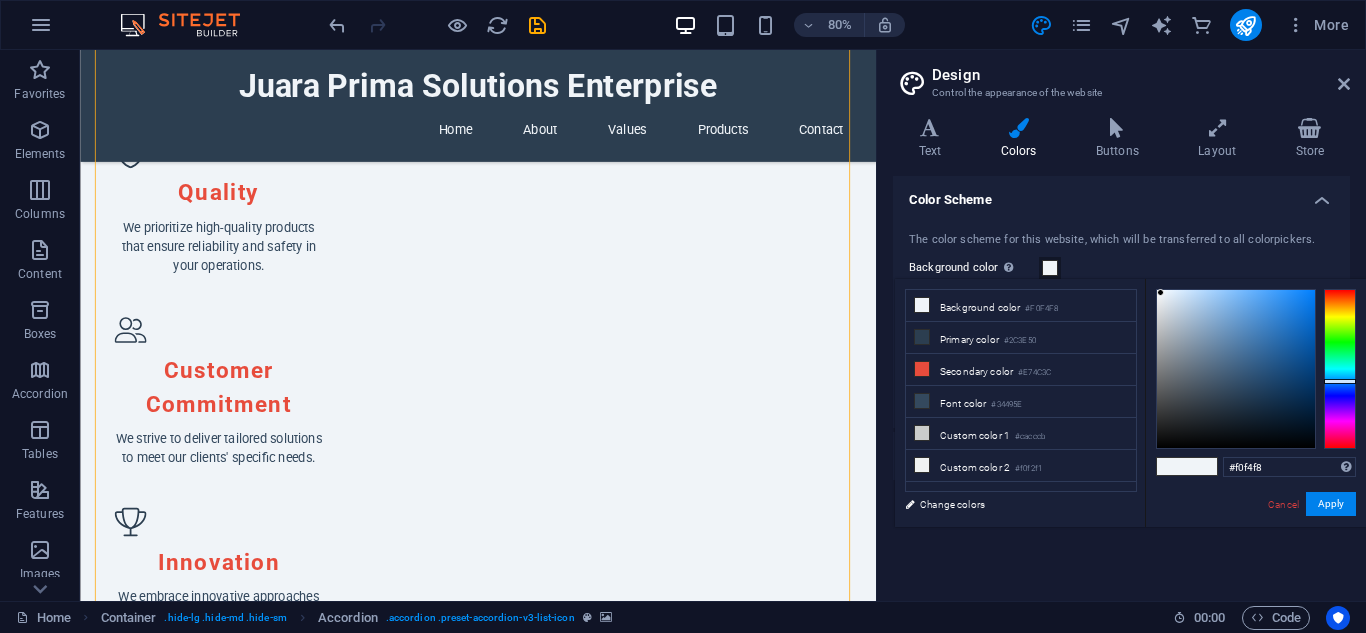 type on "#2a6bad" 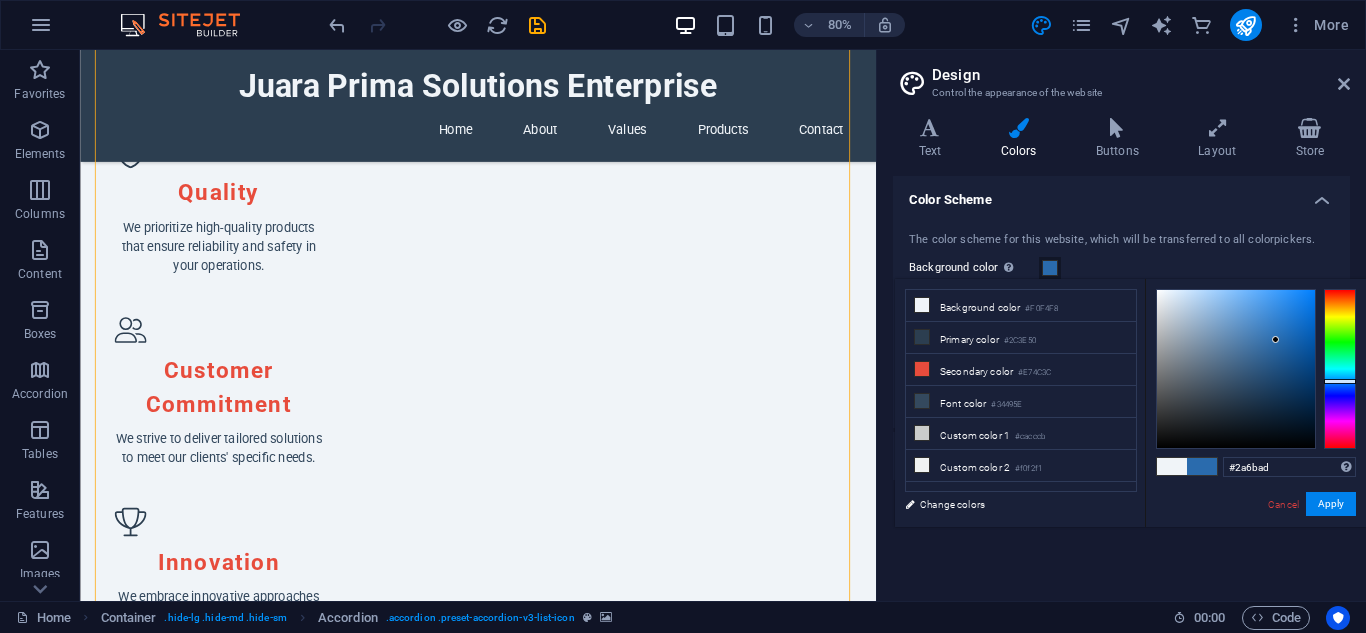 click at bounding box center [1236, 369] 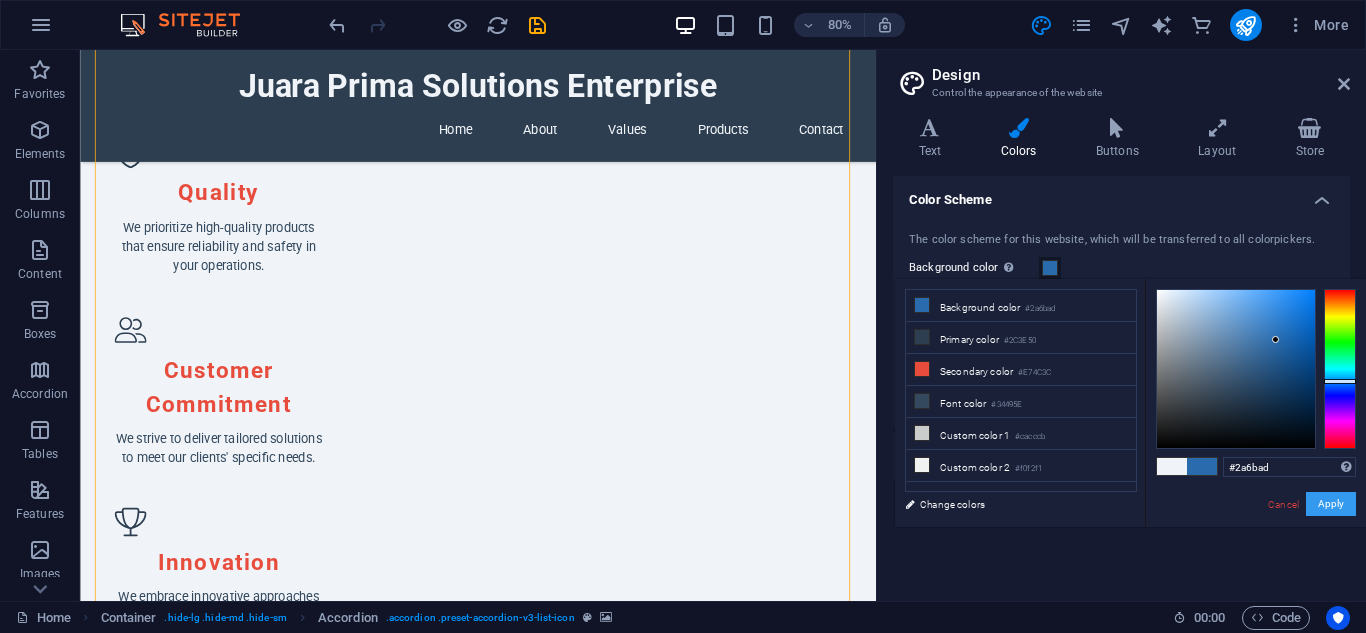 click on "Apply" at bounding box center (1331, 504) 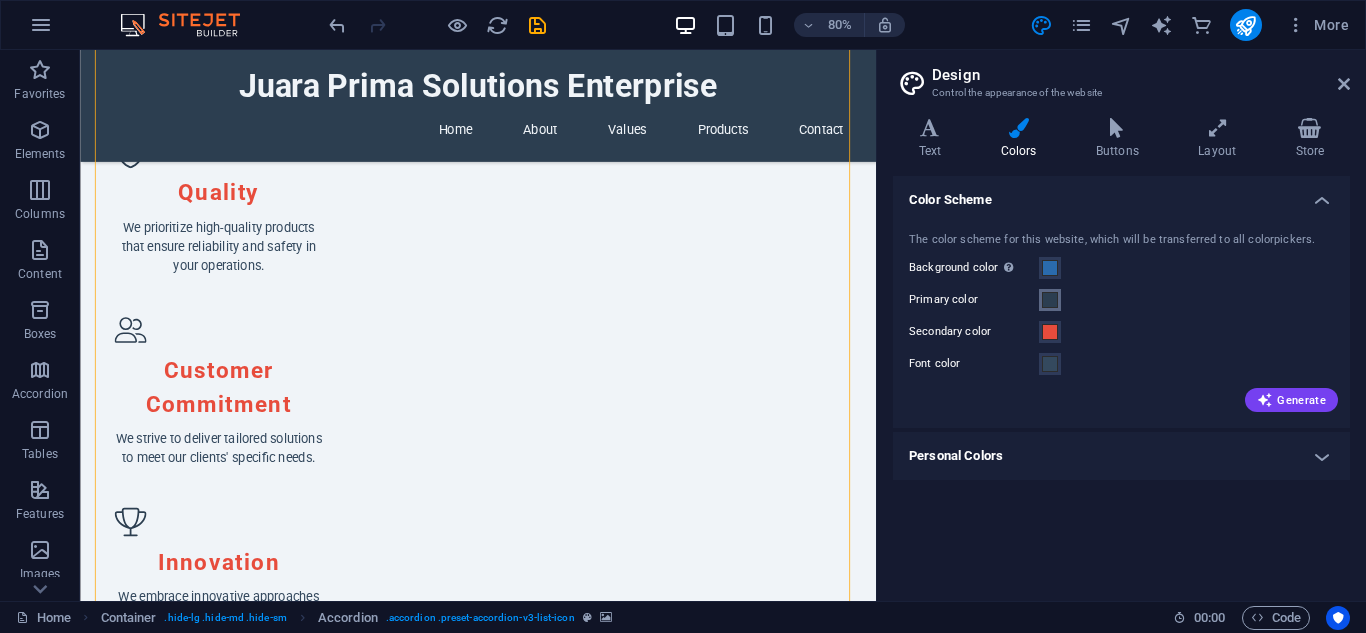 click at bounding box center (1050, 300) 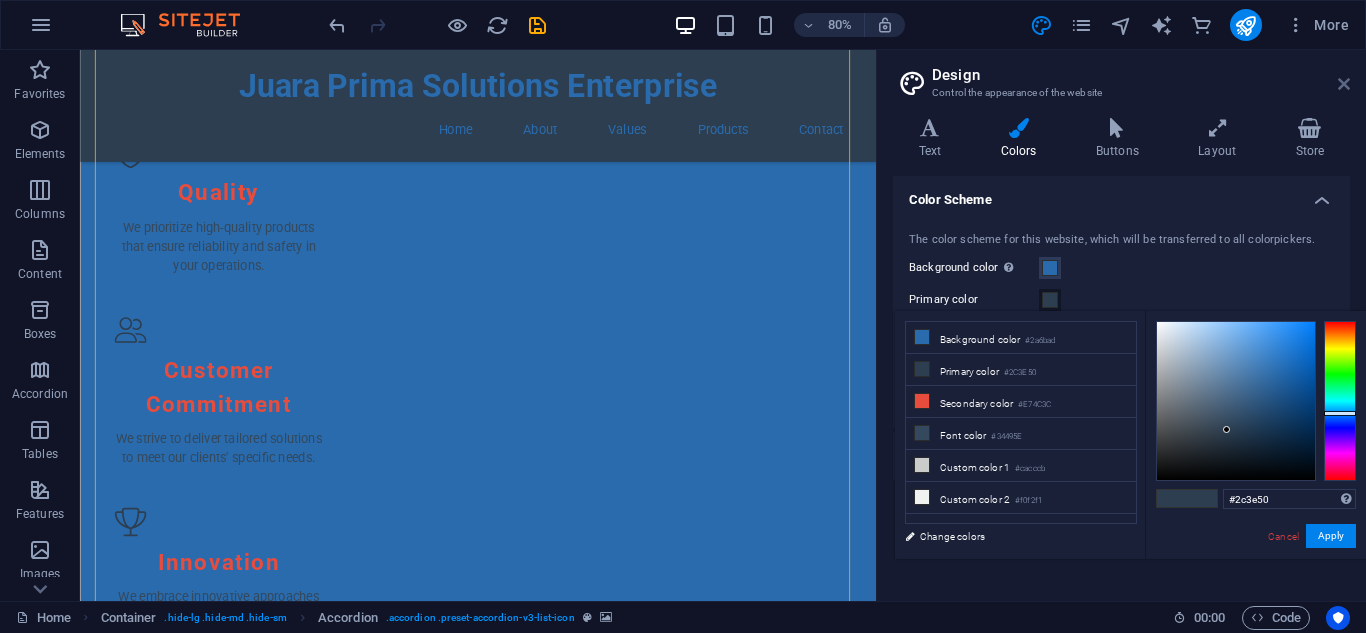 drag, startPoint x: 1341, startPoint y: 84, endPoint x: 1240, endPoint y: 282, distance: 222.27235 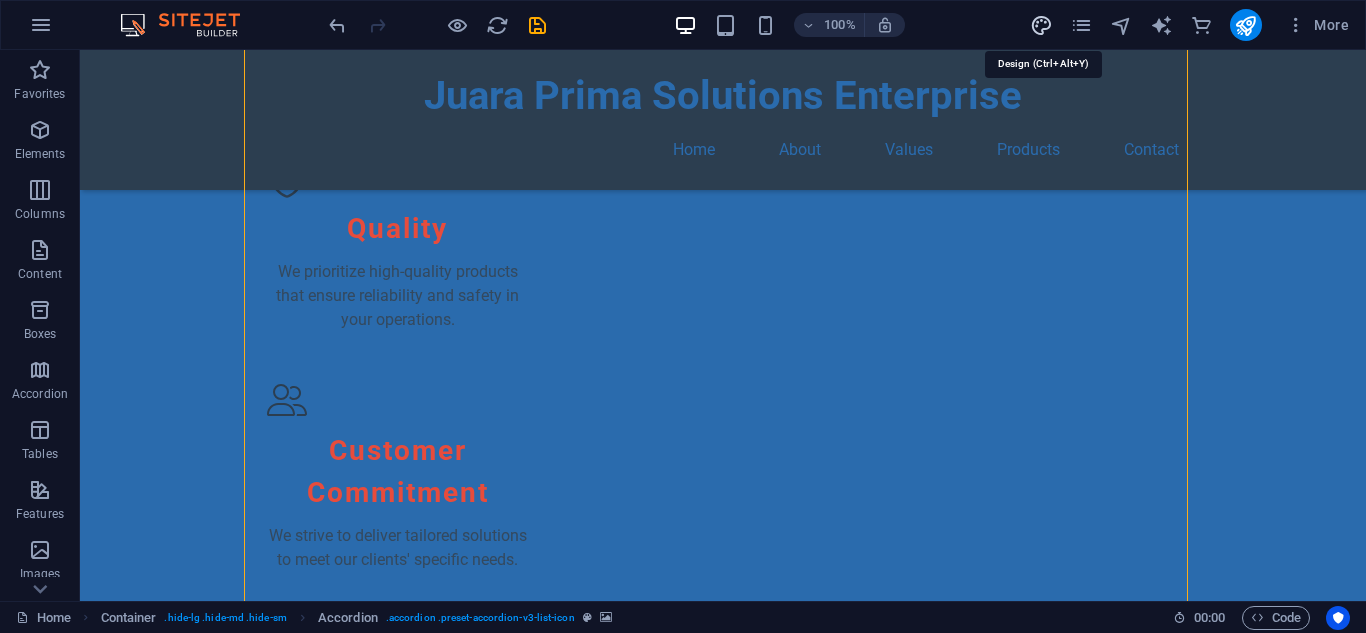 click at bounding box center (1041, 25) 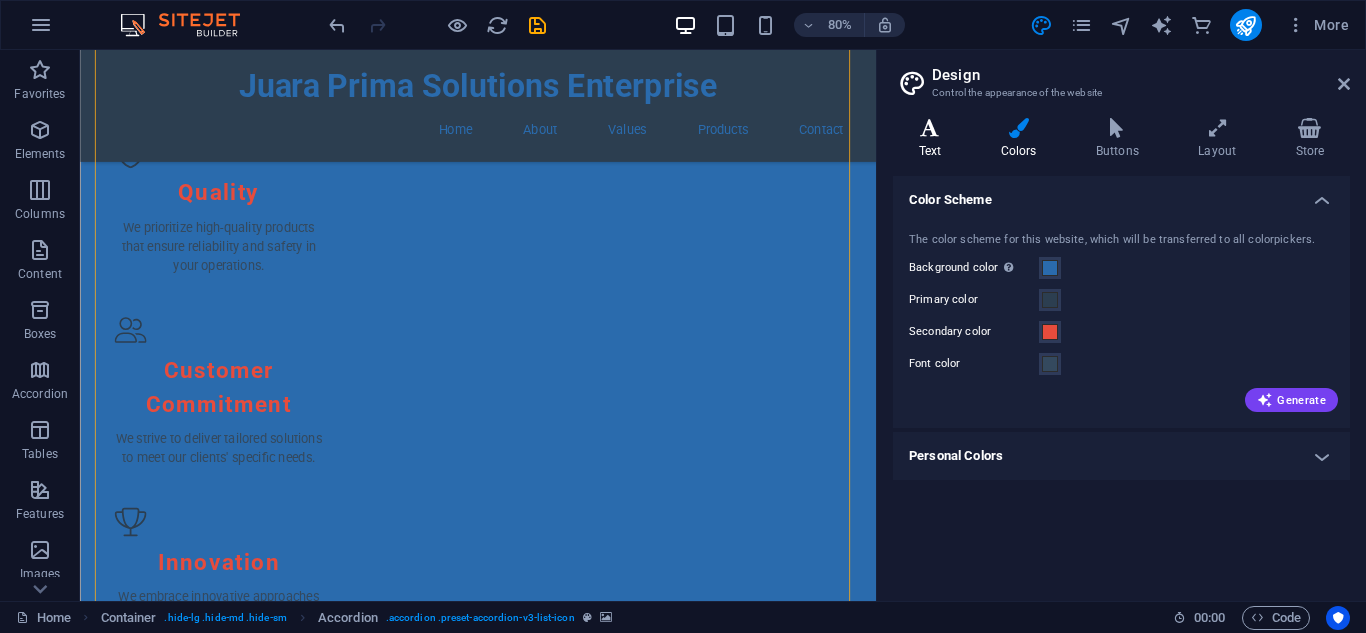 click at bounding box center (930, 128) 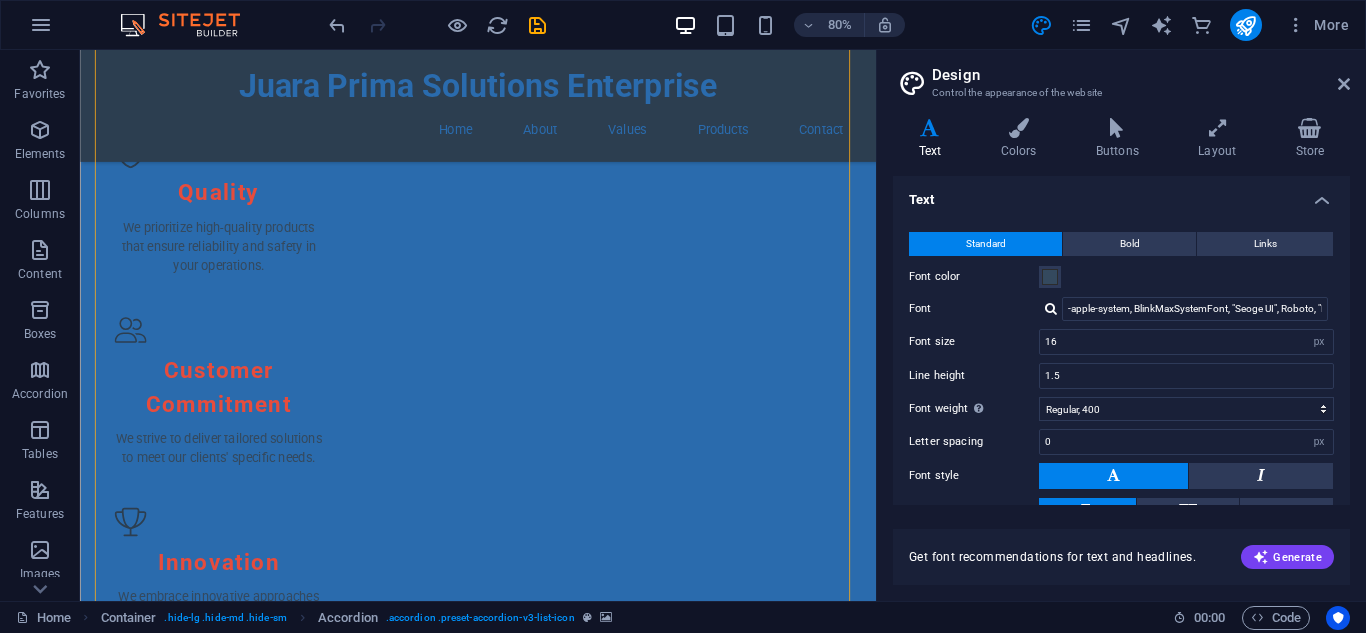 click on "Text" at bounding box center [1121, 194] 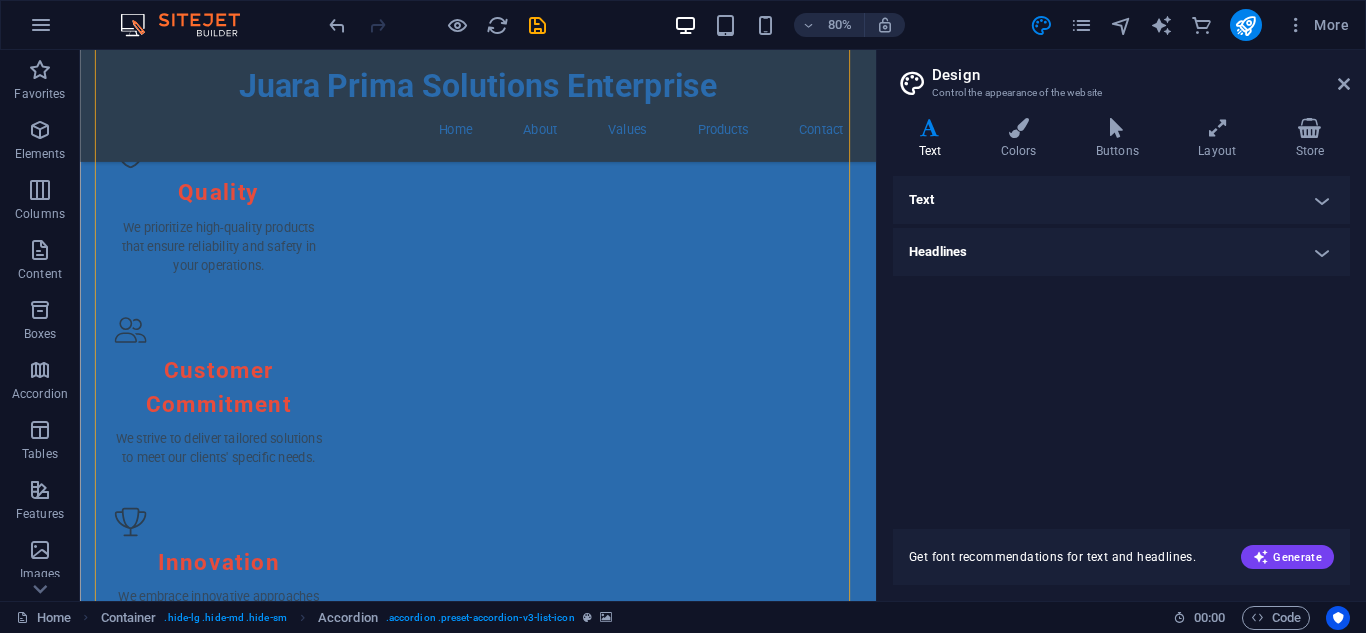 click on "Text" at bounding box center [1121, 200] 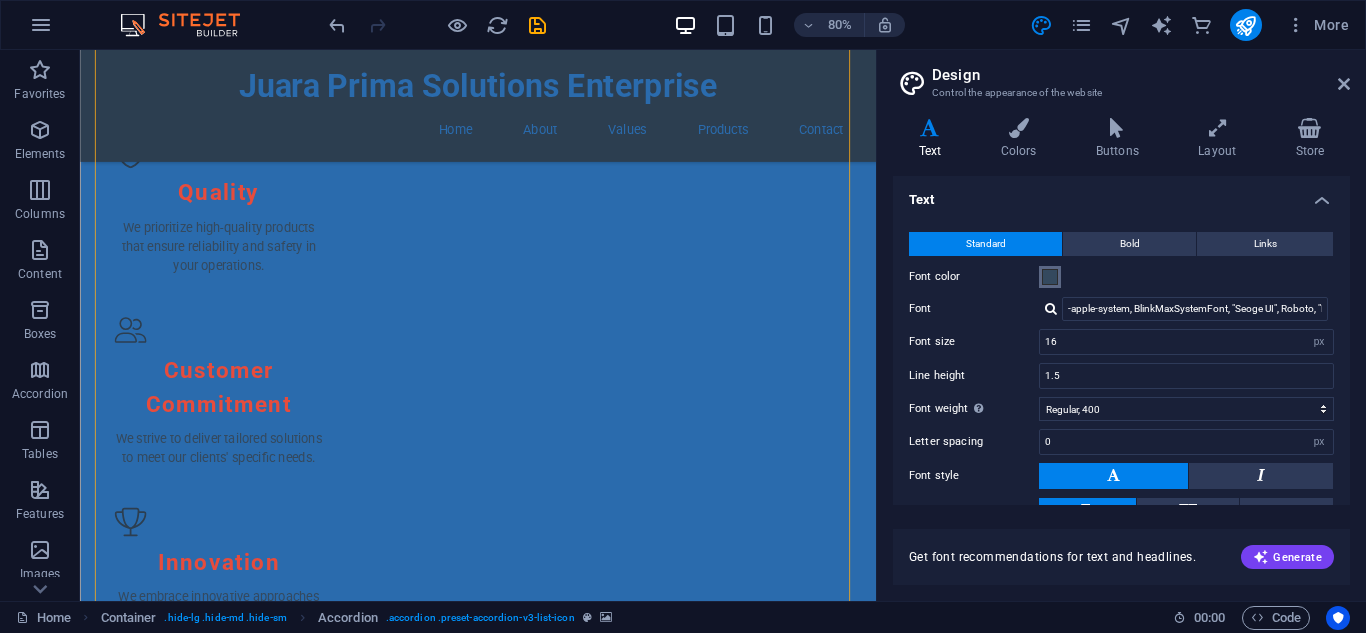 click at bounding box center [1050, 277] 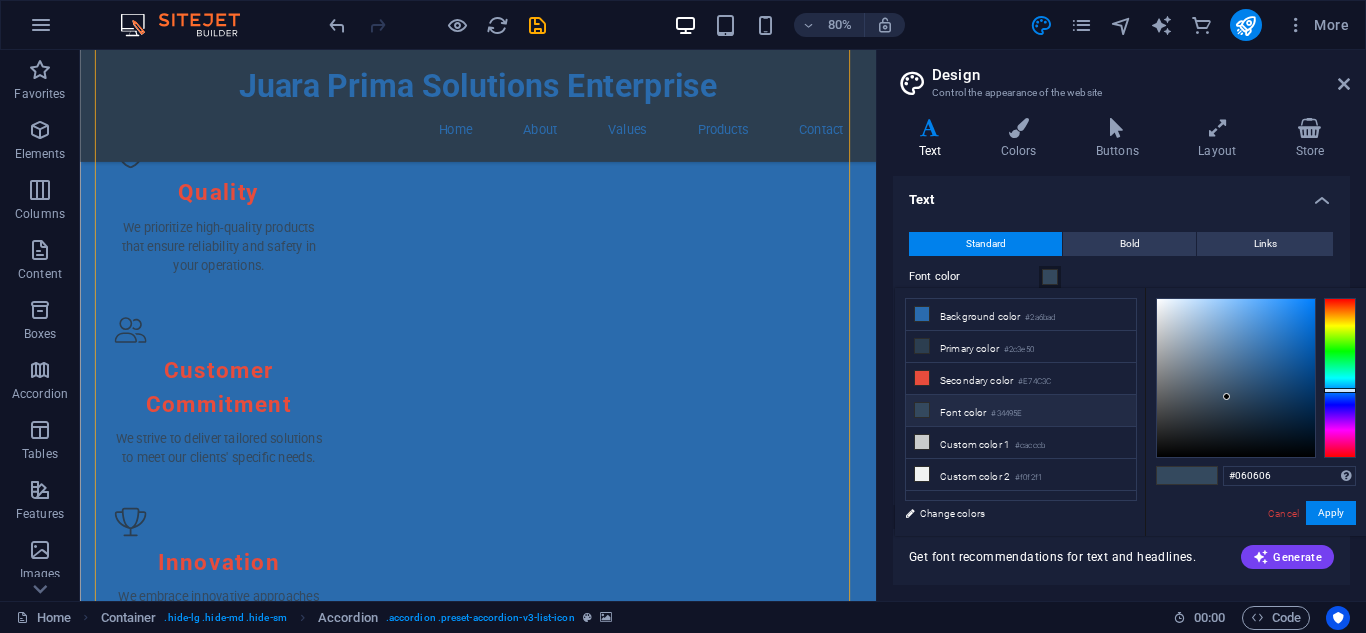 click at bounding box center (1236, 378) 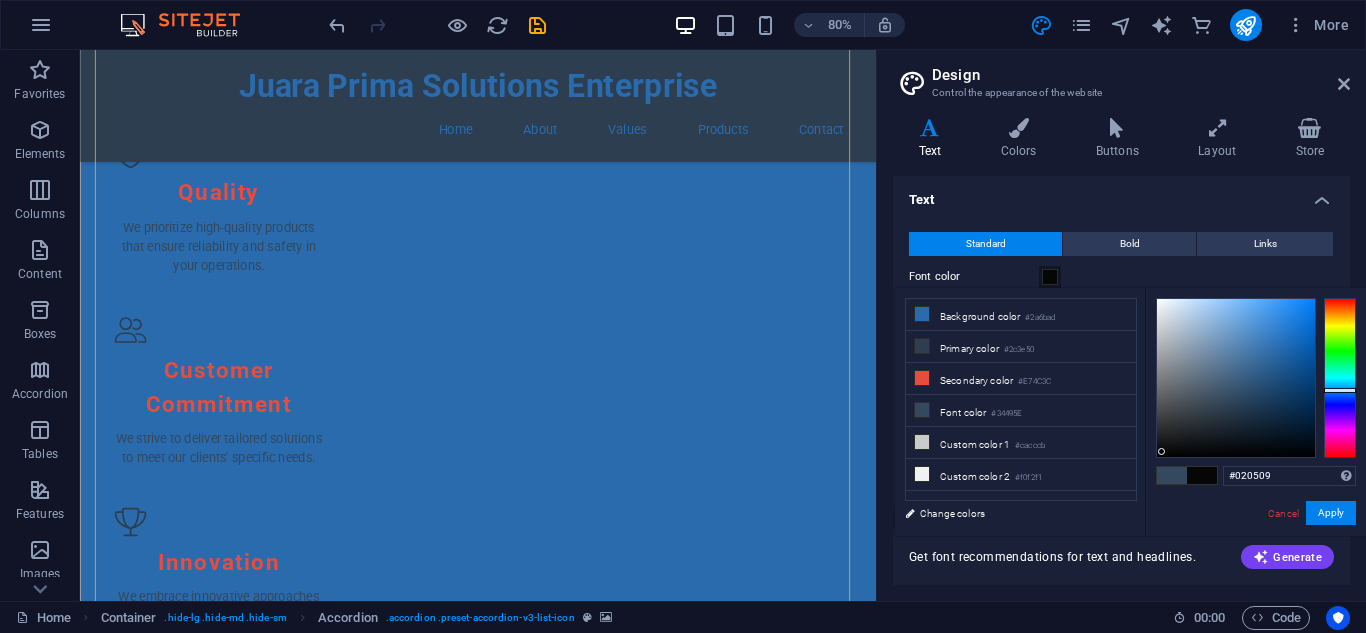 click at bounding box center [1236, 378] 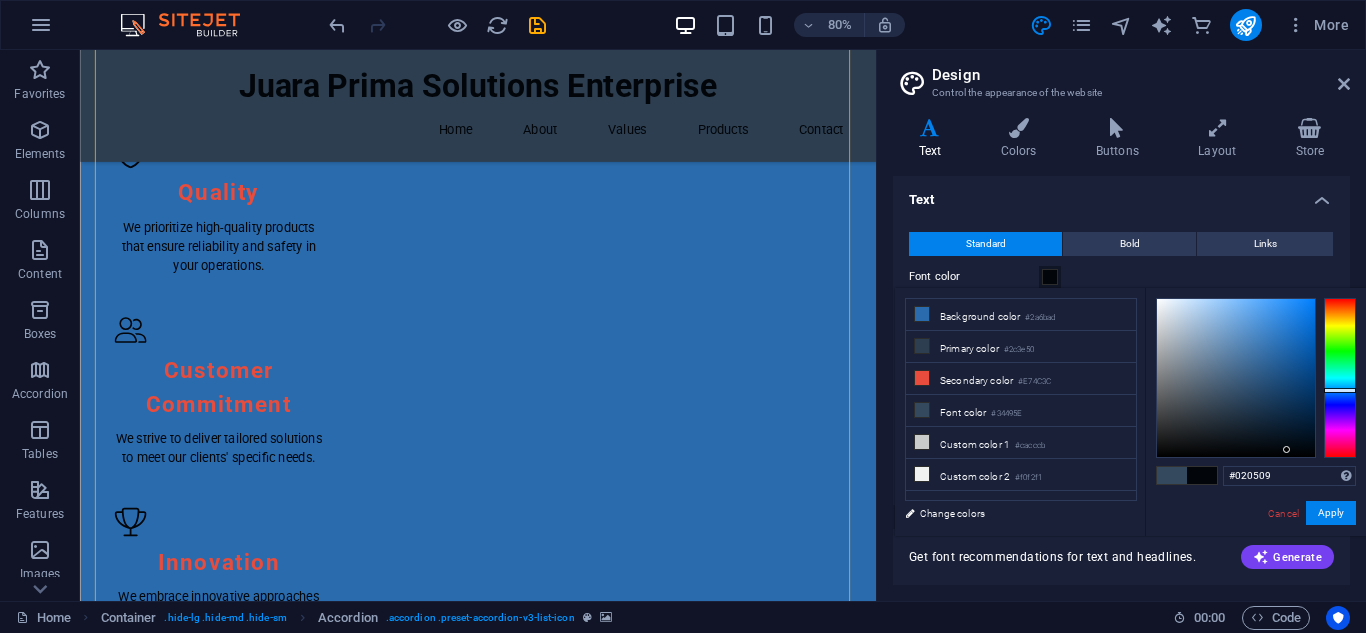 type on "#000509" 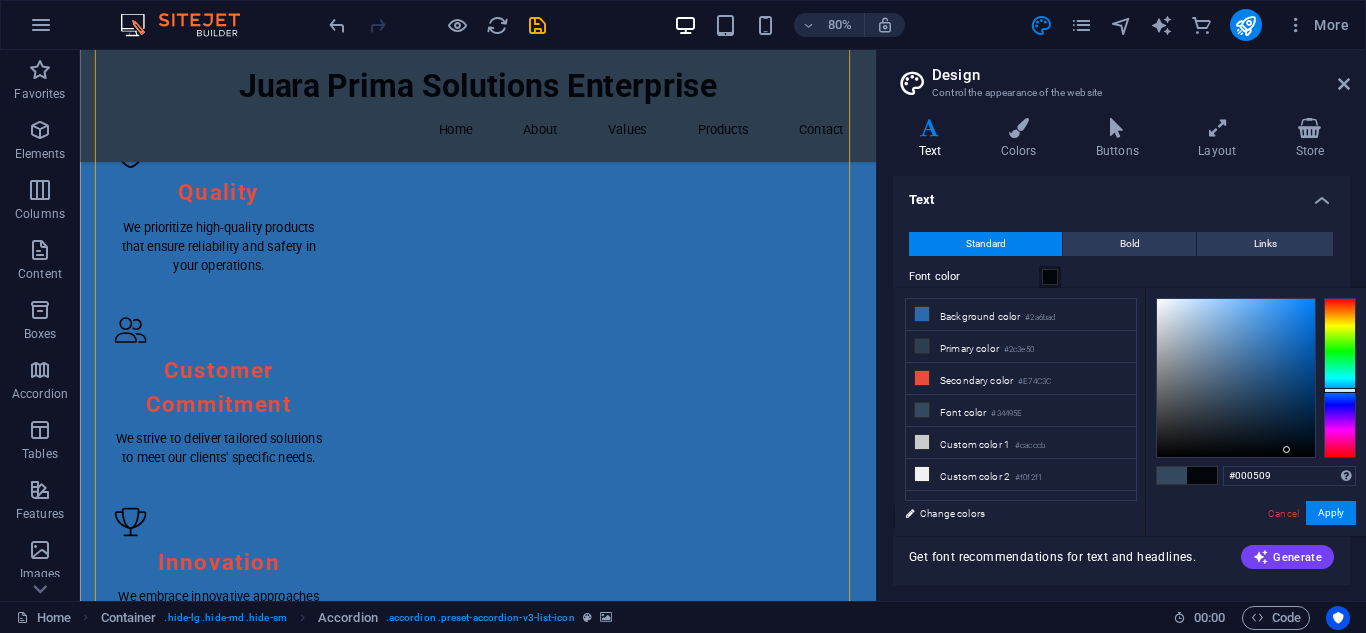 click at bounding box center [1236, 378] 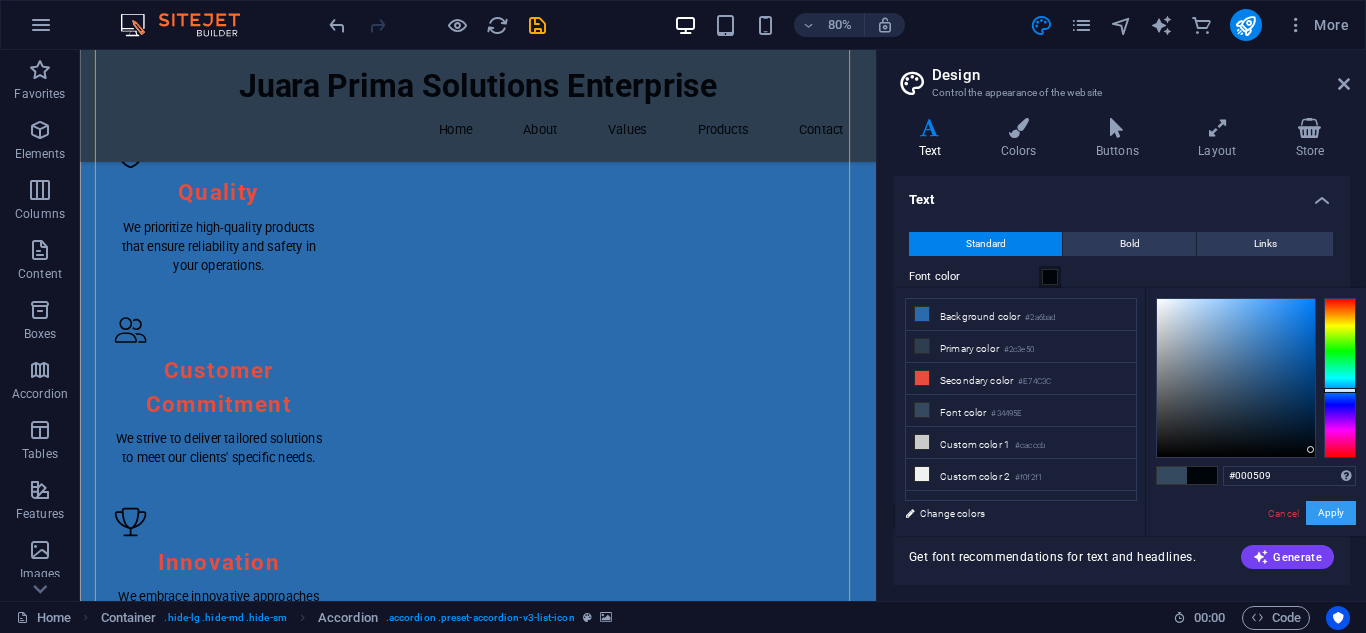 click on "Apply" at bounding box center [1331, 513] 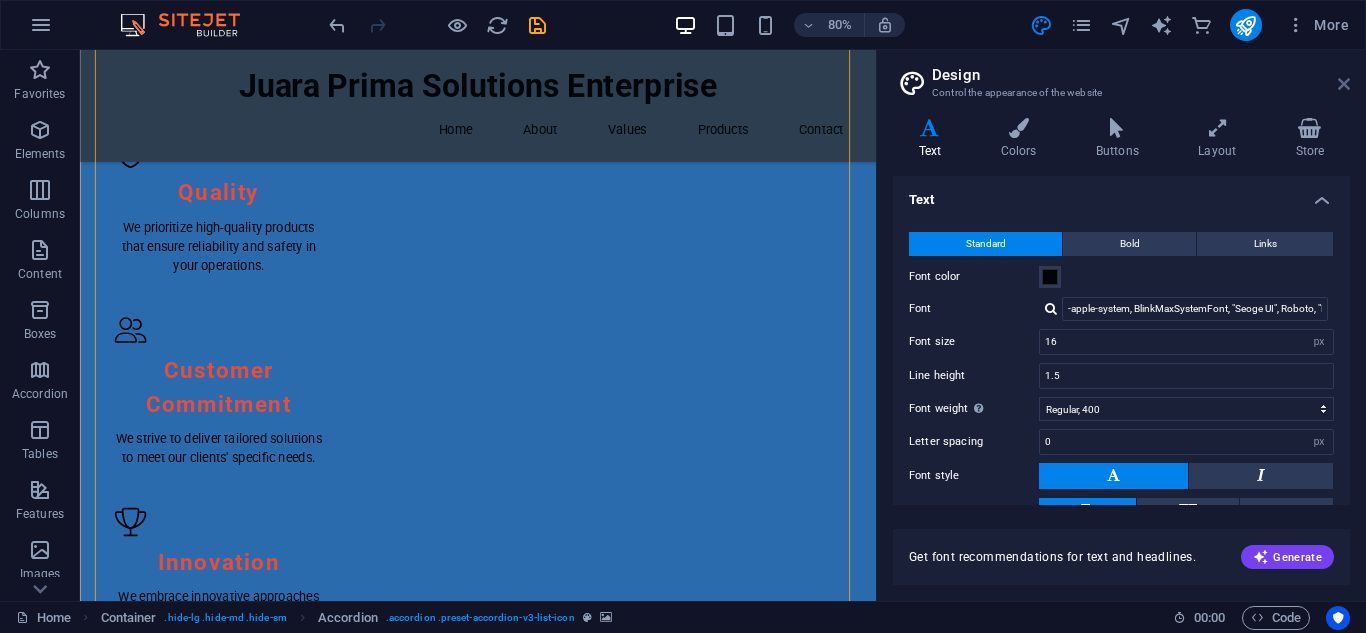 click at bounding box center (1344, 84) 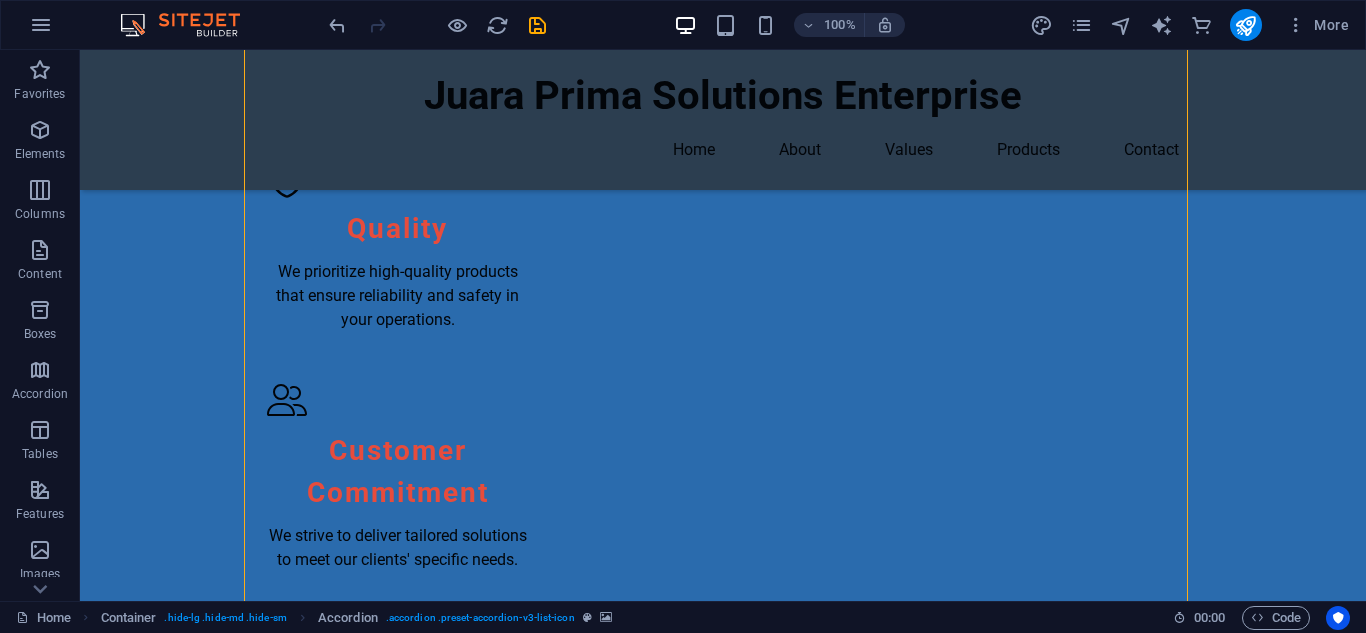 click at bounding box center (723, 1914) 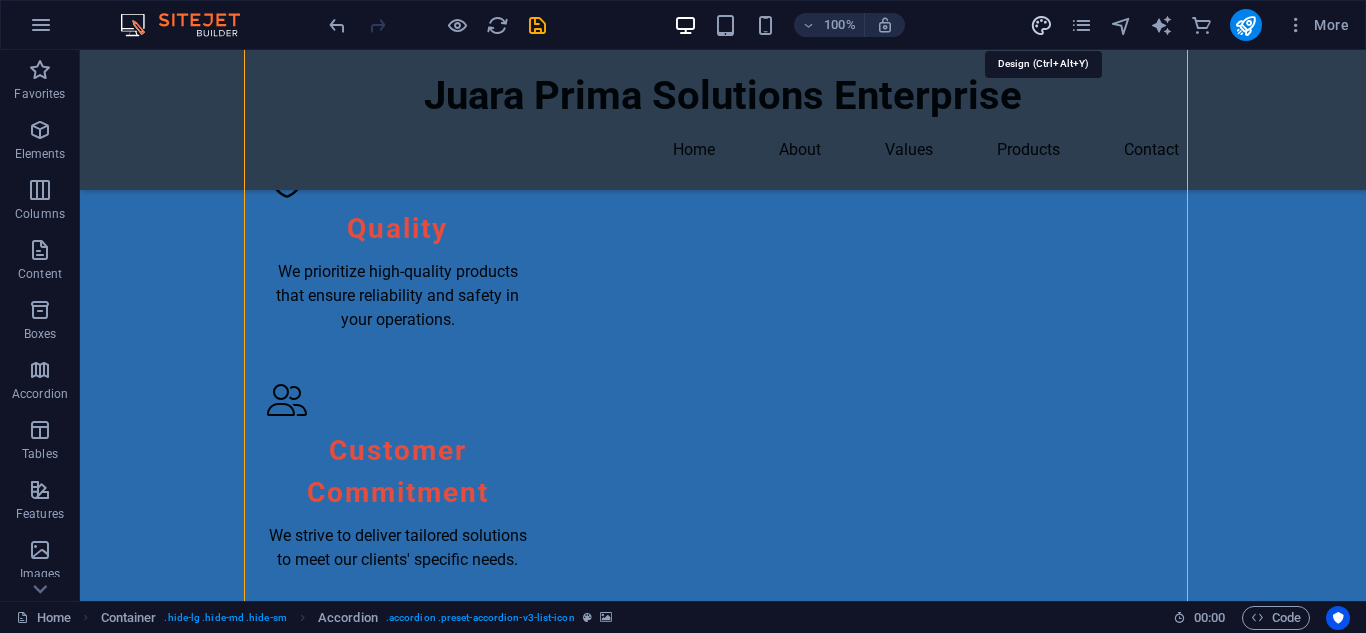 click at bounding box center [1041, 25] 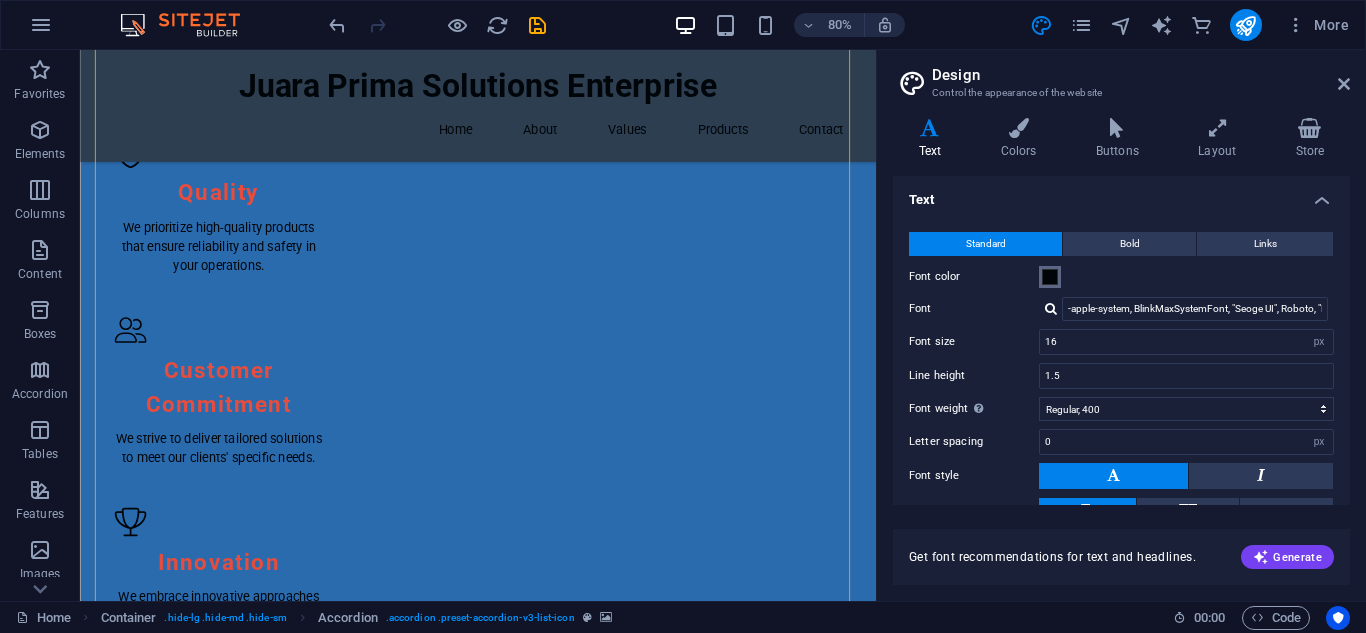 click at bounding box center [1050, 277] 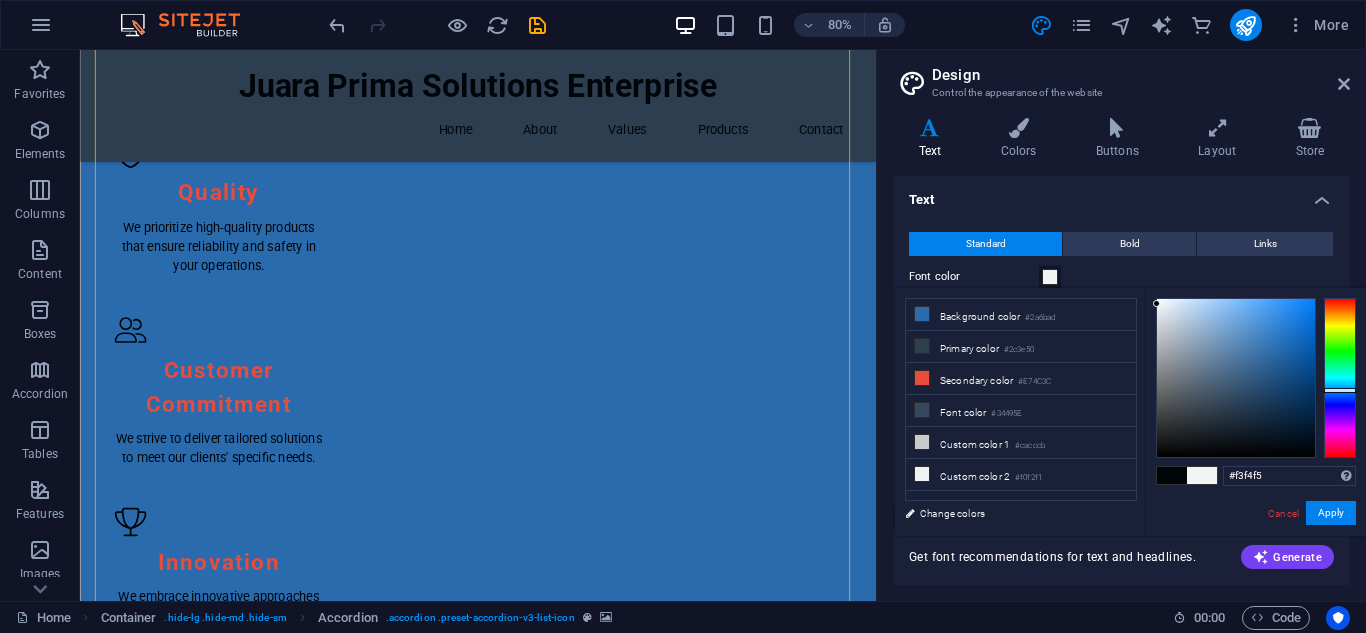 click at bounding box center (1236, 378) 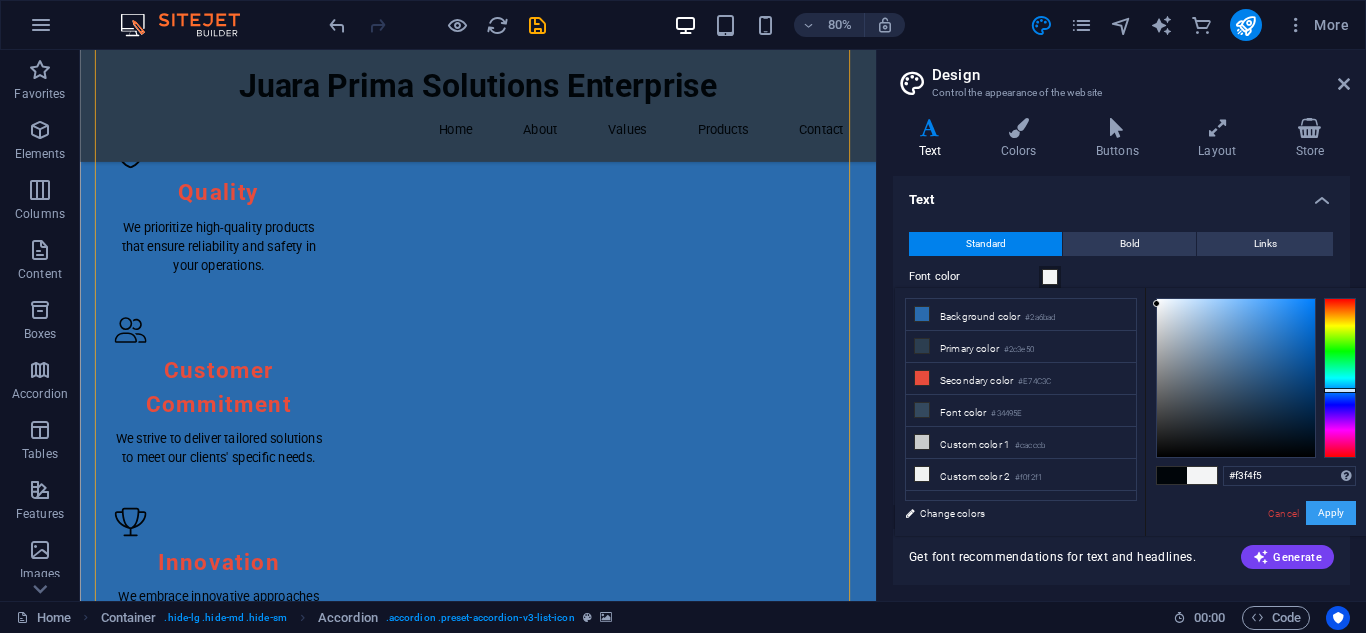 click on "Apply" at bounding box center (1331, 513) 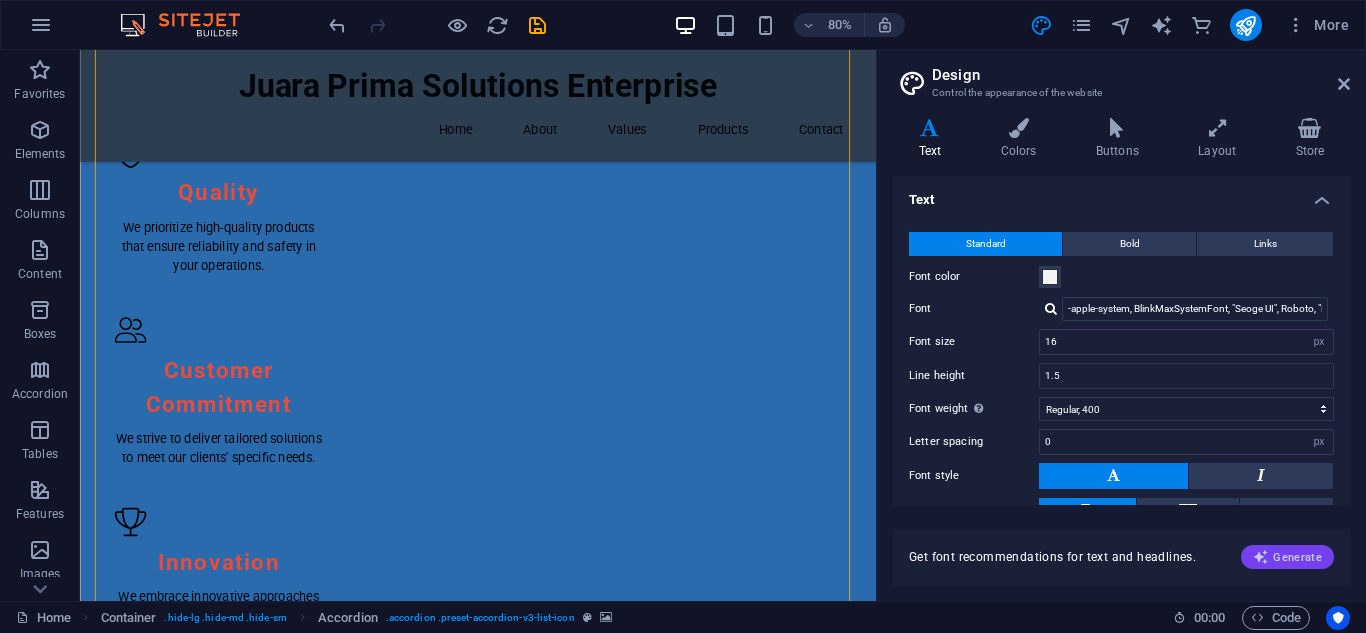 click on "Generate" at bounding box center [1287, 557] 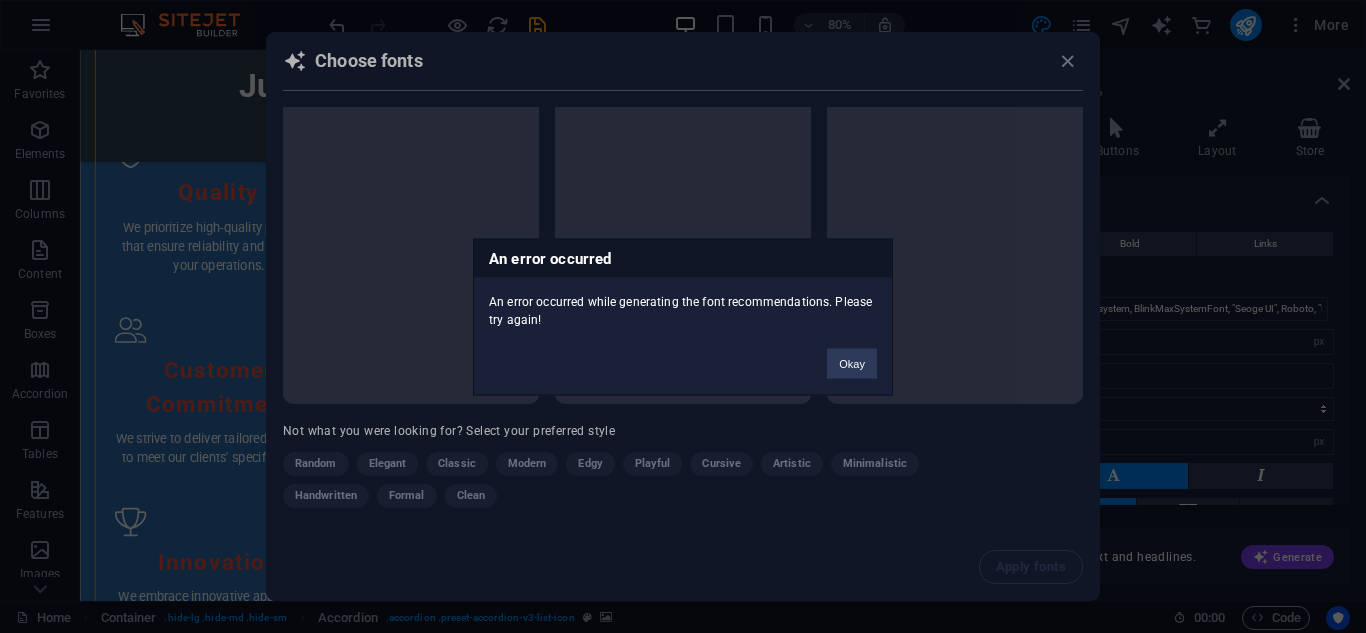 scroll, scrollTop: 35, scrollLeft: 0, axis: vertical 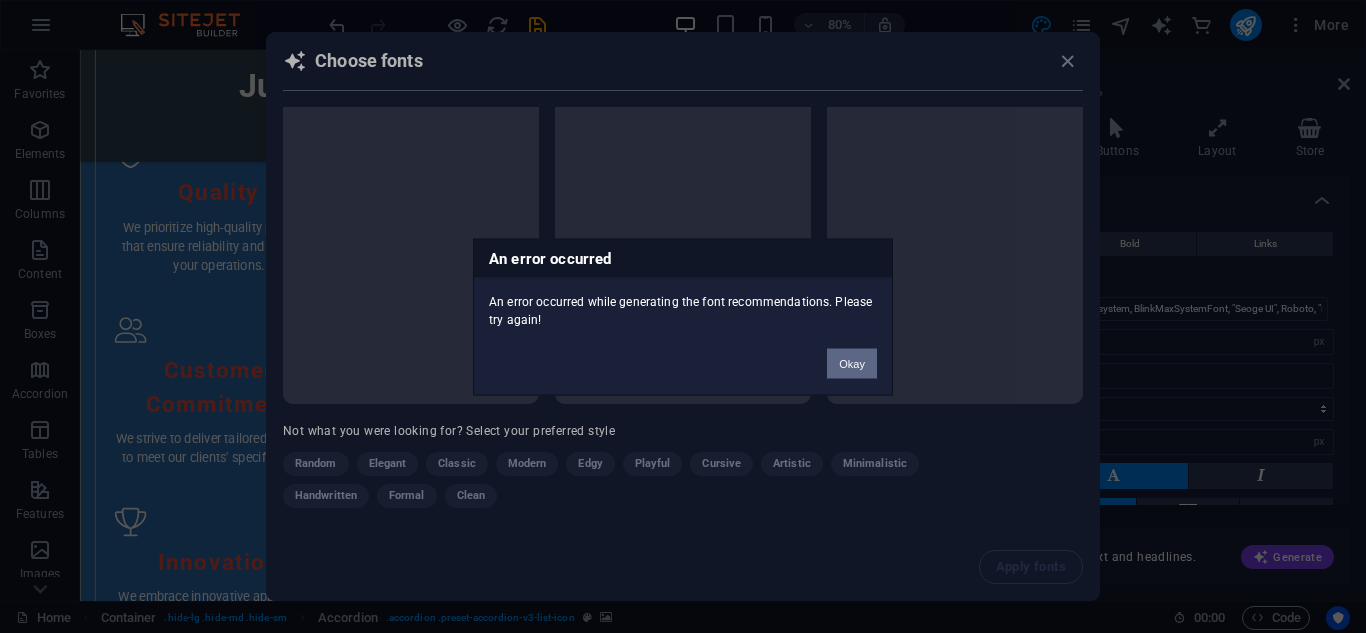 click on "Okay" at bounding box center (852, 363) 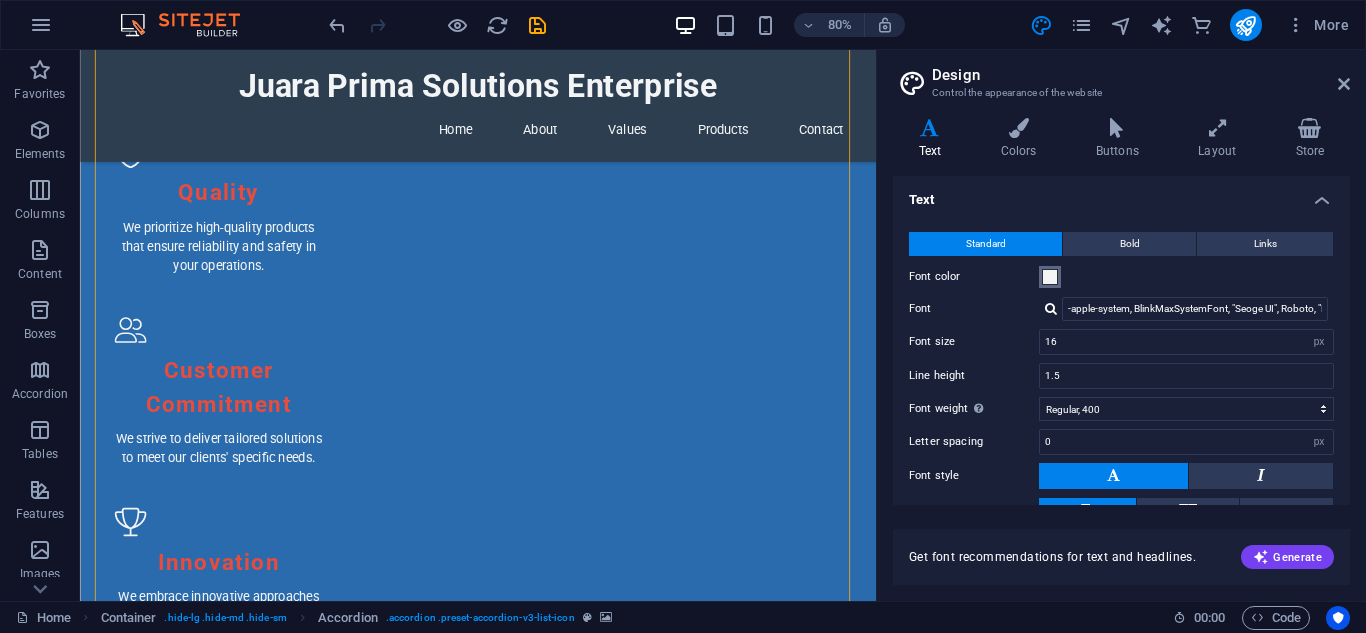 click at bounding box center [1050, 277] 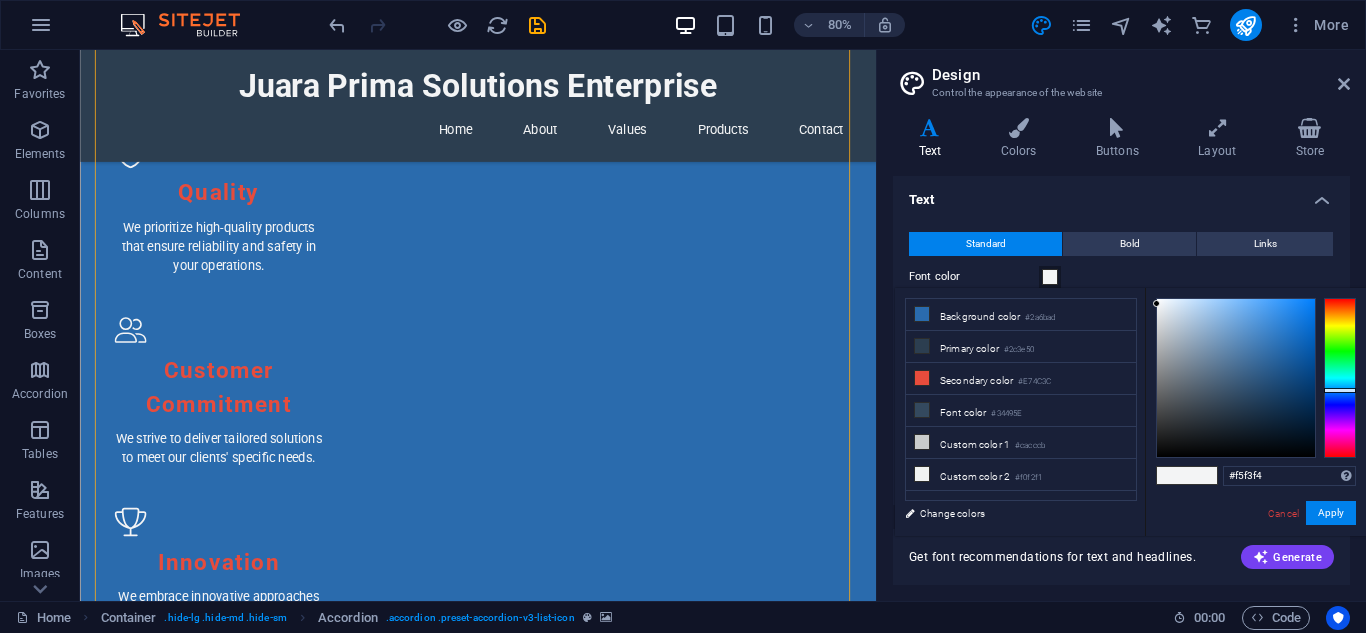 click at bounding box center (1340, 378) 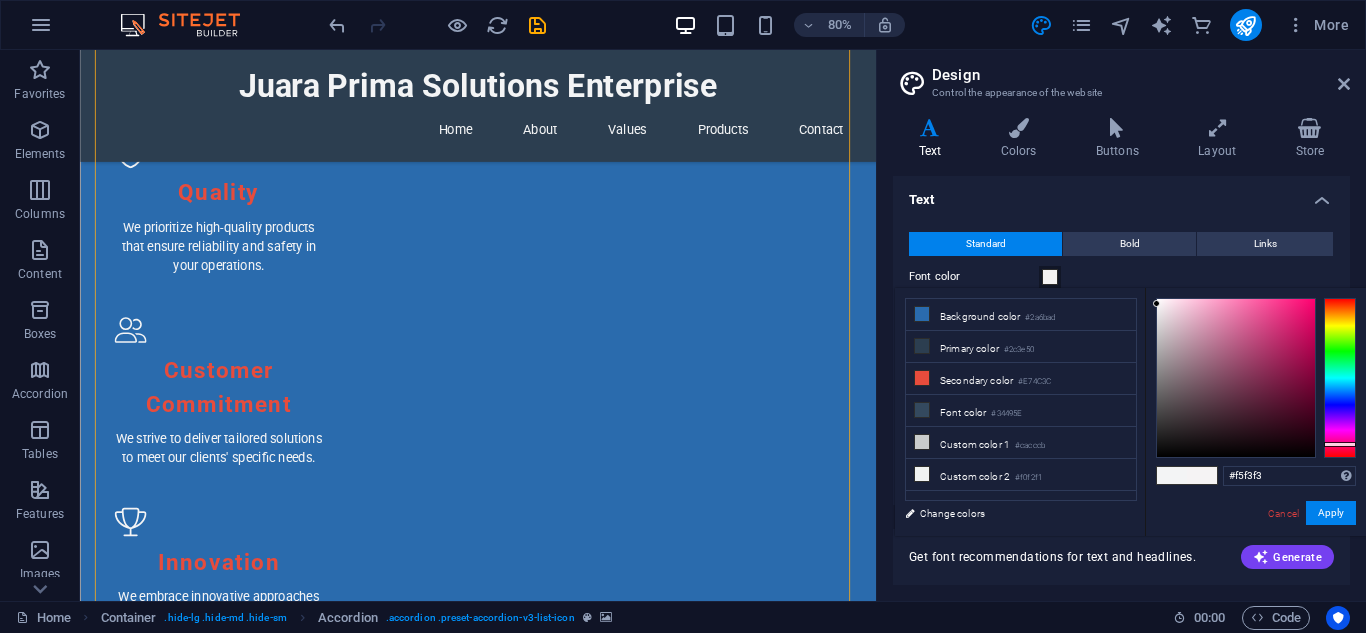 click at bounding box center [1340, 378] 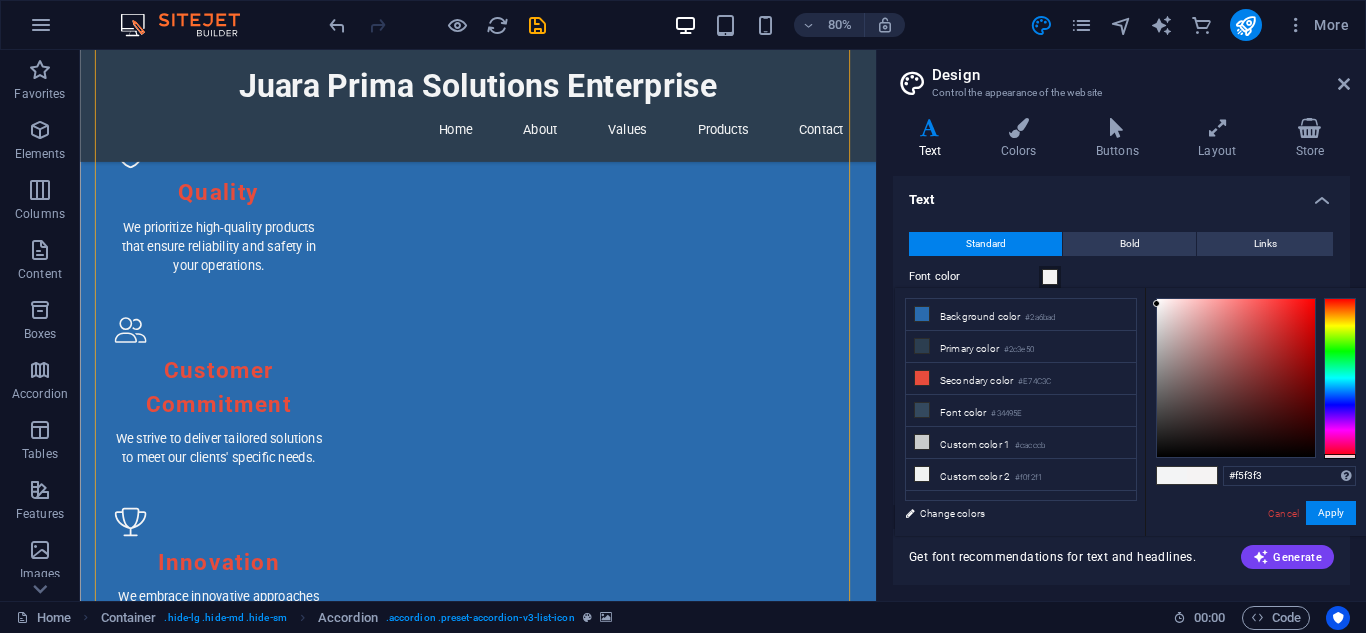 drag, startPoint x: 1339, startPoint y: 449, endPoint x: 1342, endPoint y: 459, distance: 10.440307 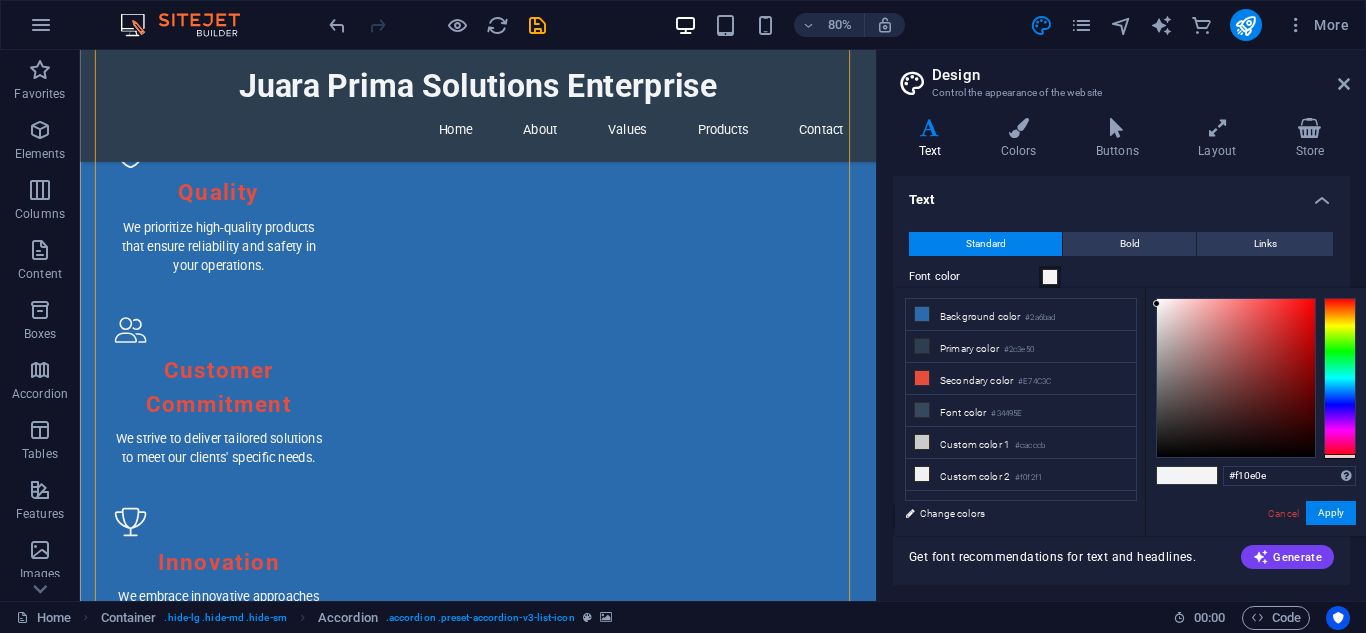 click at bounding box center (1236, 378) 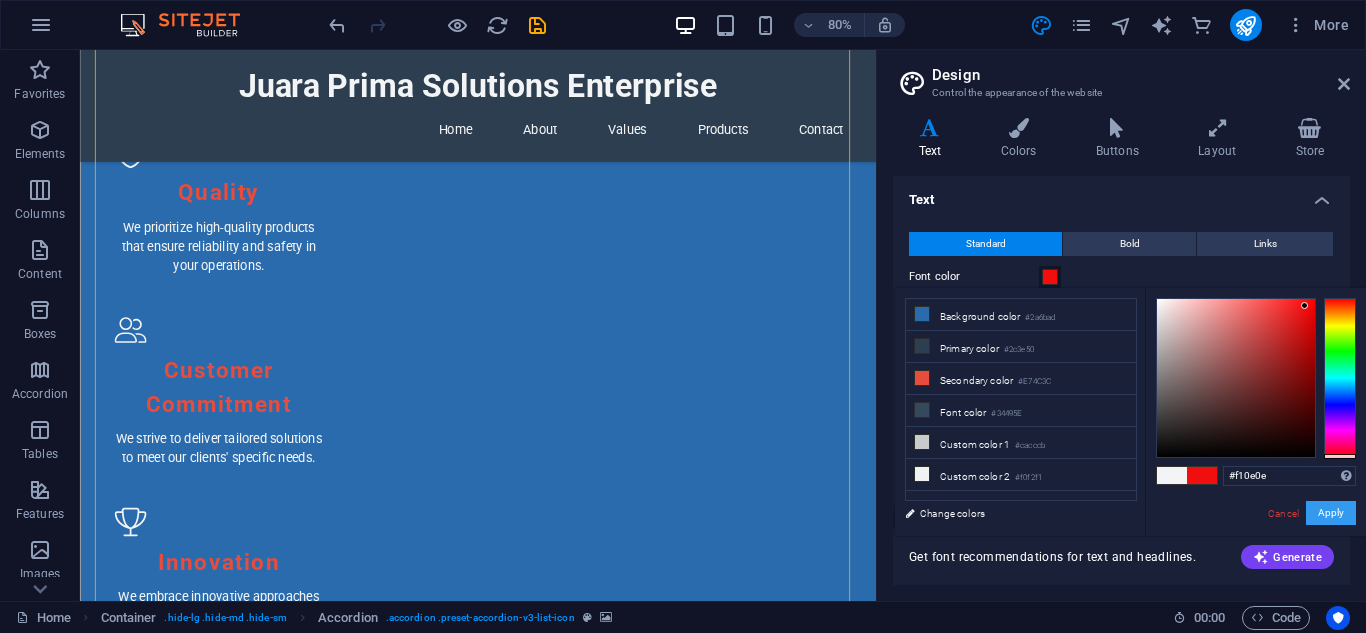 click on "Apply" at bounding box center (1331, 513) 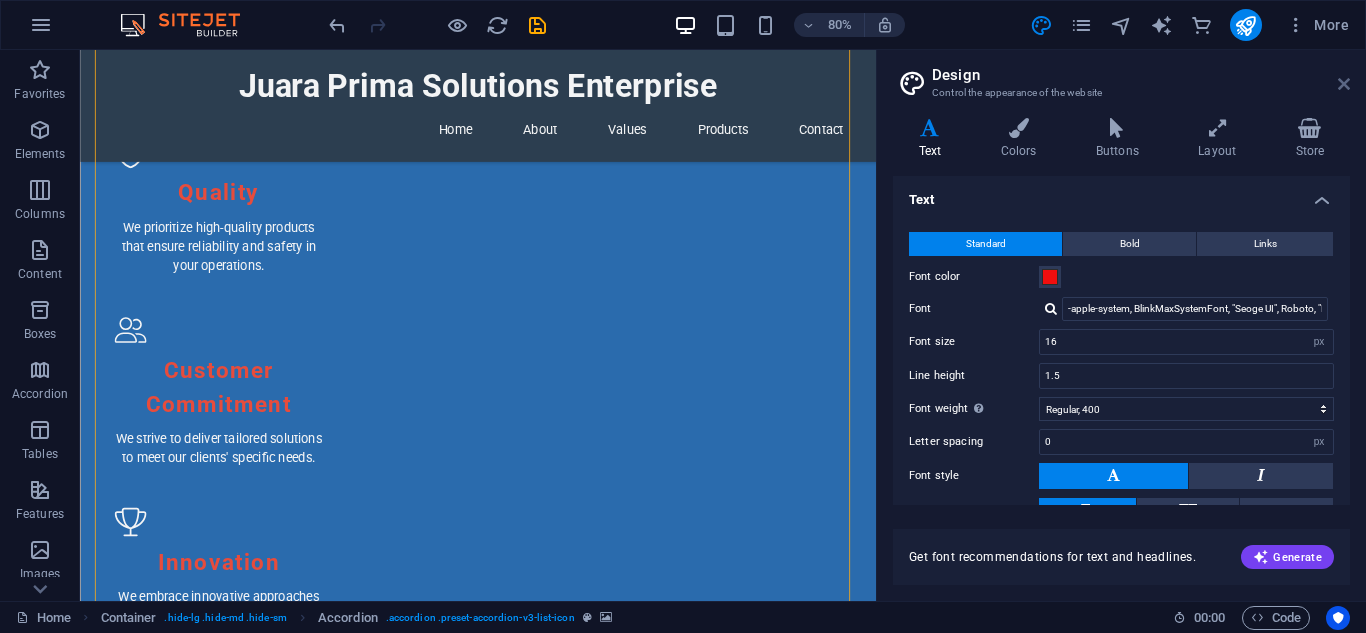 click at bounding box center [1344, 84] 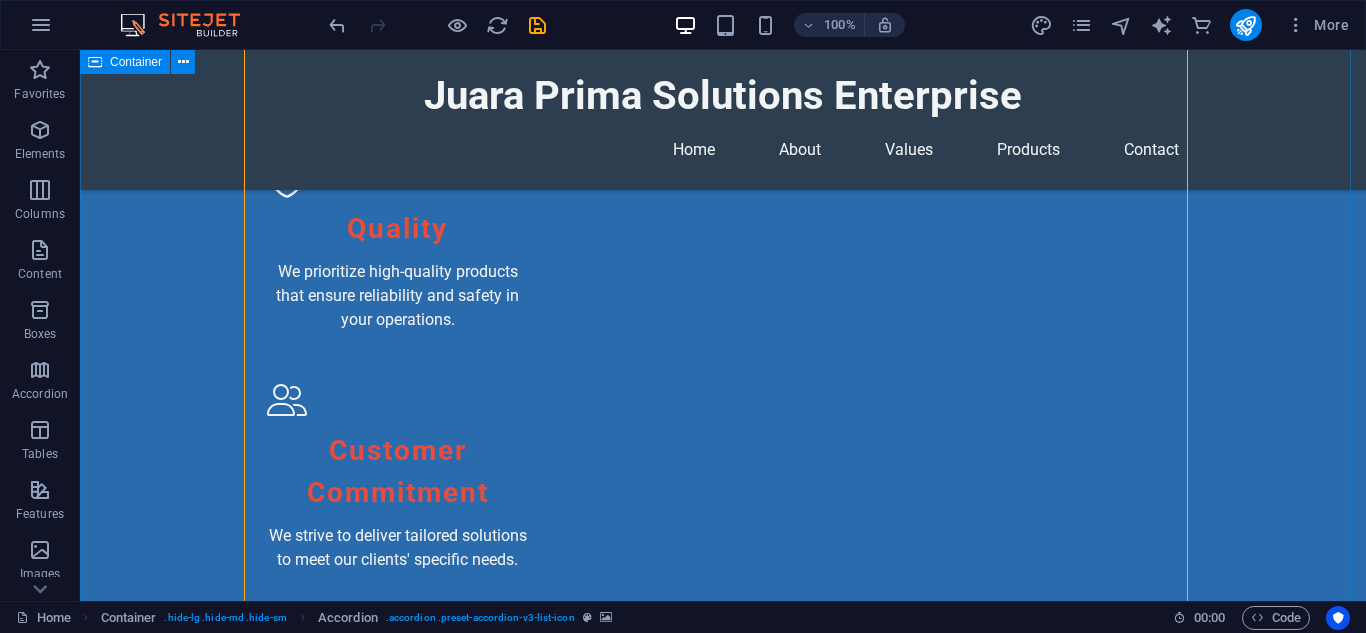 click on "Our Services Spiral Wound Gaskets Spiral Wound Gaskets Solutions Our spiral wound gaskets, available in sizes from 1/2" up to 8", are designed with a V-shaped metallic strip and soft non-metallic filler to ensure optimal performance in demanding conditions. Learn More Gasket Support Rings Support Rings for Enhanced Versatility We provide both inside and outside support rings to improve the handling and fitting of your spiral wound gaskets, ensuring versatility and ease of use. Discover More Customization Services Custom Gasket Solutions We offer customization options for our gaskets to meet your specific project requirements, ensuring the perfect fit for any application. Get Custom Quote Technical Support Expert Technical Assistance Our team of experts is available to provide technical support and guidance in selecting the right gasket solutions for your applications. Contact Us Consulting Services Gasket Consulting Services Logistics and Distribution Reliable Distribution Services Learn About Our Logistics" at bounding box center (723, 2741) 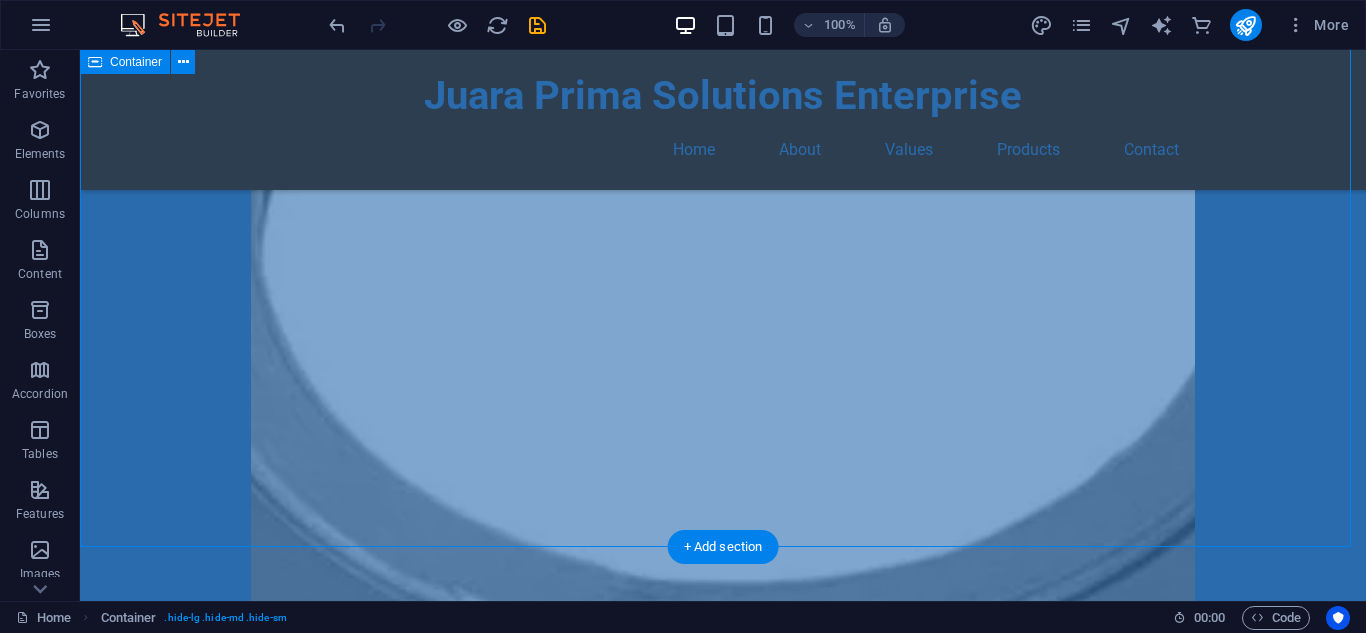 scroll, scrollTop: 3400, scrollLeft: 0, axis: vertical 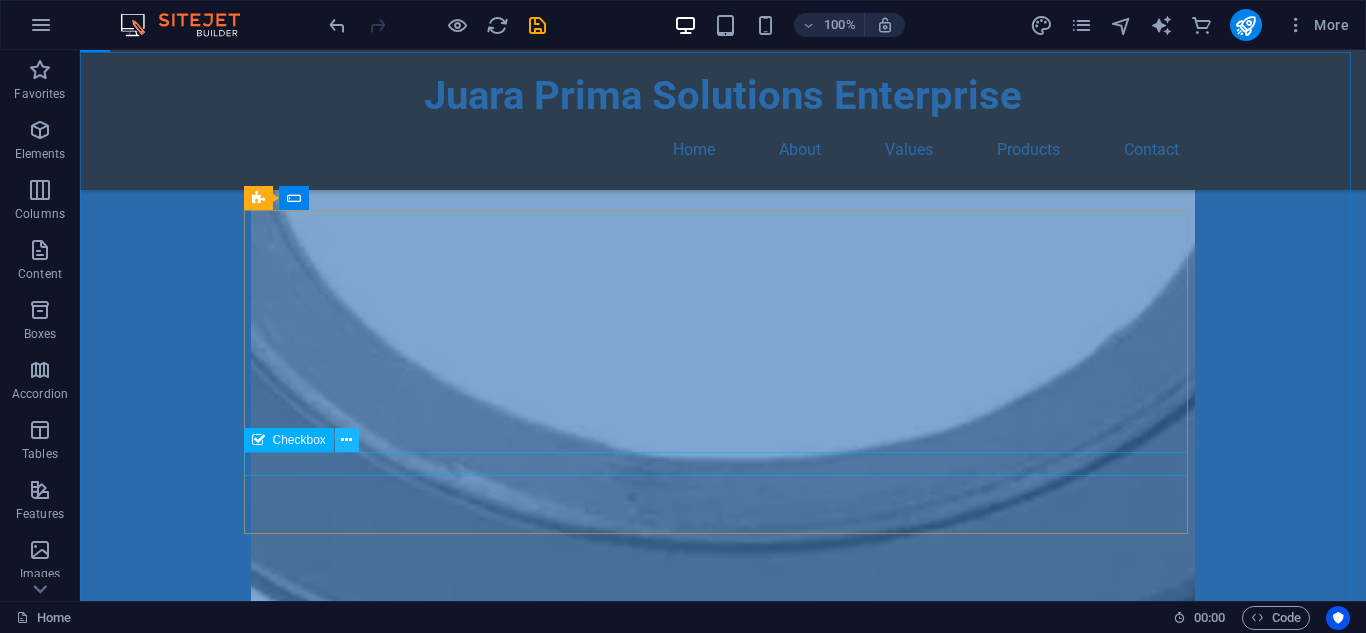 click at bounding box center [346, 440] 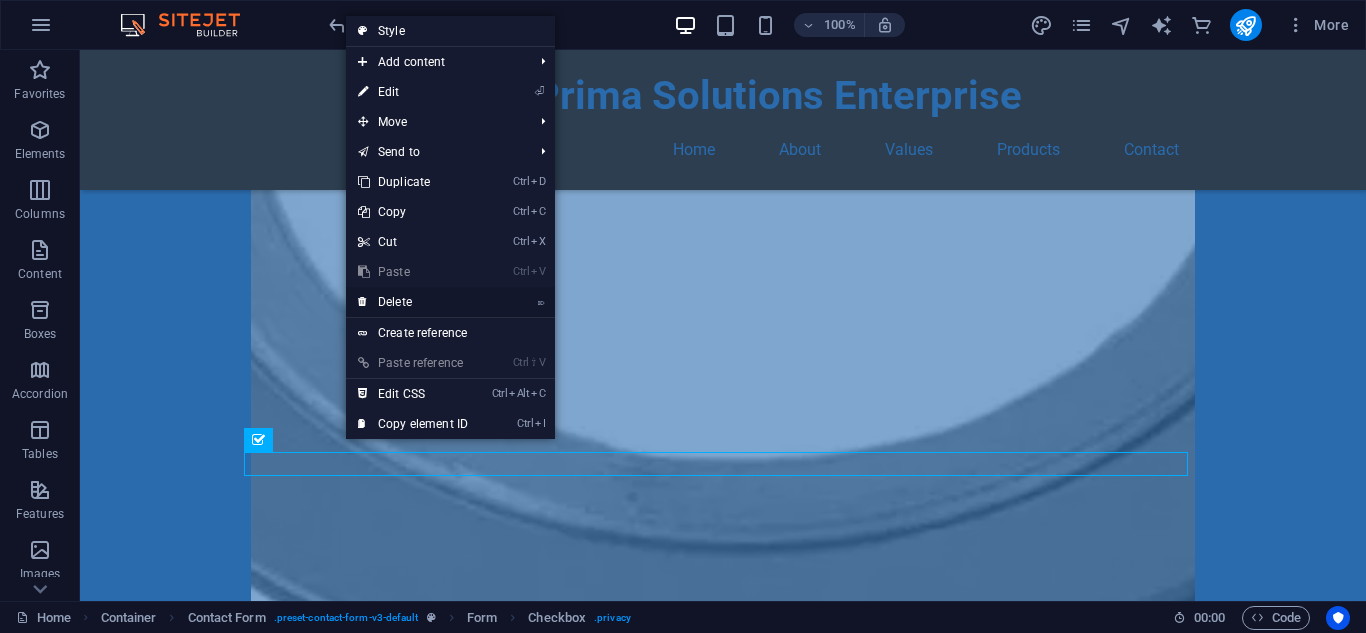 click on "⌦  Delete" at bounding box center [413, 302] 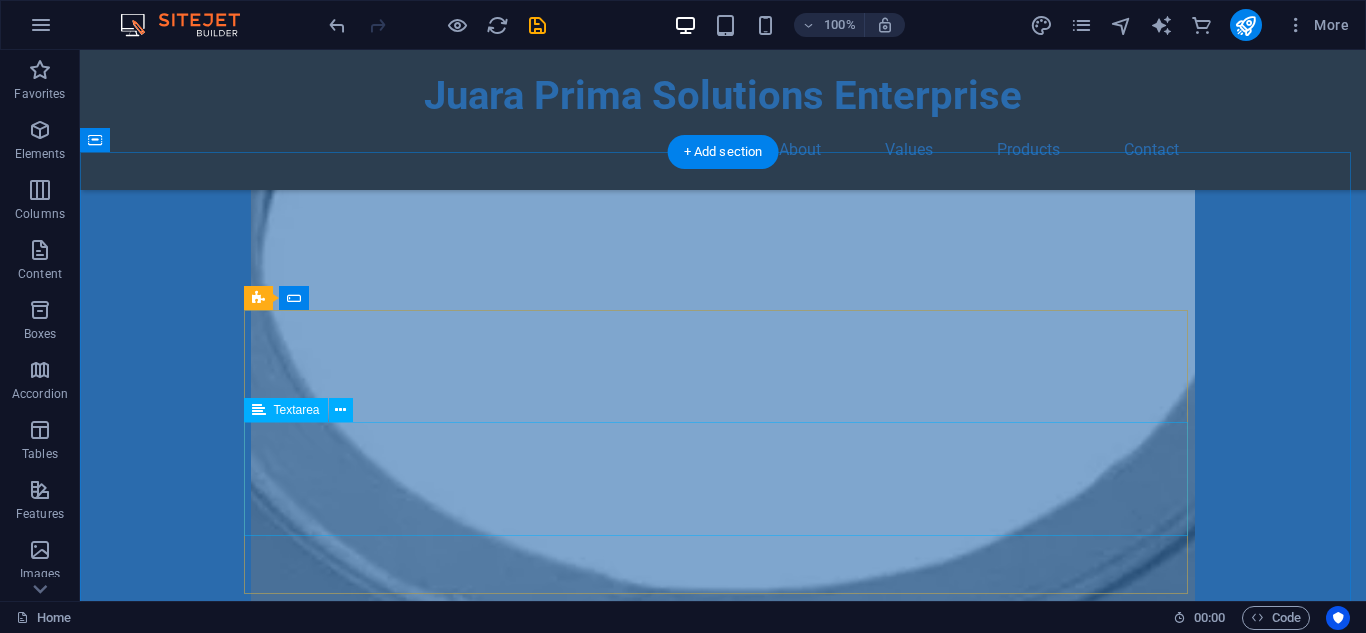 scroll, scrollTop: 3300, scrollLeft: 0, axis: vertical 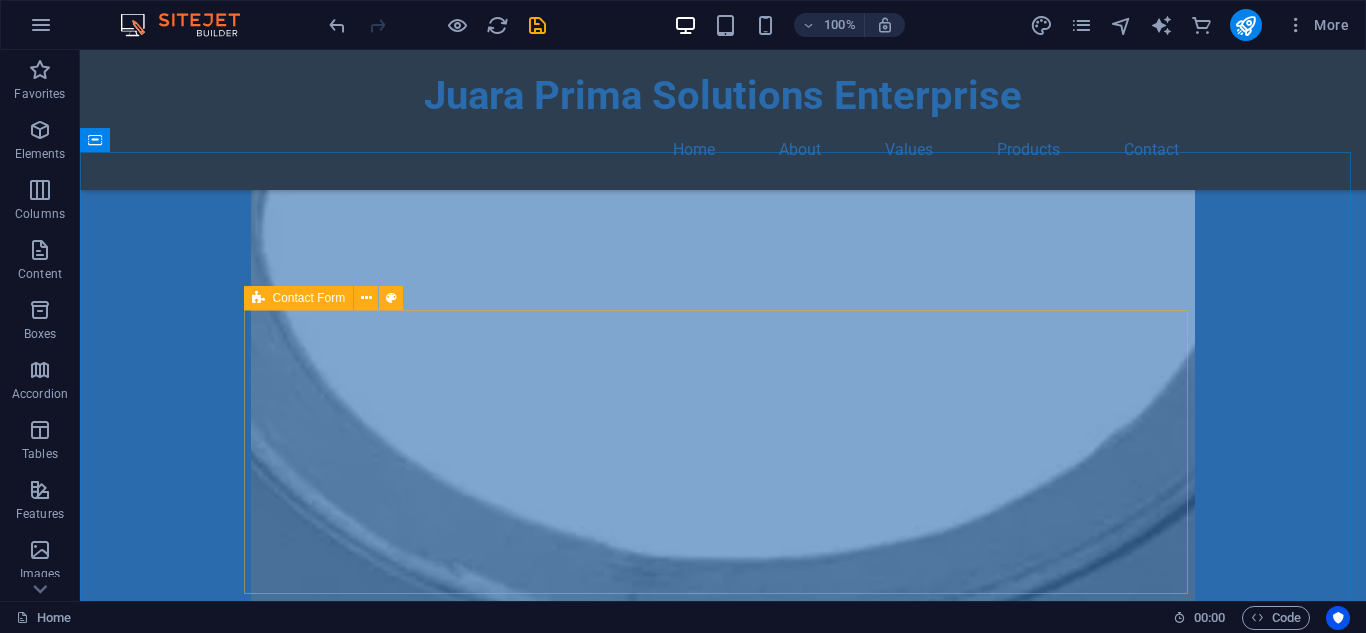 click on "Contact Form" at bounding box center (309, 298) 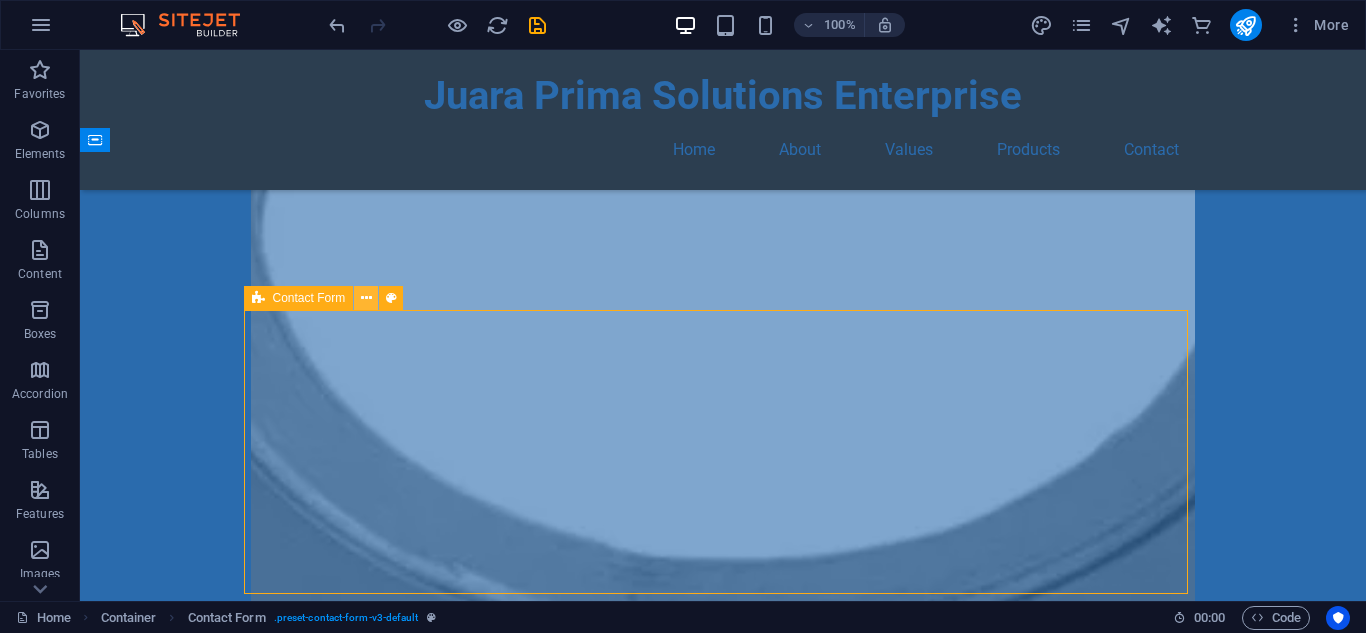 click at bounding box center (366, 298) 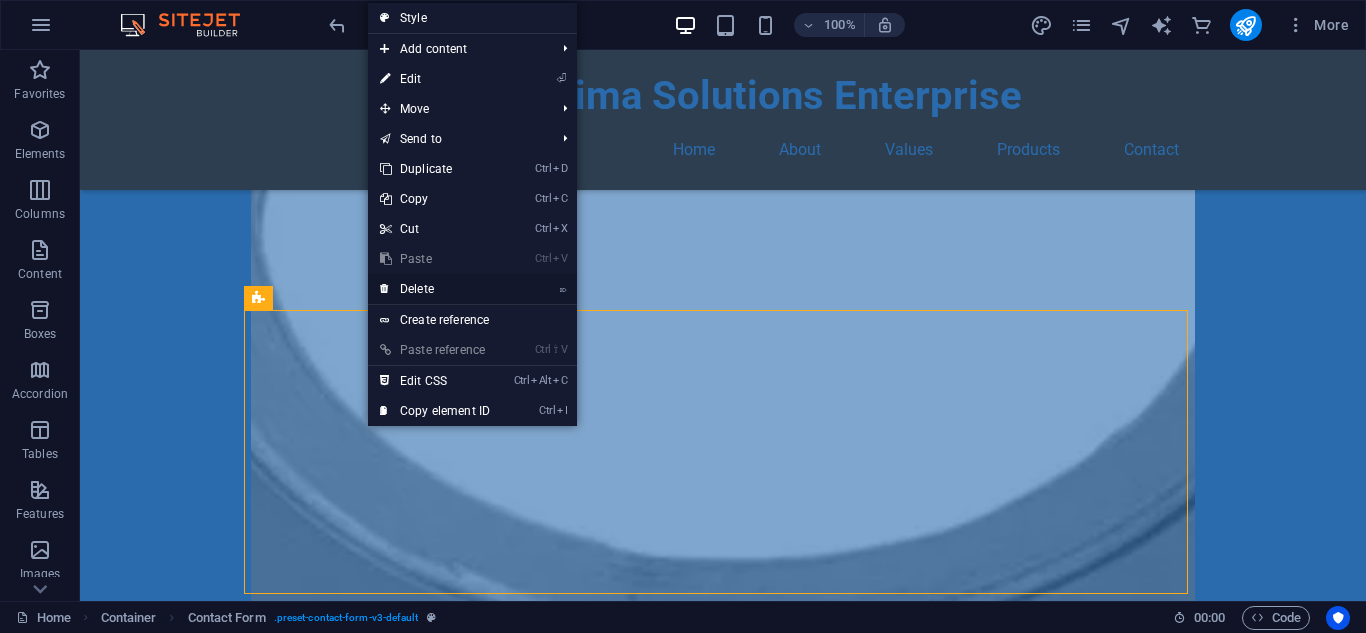 click on "⌦  Delete" at bounding box center [435, 289] 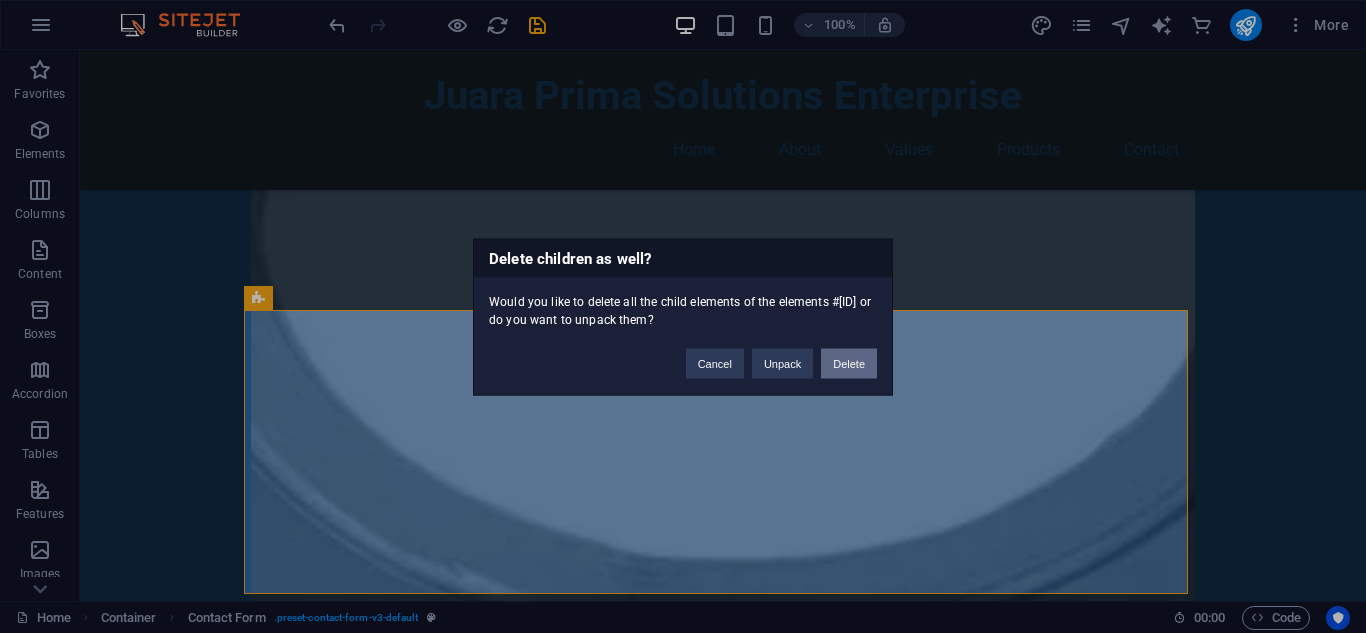 click on "Delete" at bounding box center [849, 363] 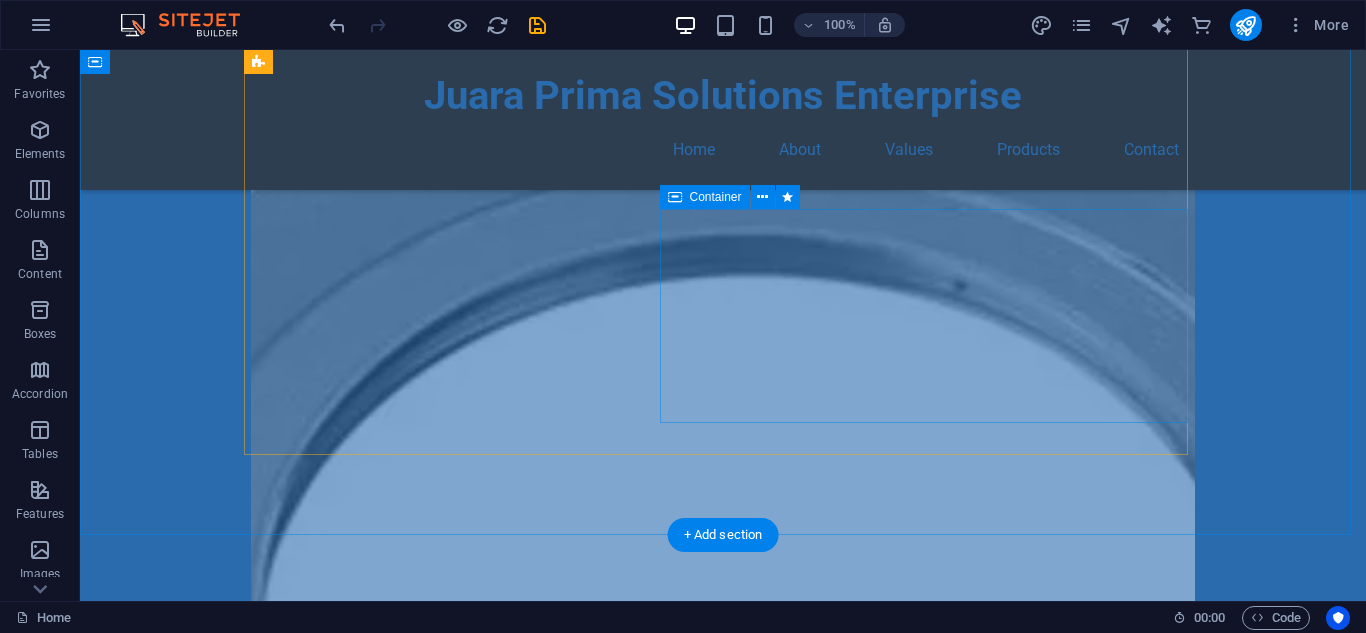 scroll, scrollTop: 3100, scrollLeft: 0, axis: vertical 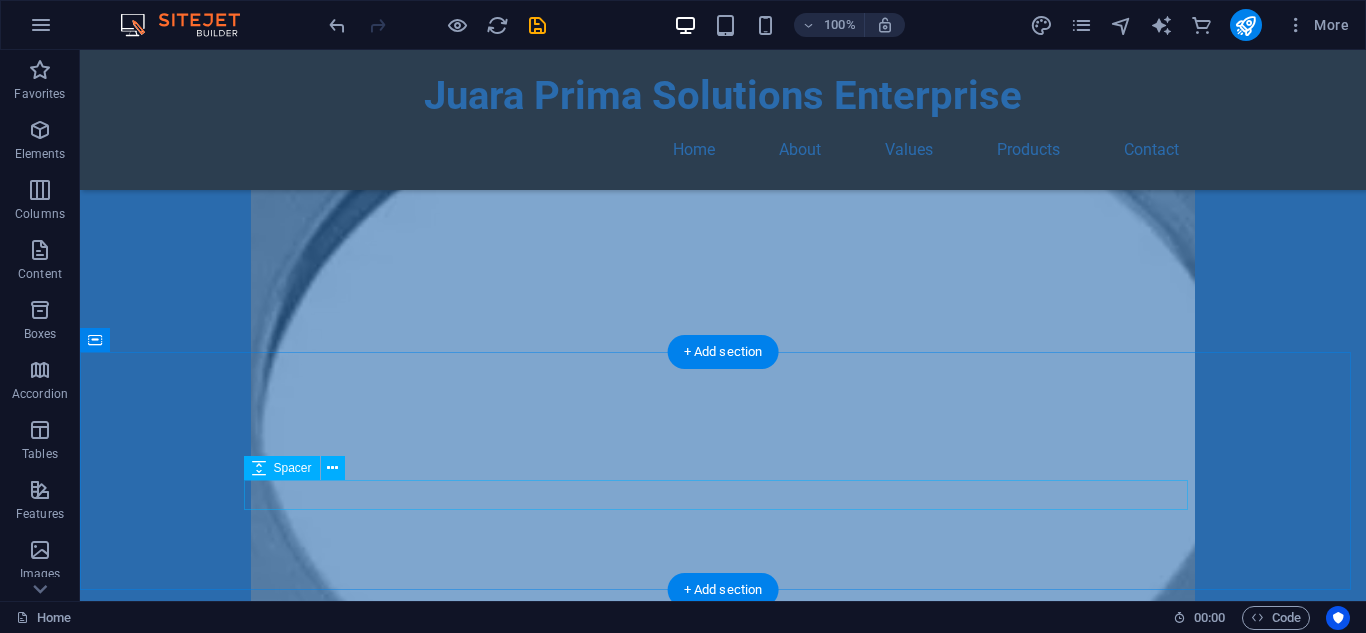 click at bounding box center (723, 3235) 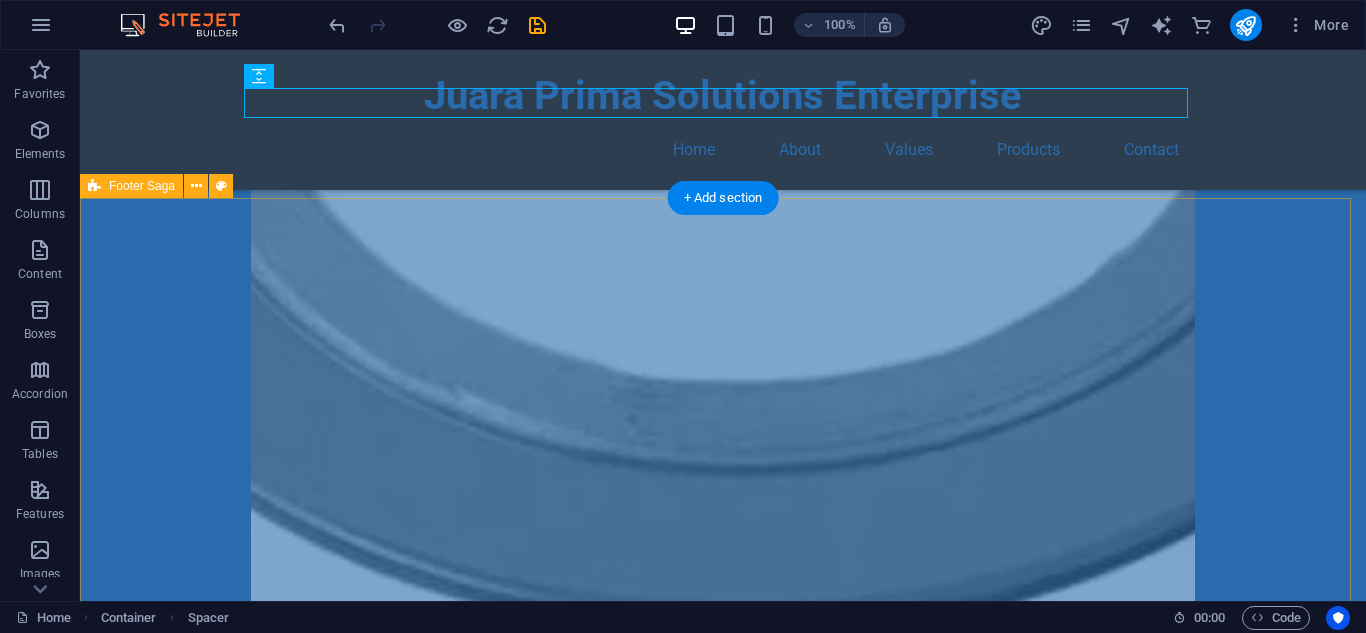scroll, scrollTop: 3500, scrollLeft: 0, axis: vertical 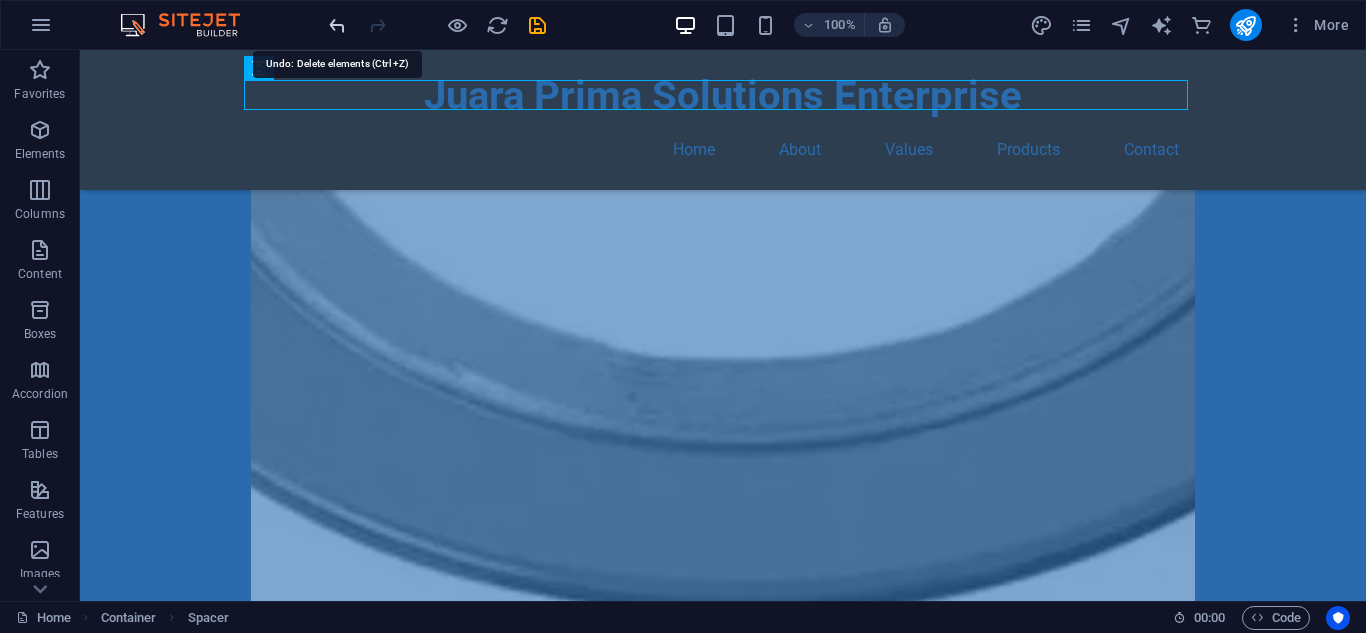 click at bounding box center [337, 25] 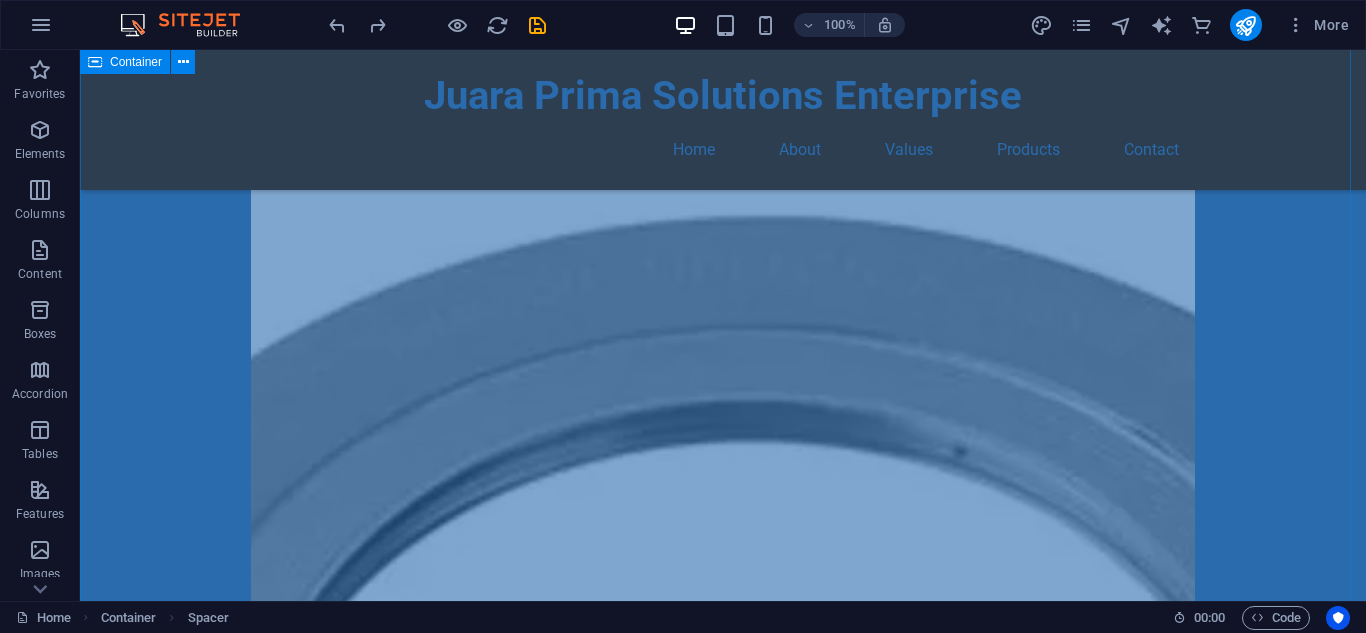 scroll, scrollTop: 2700, scrollLeft: 0, axis: vertical 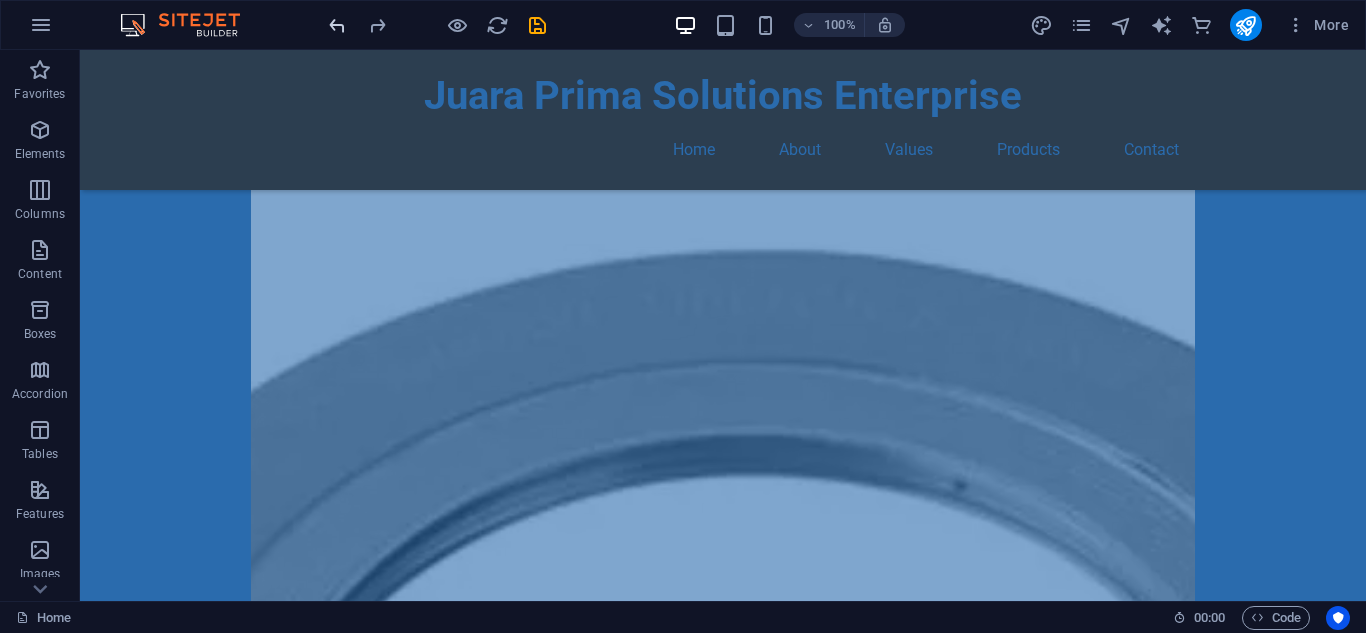 click at bounding box center (337, 25) 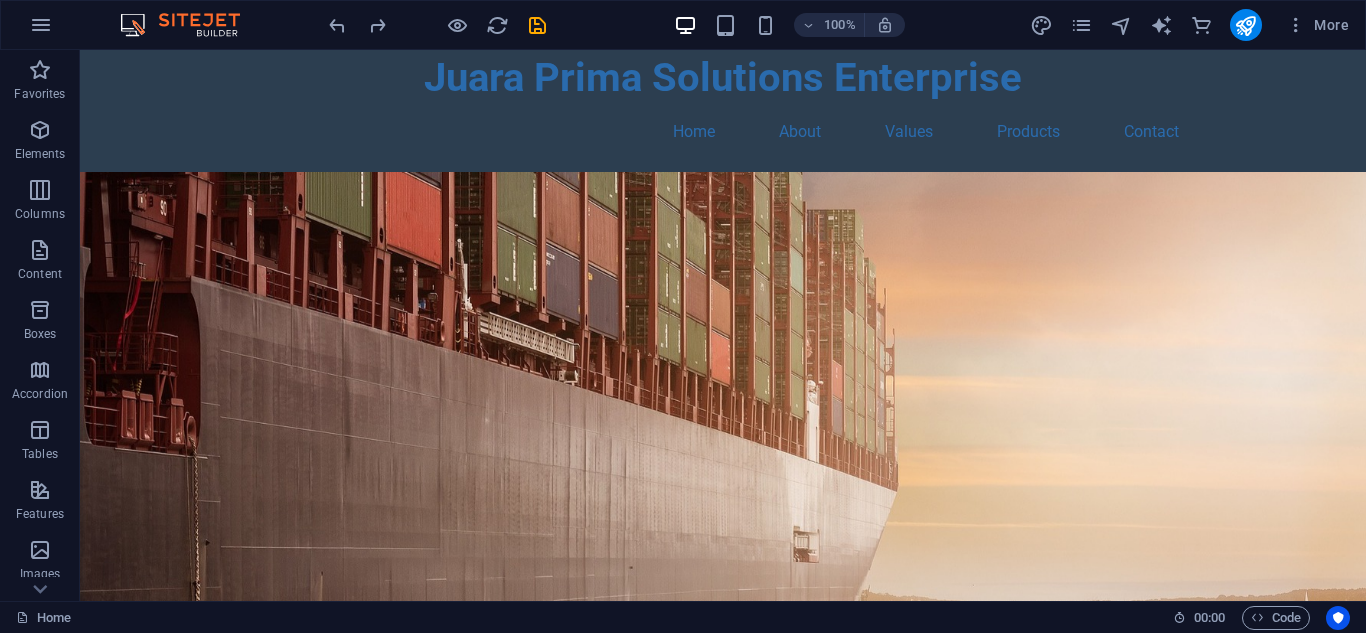 scroll, scrollTop: 0, scrollLeft: 0, axis: both 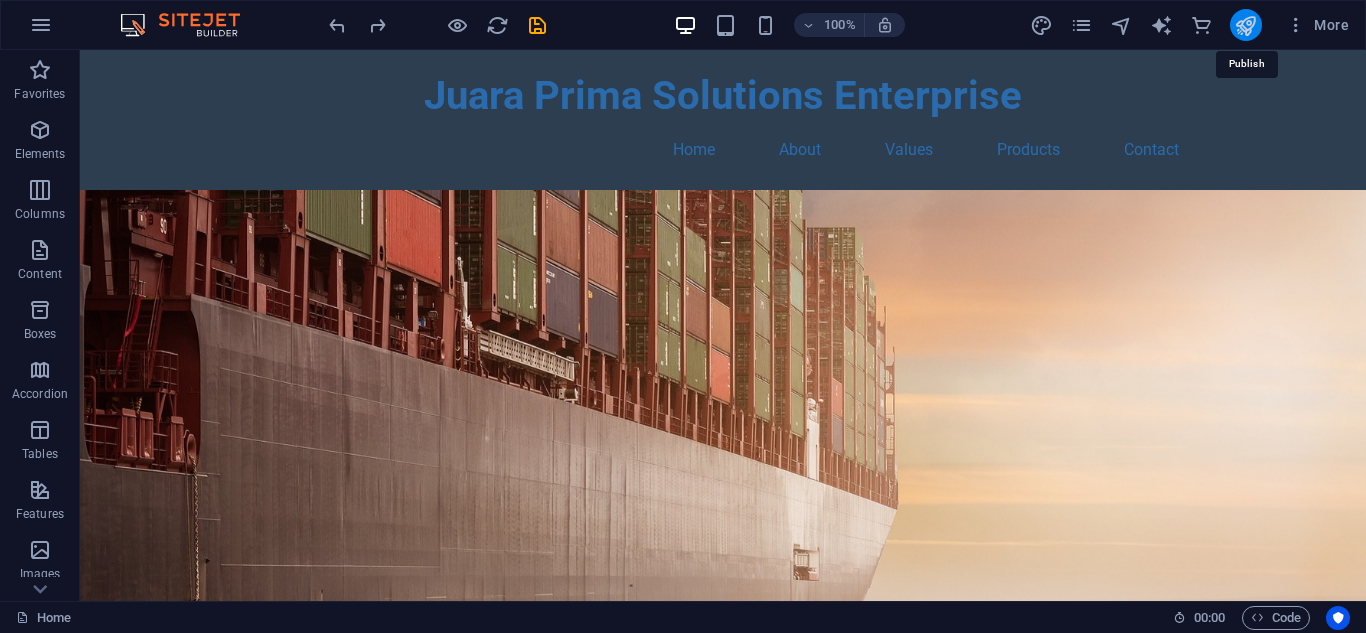 click at bounding box center [1245, 25] 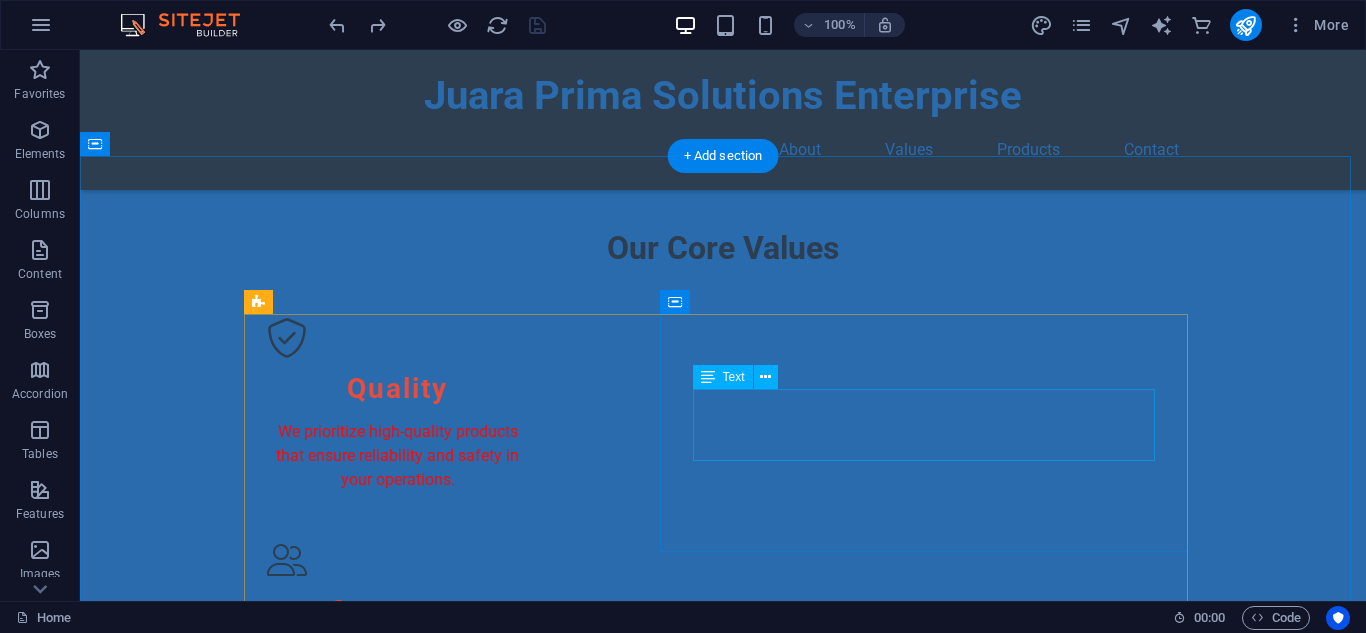 scroll, scrollTop: 1400, scrollLeft: 0, axis: vertical 